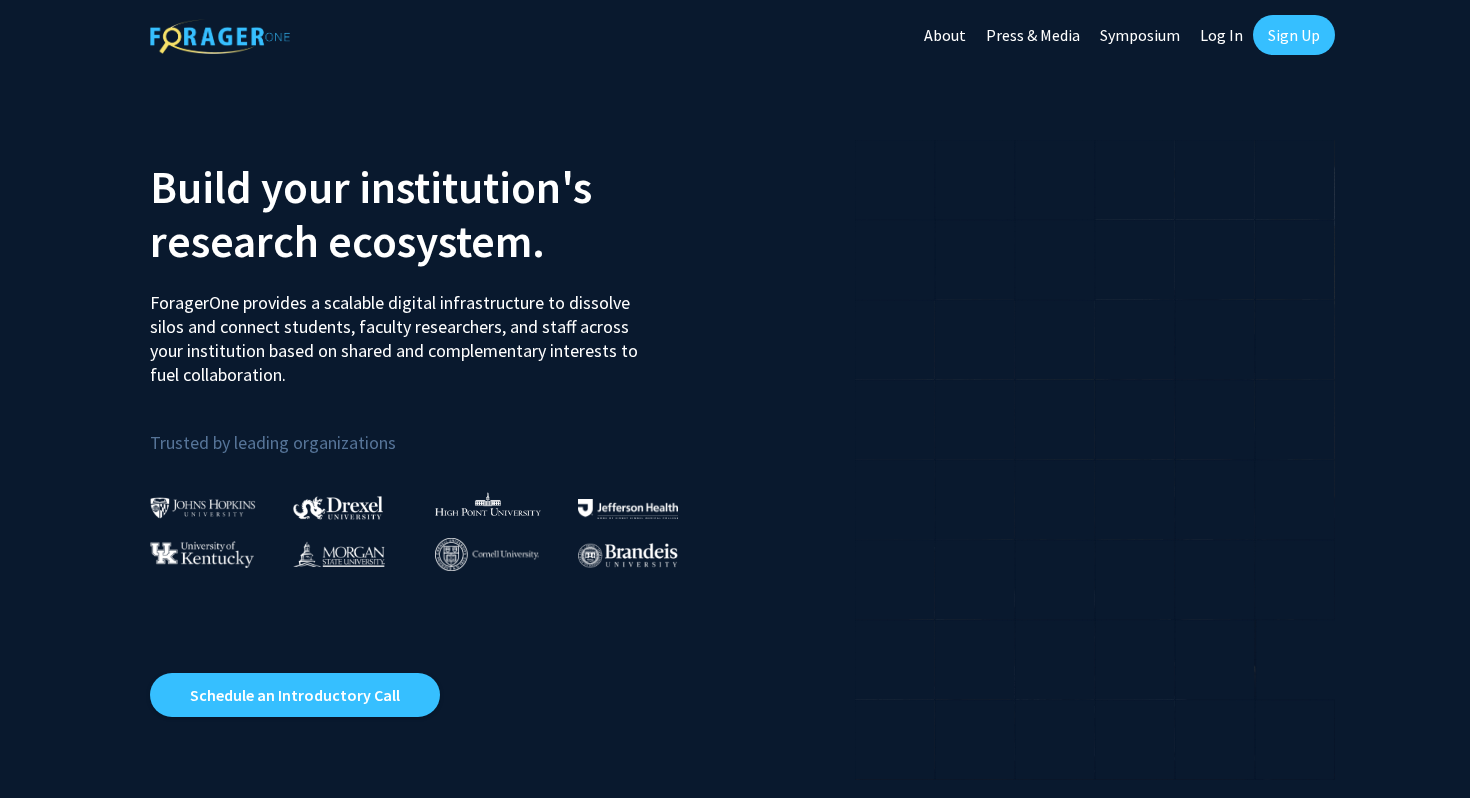 scroll, scrollTop: 0, scrollLeft: 0, axis: both 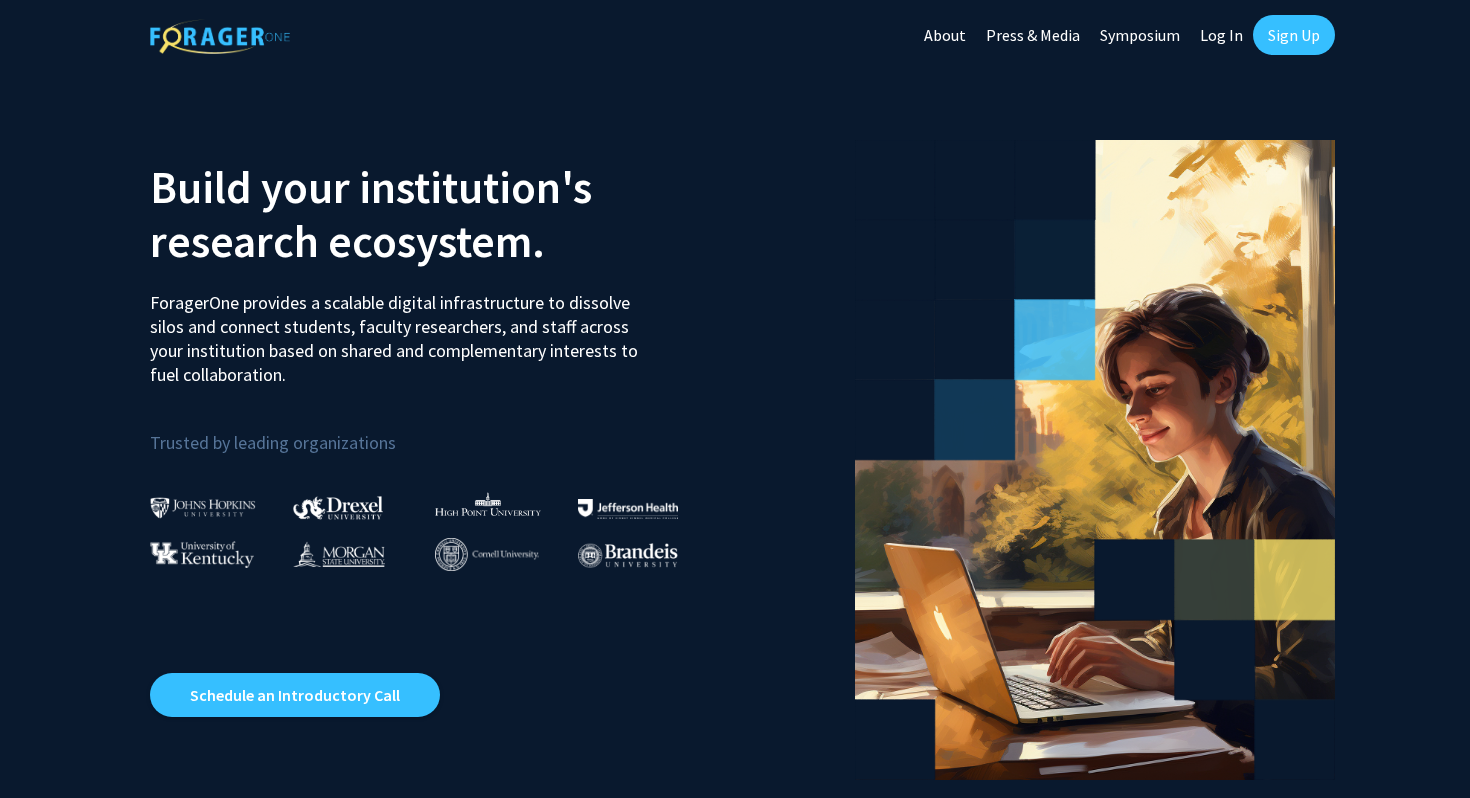 click on "Sign Up" 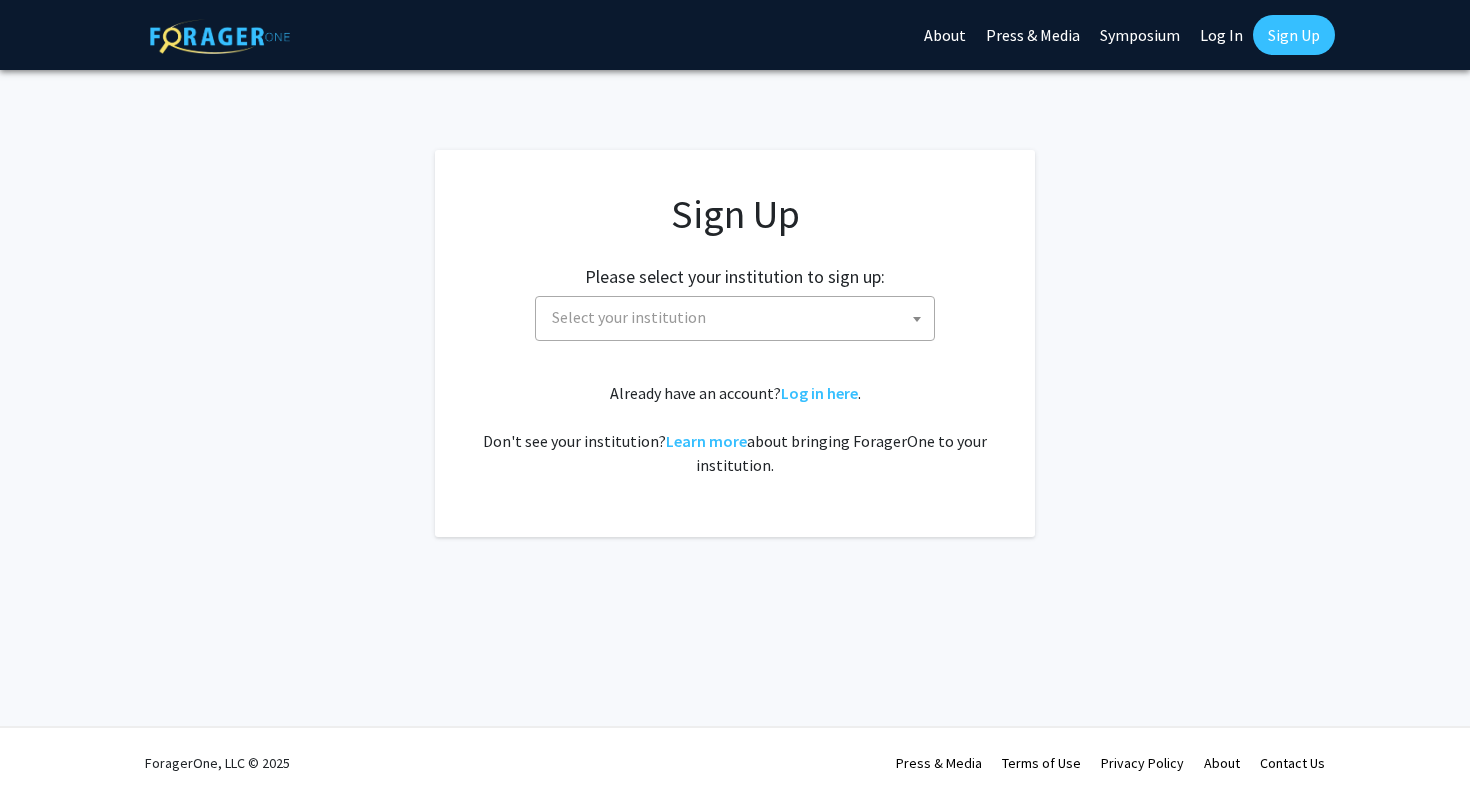 click on "Select your institution" at bounding box center (739, 317) 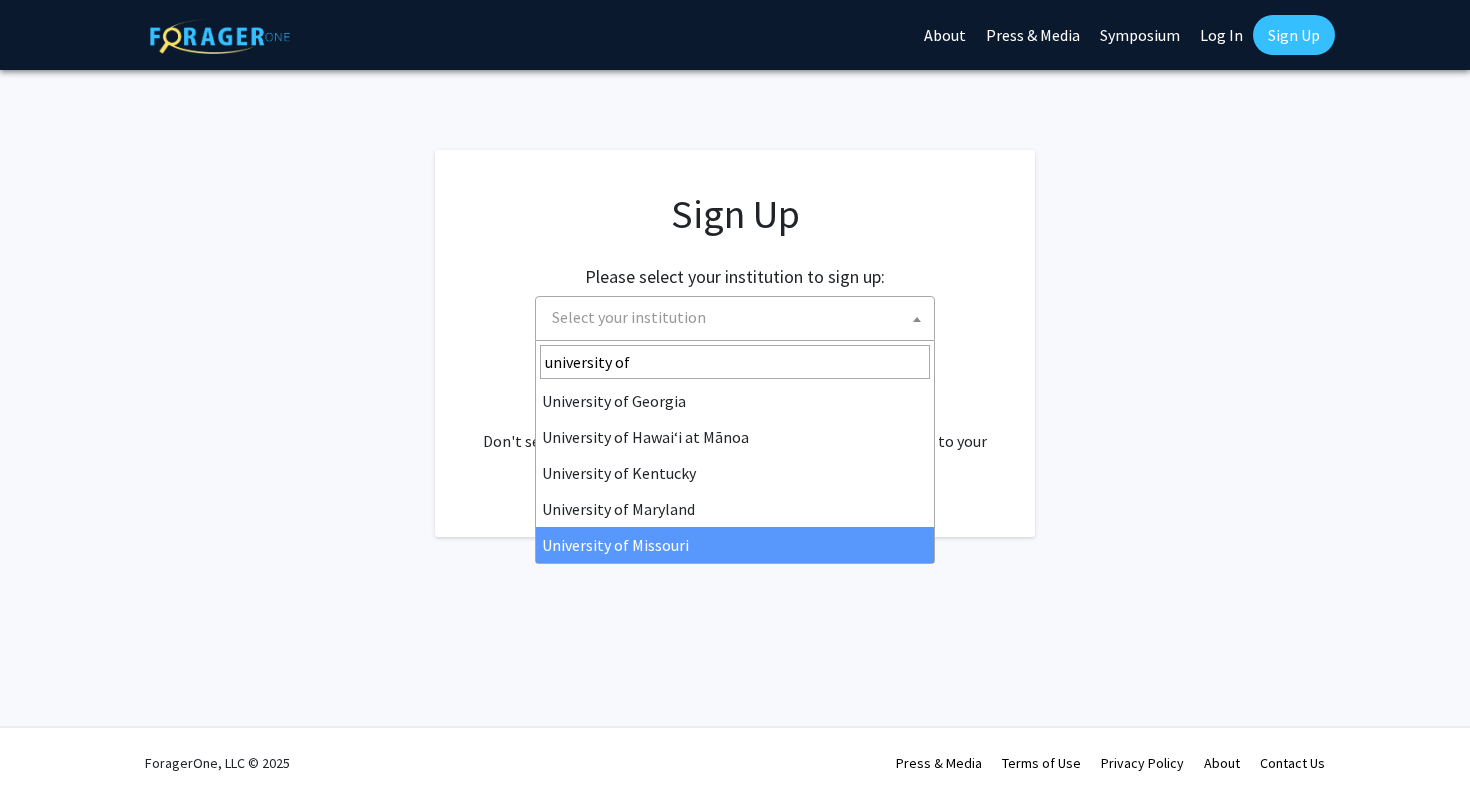 type on "university of" 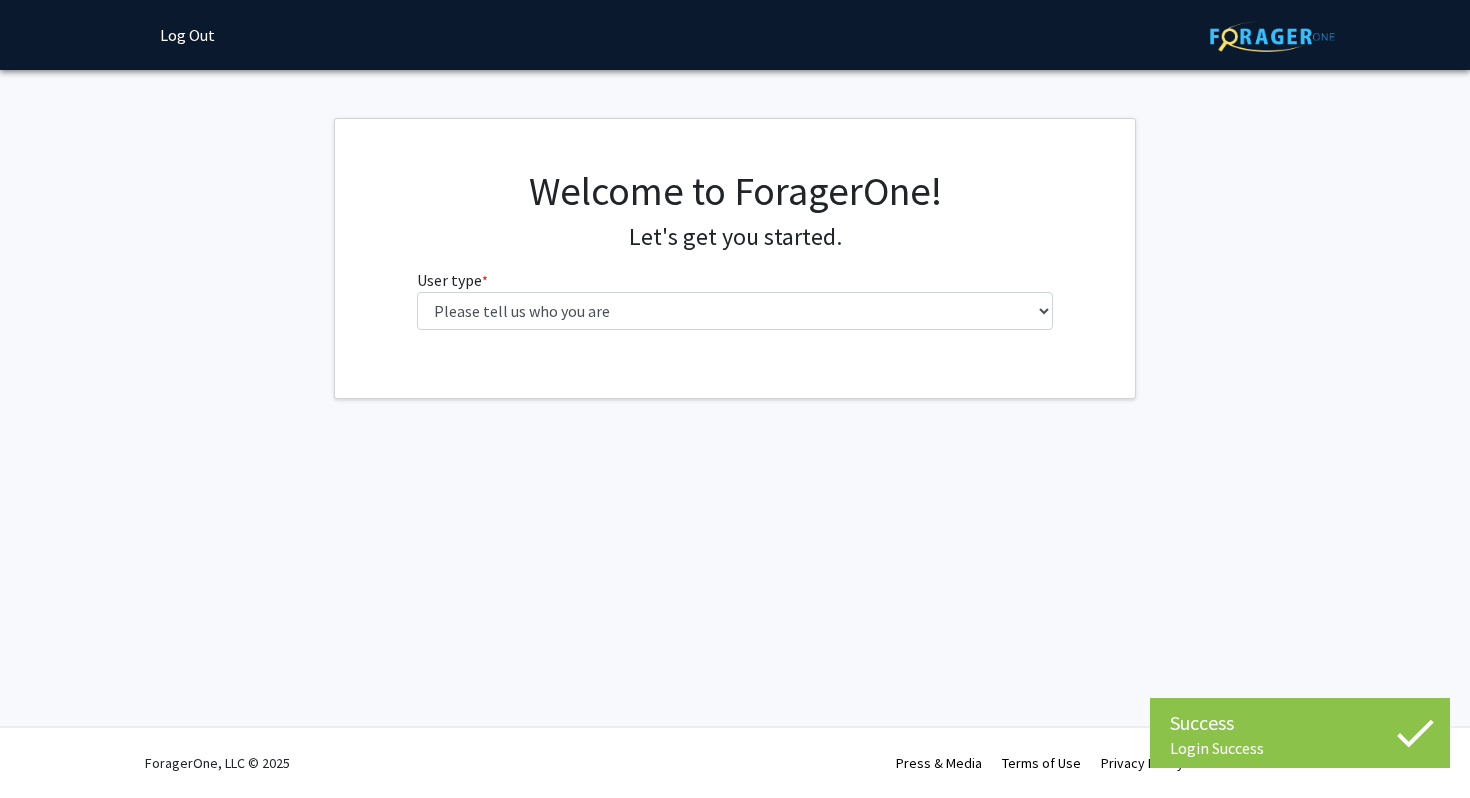 scroll, scrollTop: 0, scrollLeft: 0, axis: both 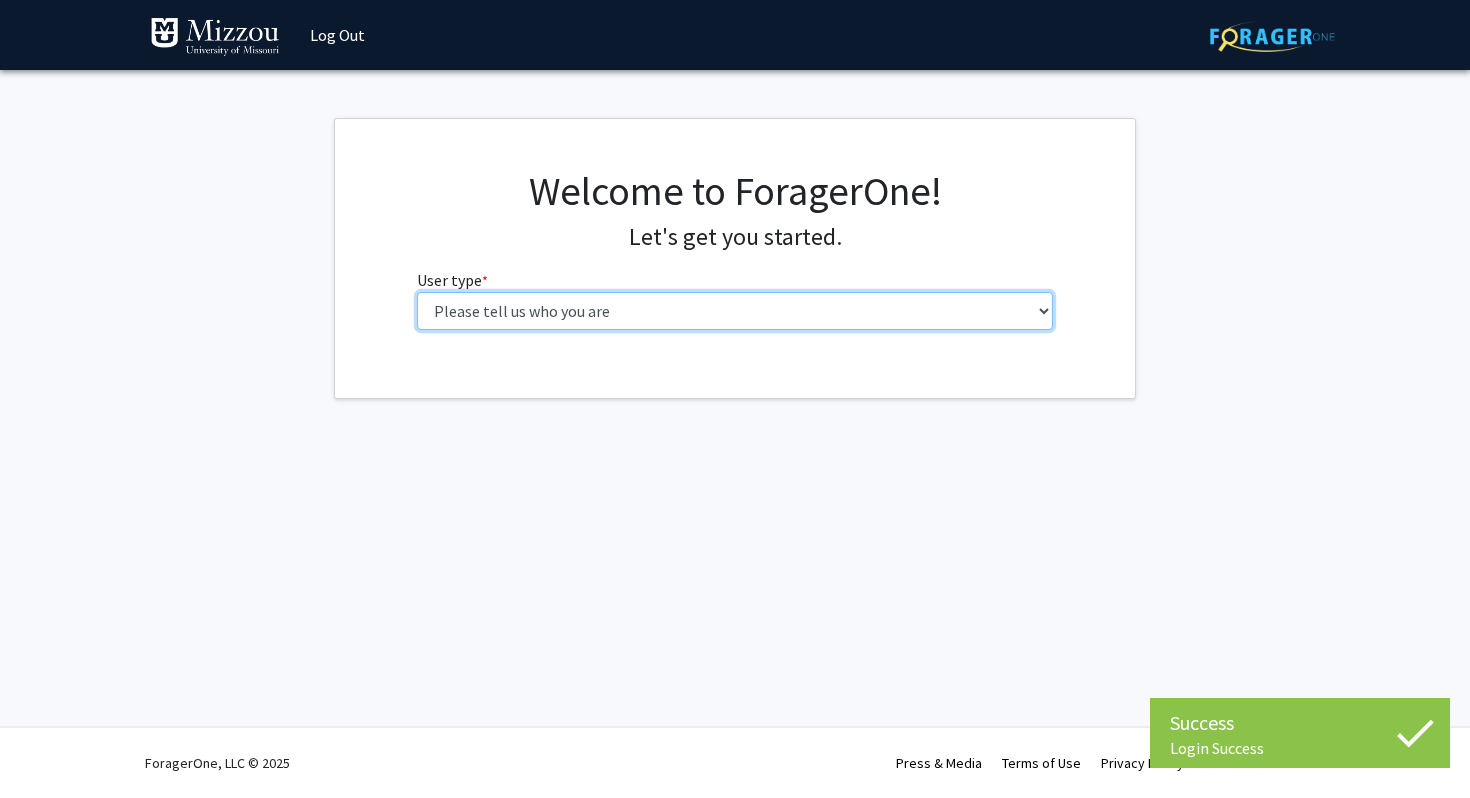 click on "Please tell us who you are  Undergraduate Student   Master's Student   Doctoral Candidate (PhD, MD, DMD, PharmD, etc.)   Postdoctoral Researcher / Research Staff / Medical Resident / Medical Fellow   Faculty   Administrative Staff" at bounding box center (735, 311) 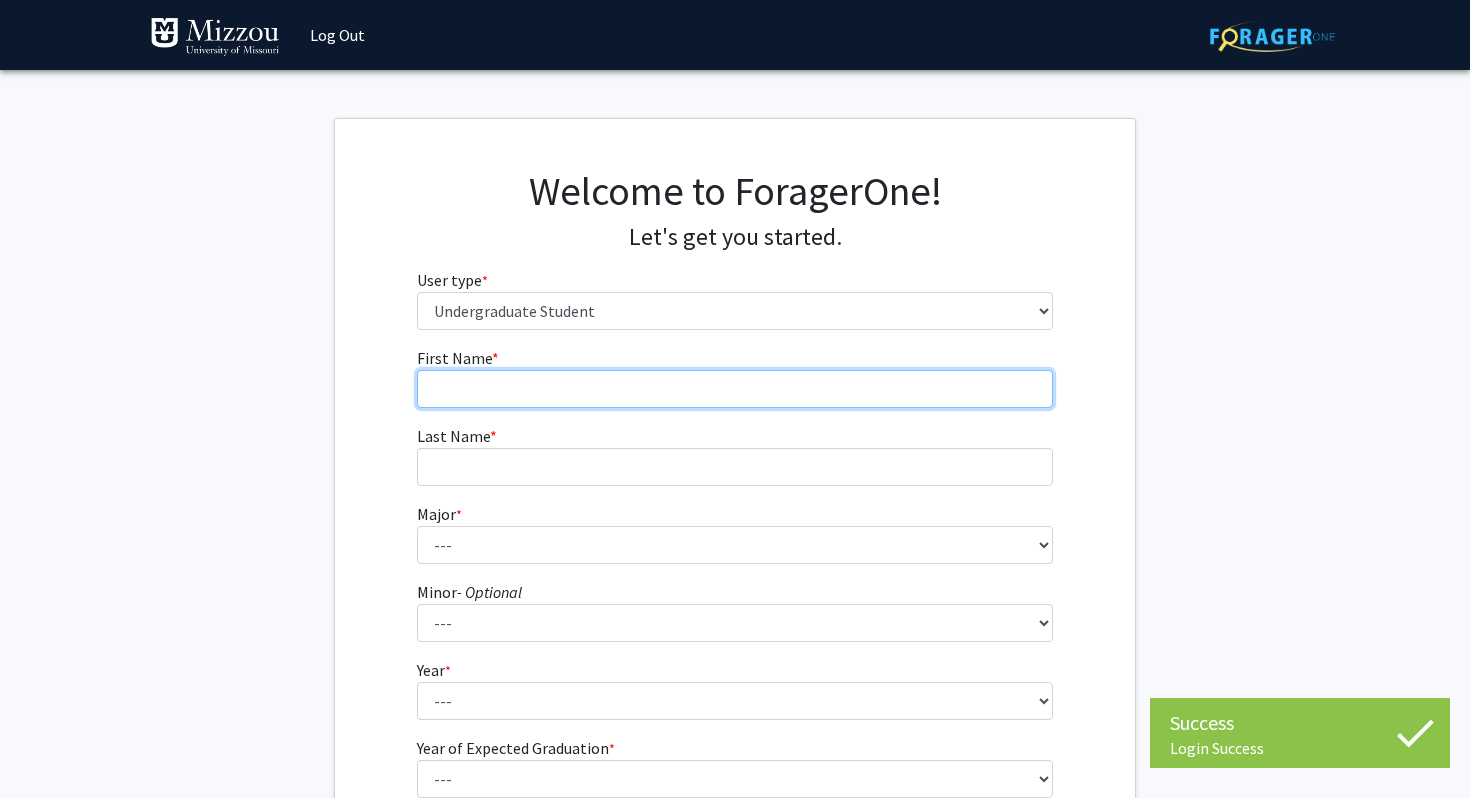 click on "First Name * required" at bounding box center (735, 389) 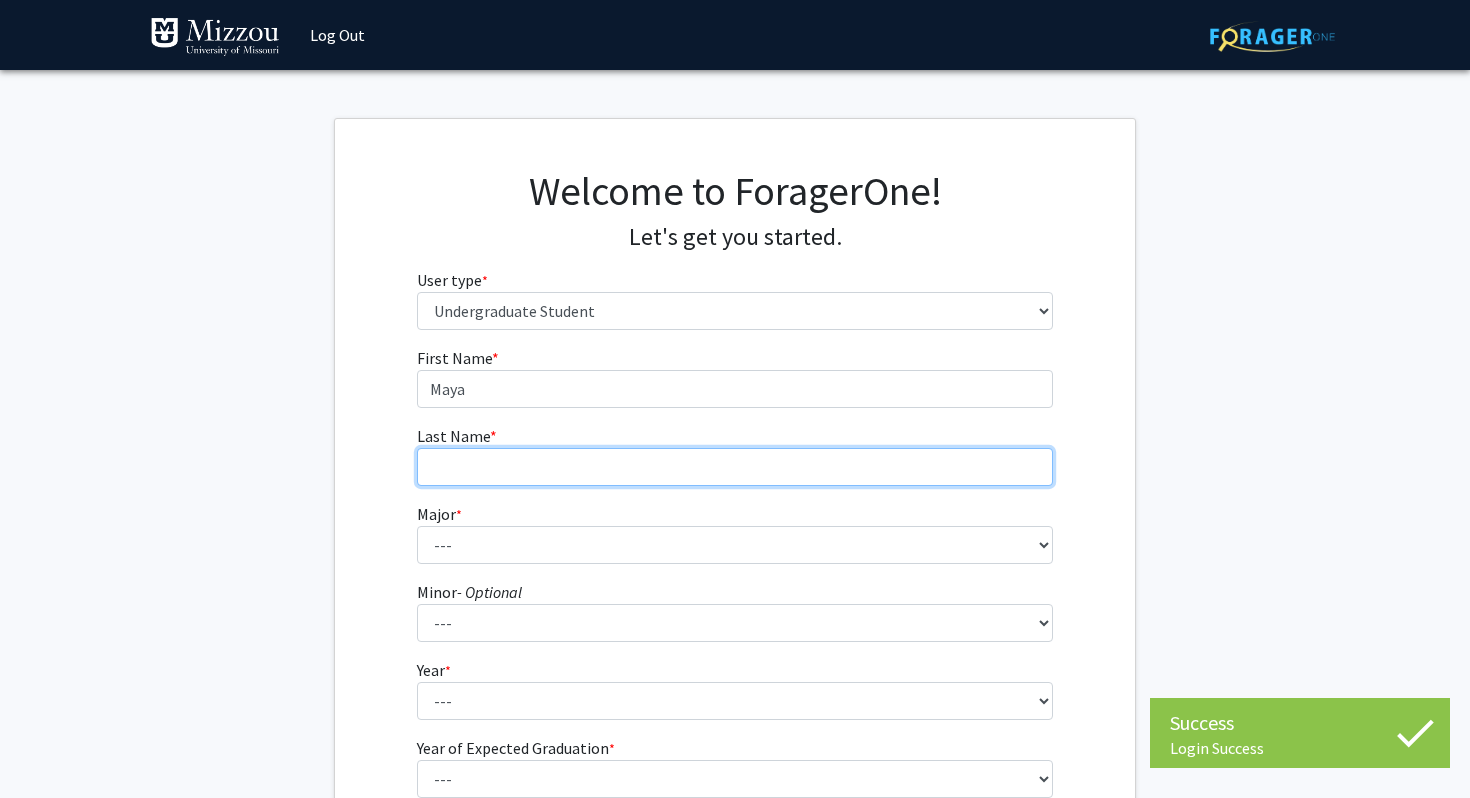 type on "[LAST]" 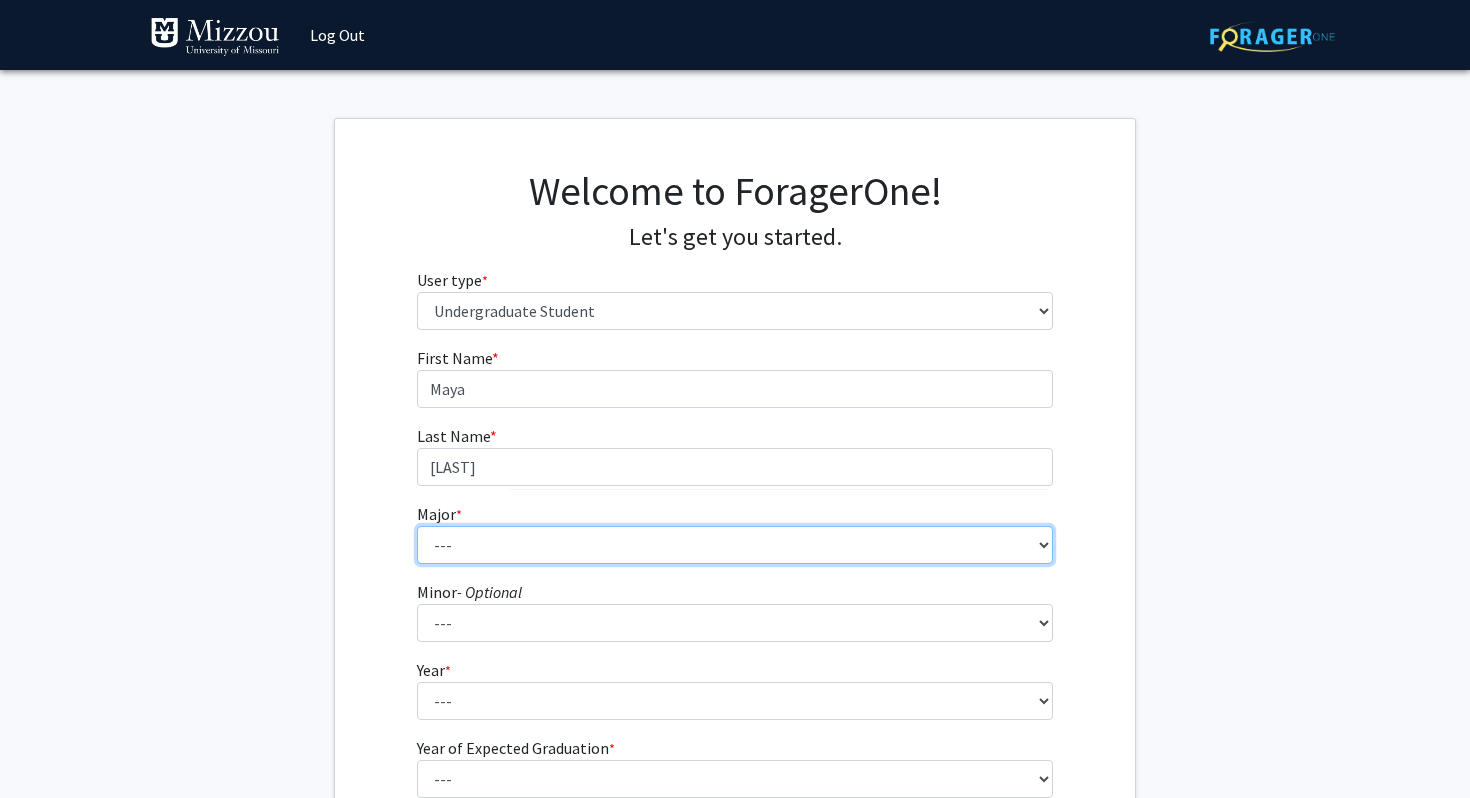 click on "---  Agribusiness Management   Agricultural Education   Agricultural Education: Communications and Leadership   Agricultural Education: Teacher Certification   Agricultural Systems Technology   Agriculture   Ancient Mediterranean Studies   Animal Sciences   Anthropology   Architectural Studies   Art   Art History   Astronomy   Biochemistry   Biological Engineering   Biological Physics   Biological Sciences   Biomedical Engineering   Black Studies   Business Administration   Chemical Engineering   Chemical Engineering: Biochemical   Chemical Engineering: Environmental   Chemical Engineering: Materials   Chemistry   Civil Engineering   Clinical Laboratory Science   Communication   Computer Engineering   Computer Science   Constitutional Democracy   Cross Categorical Special Education   Data Science   Diagnostic Medical Ultrasound   Digital Storytelling   Early Childhood Education   East Asian Studies   Economics   Educational Studies   Educational Studies: Educational Games and Simulations Design   English" at bounding box center [735, 545] 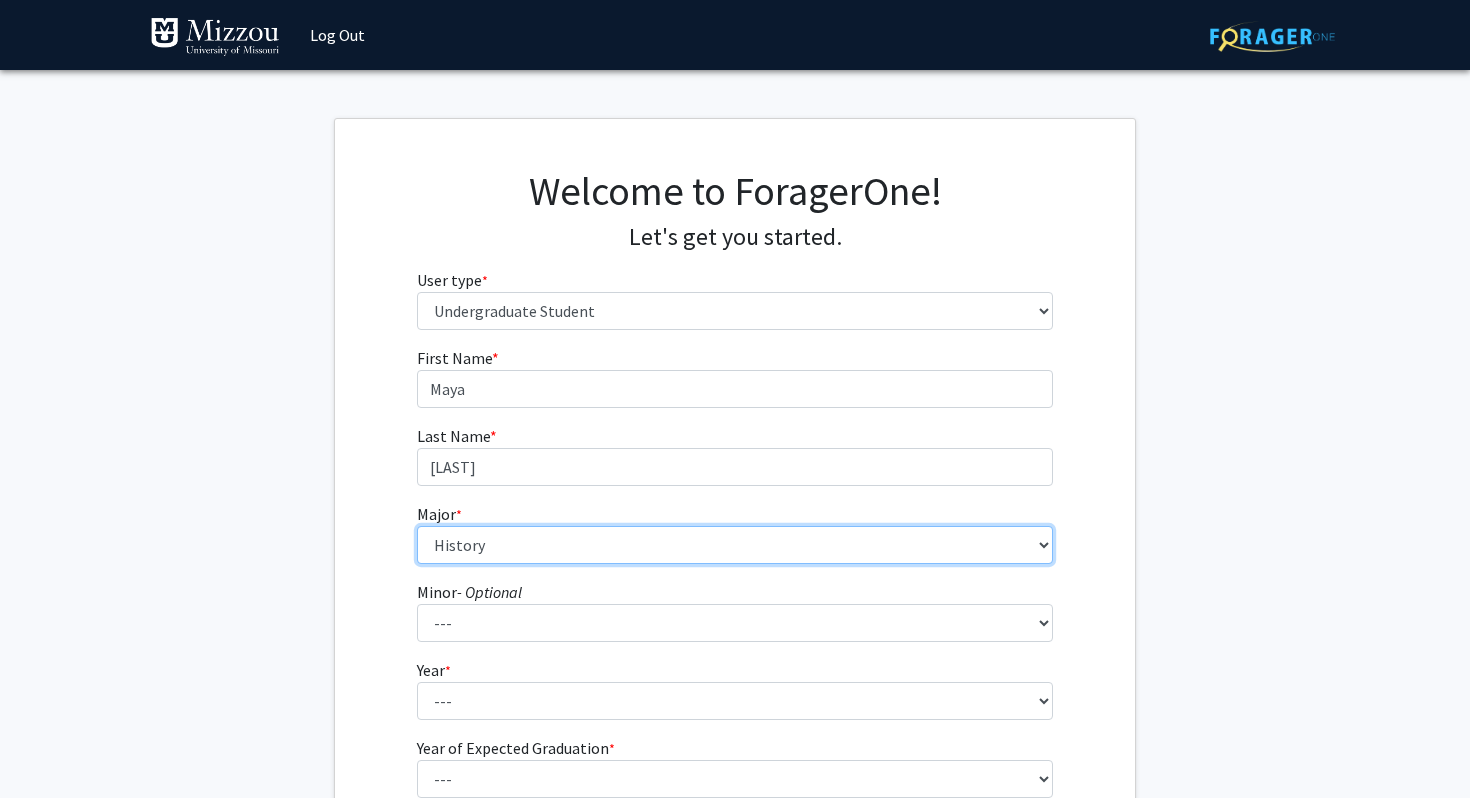 click on "---  Agribusiness Management   Agricultural Education   Agricultural Education: Communications and Leadership   Agricultural Education: Teacher Certification   Agricultural Systems Technology   Agriculture   Ancient Mediterranean Studies   Animal Sciences   Anthropology   Architectural Studies   Art   Art History   Astronomy   Biochemistry   Biological Engineering   Biological Physics   Biological Sciences   Biomedical Engineering   Black Studies   Business Administration   Chemical Engineering   Chemical Engineering: Biochemical   Chemical Engineering: Environmental   Chemical Engineering: Materials   Chemistry   Civil Engineering   Clinical Laboratory Science   Communication   Computer Engineering   Computer Science   Constitutional Democracy   Cross Categorical Special Education   Data Science   Diagnostic Medical Ultrasound   Digital Storytelling   Early Childhood Education   East Asian Studies   Economics   Educational Studies   Educational Studies: Educational Games and Simulations Design   English" at bounding box center [735, 545] 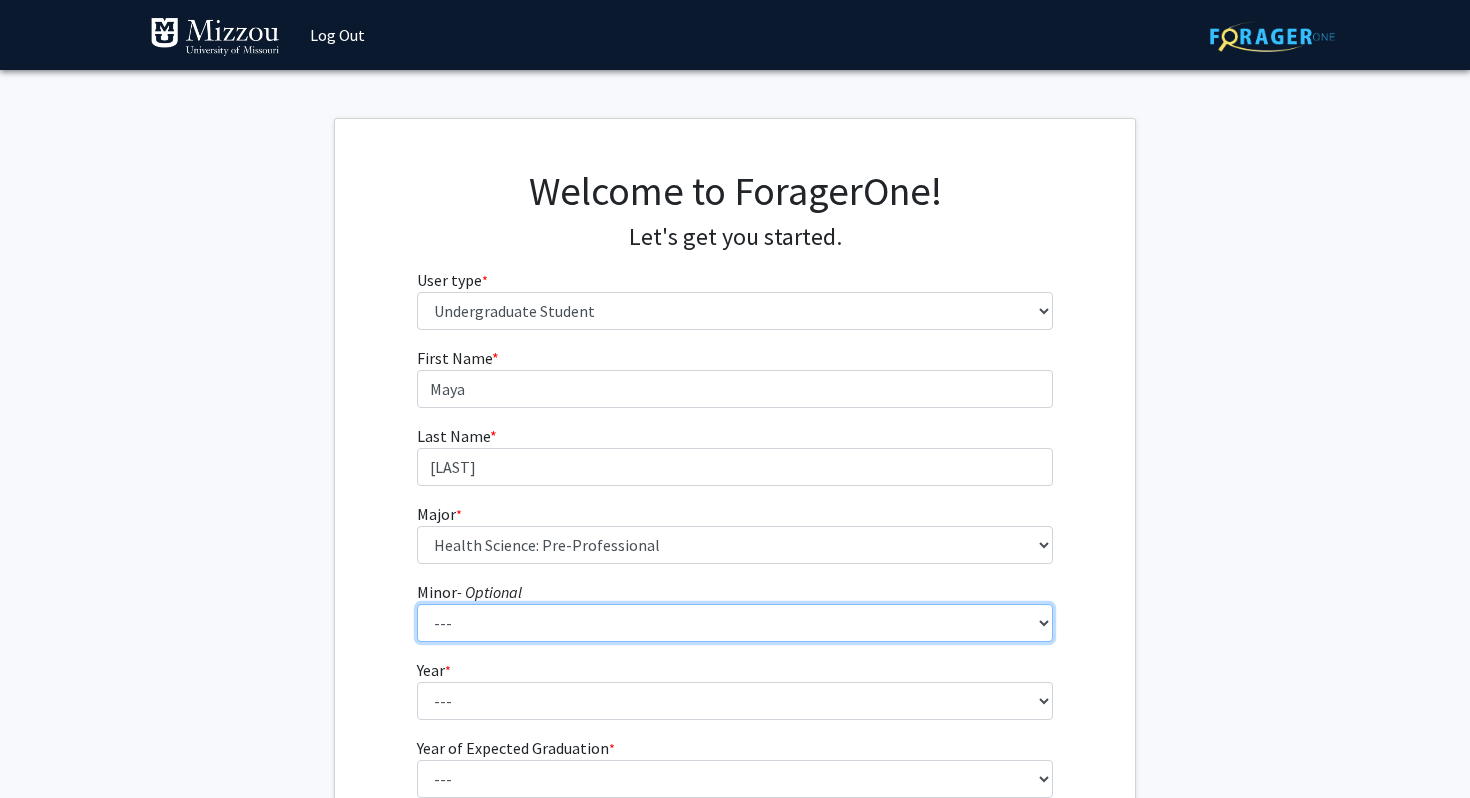 click on "---  Accountancy   Aerospace Engineering   Aerospace Studies   Agribusiness Management   Agricultural Education   Agricultural Engineering   Agricultural Leadership   Agricultural Systems Technology   American Constitutional Democracy   Ancient Mediterranean Studies   Animal Sciences   Anthropology   Archaeology   Architectural Studies   Art   Art History   Astronomy   Biological Sciences   Black Studies   Business   Canadian Studies   Captive Wild Animal Management   Chemistry   Chinese Studies   Computational Neuroscience   Computer Science   Construction Management   Creative Writing   Criminology/Criminal and Juvenile Justice   Data Science   Defense and Strategic Studies   Digital Storytelling   East Asian Studies   Economics   Education   Energy Engineering   Engineering   Engineering Sustainability   English   Entrepreneurship and Innovation Management   Environmental Sciences   Film Studies   Food Science and Nutrition   French   Geography   Geological Sciences   German   Global Brazil   History" at bounding box center [735, 623] 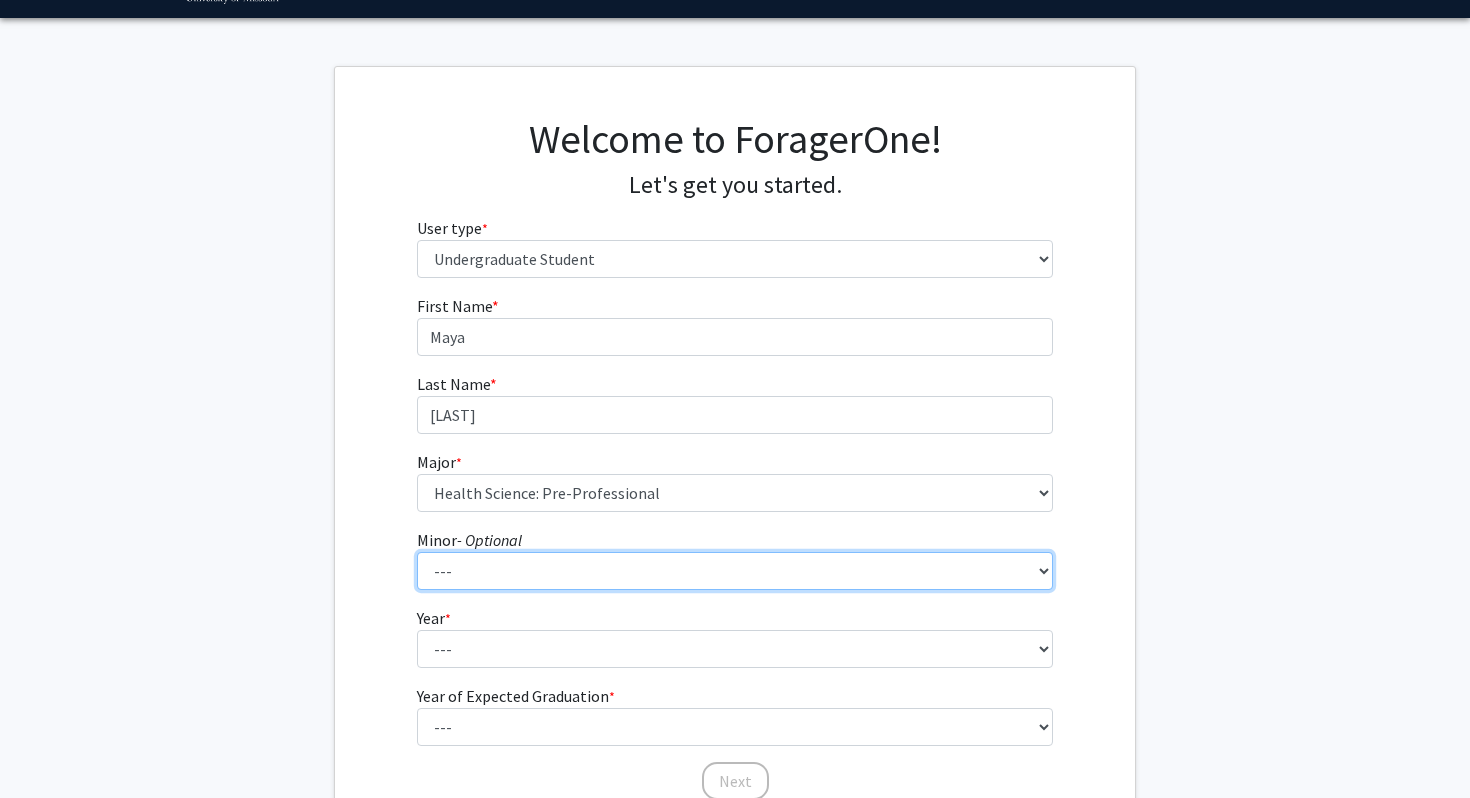 scroll, scrollTop: 56, scrollLeft: 0, axis: vertical 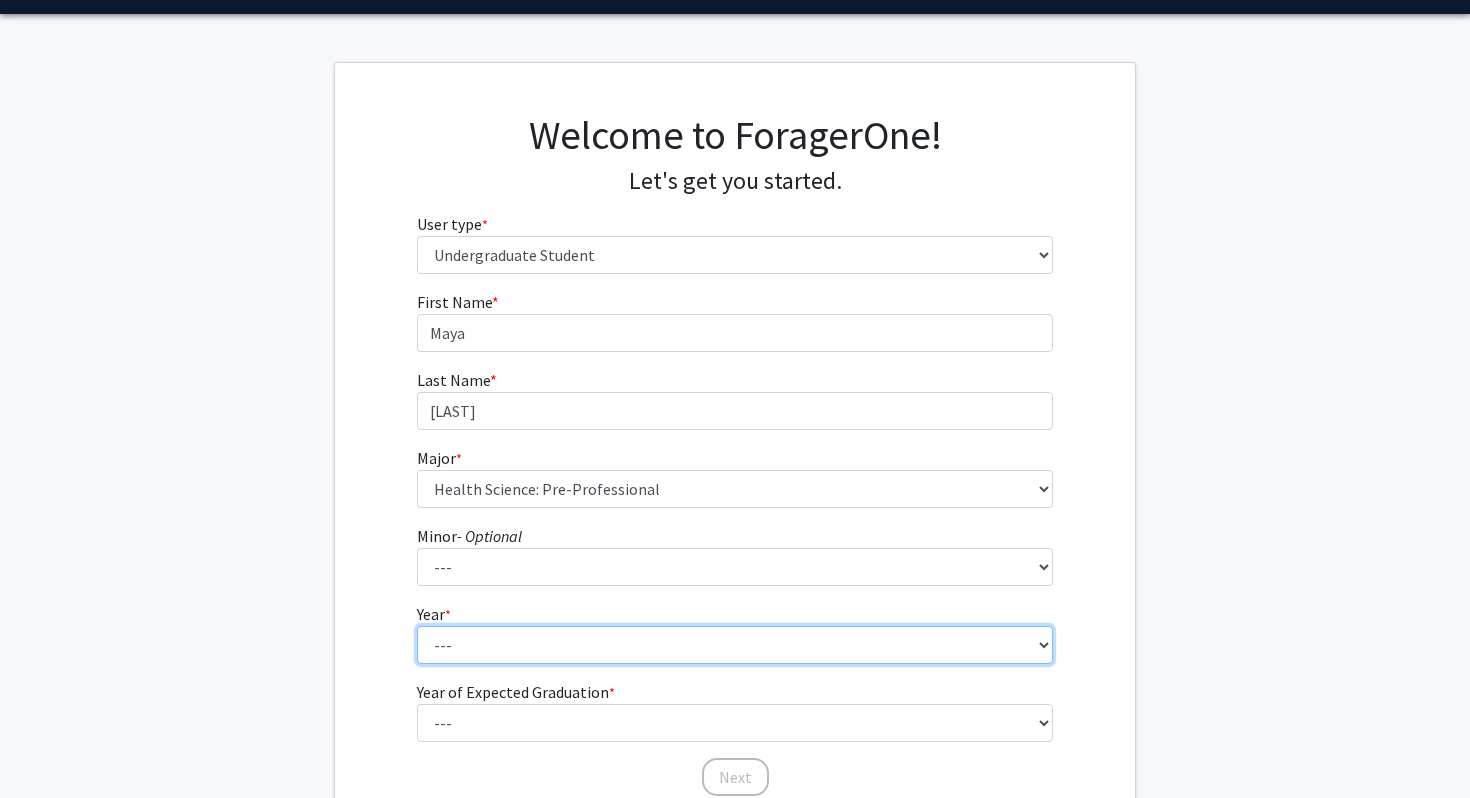 click on "---  First-year   Sophomore   Junior   Senior   Postbaccalaureate Certificate" at bounding box center [735, 645] 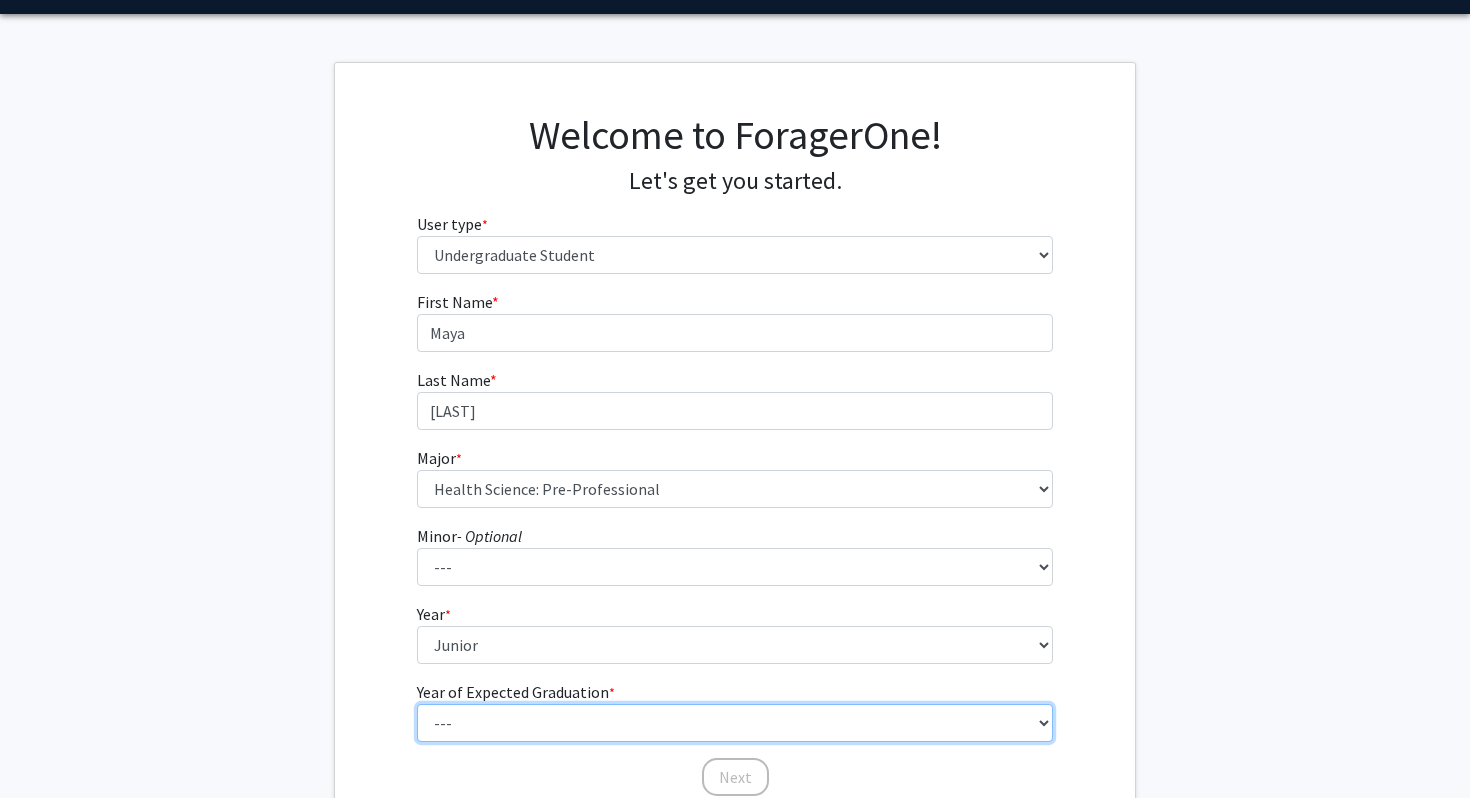 click on "---  2025   2026   2027   2028   2029   2030   2031   2032   2033   2034" at bounding box center (735, 723) 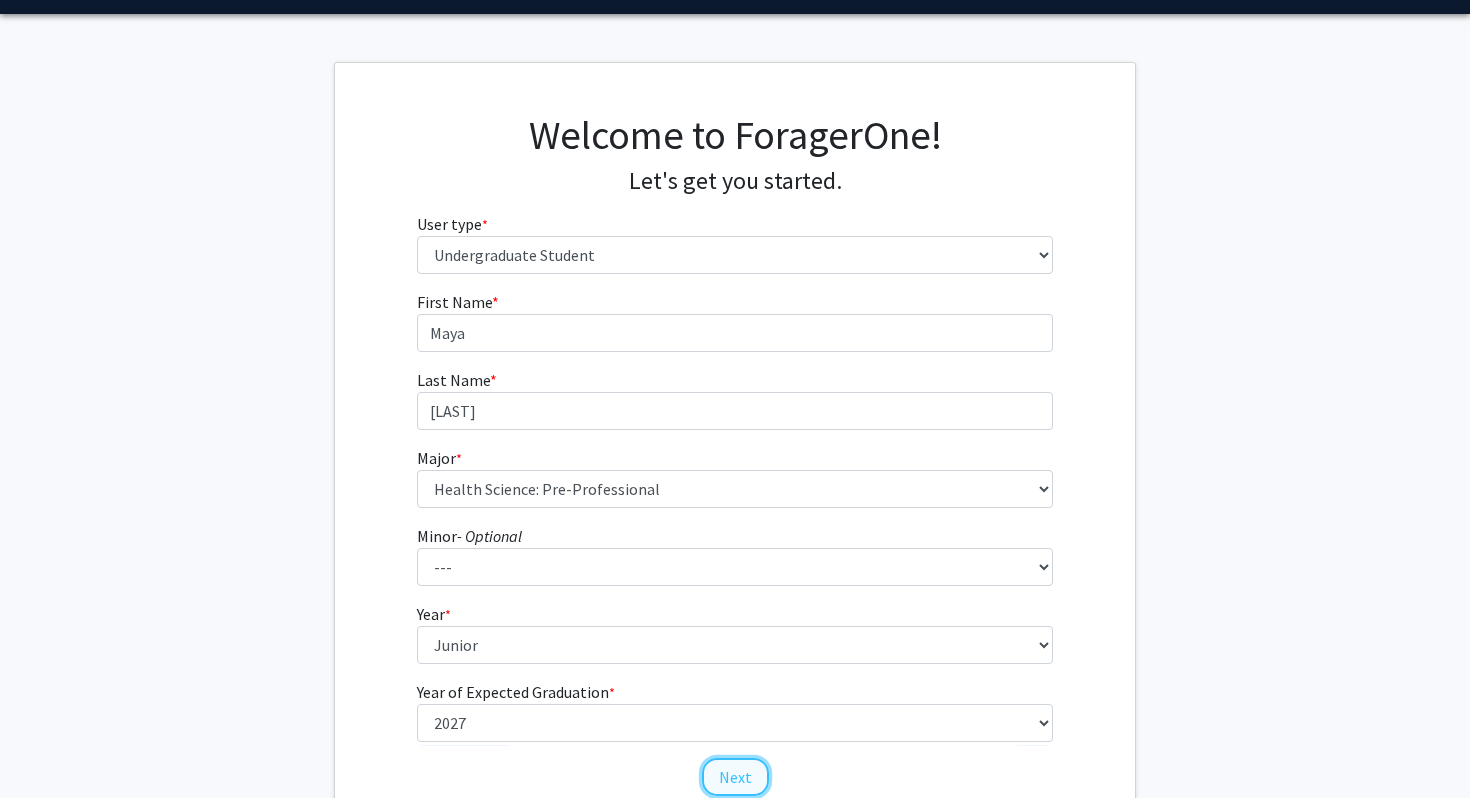 click on "Next" 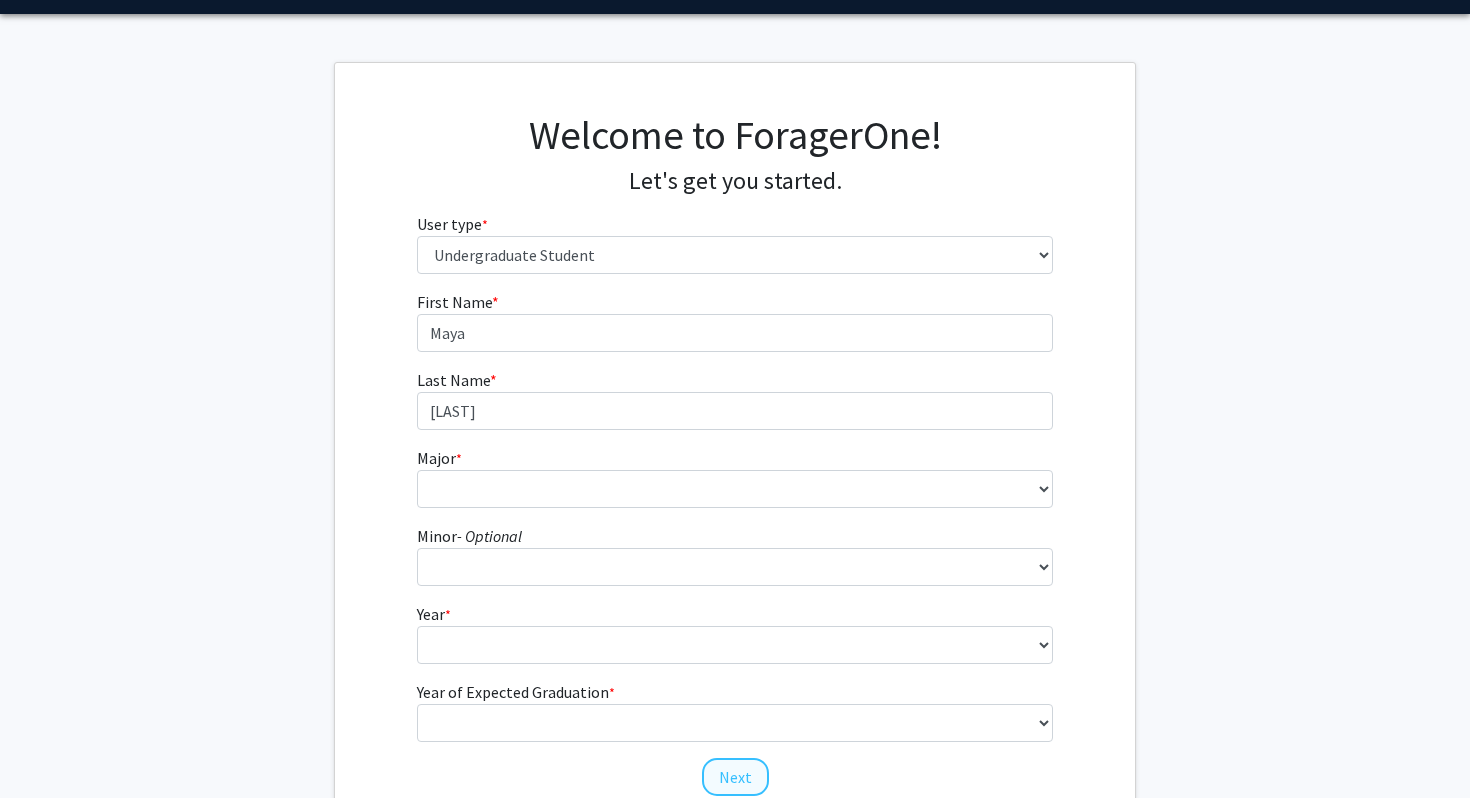 scroll, scrollTop: 0, scrollLeft: 0, axis: both 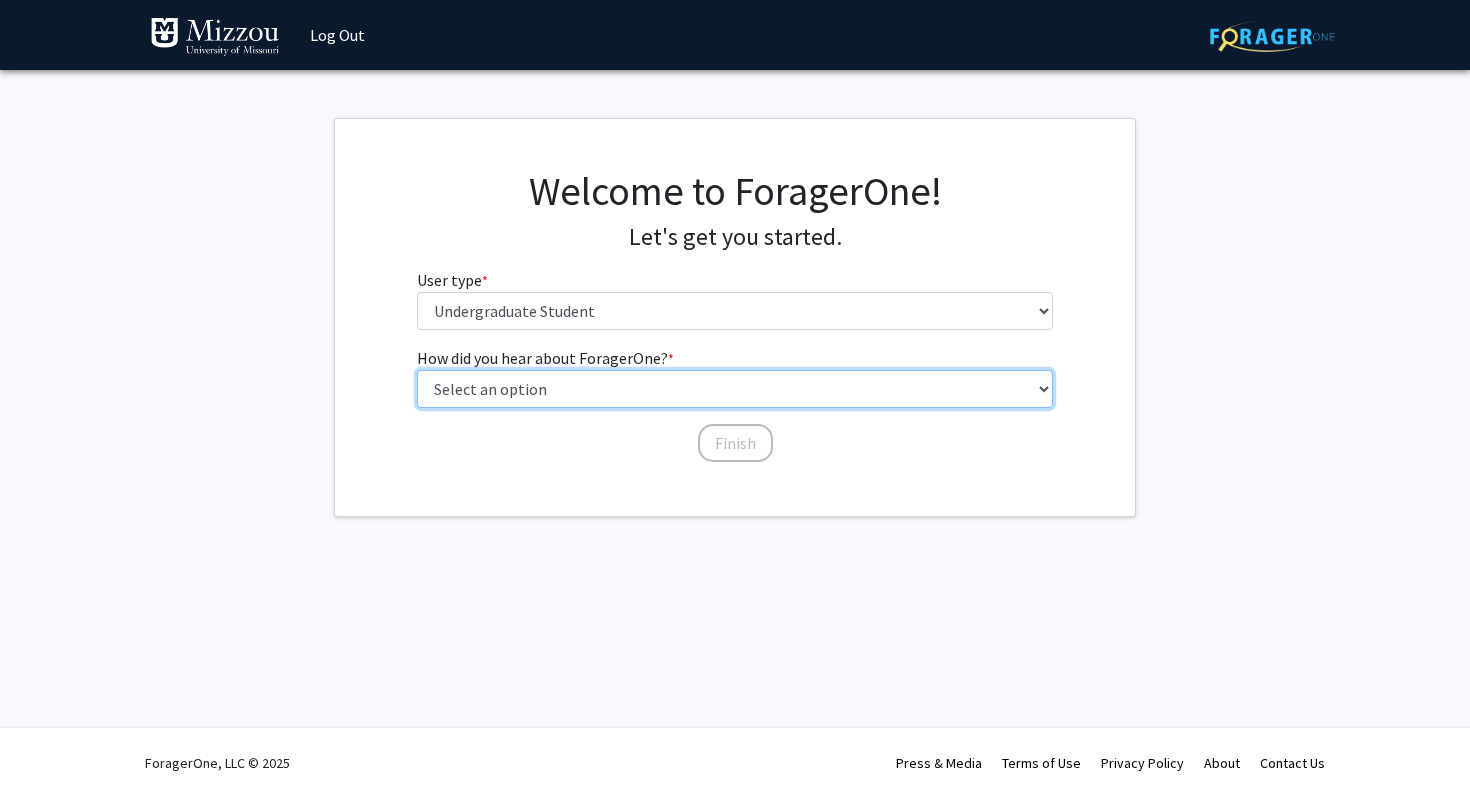 click on "Select an option  Peer/student recommendation   Faculty/staff recommendation   University website   University email or newsletter   Other" at bounding box center (735, 389) 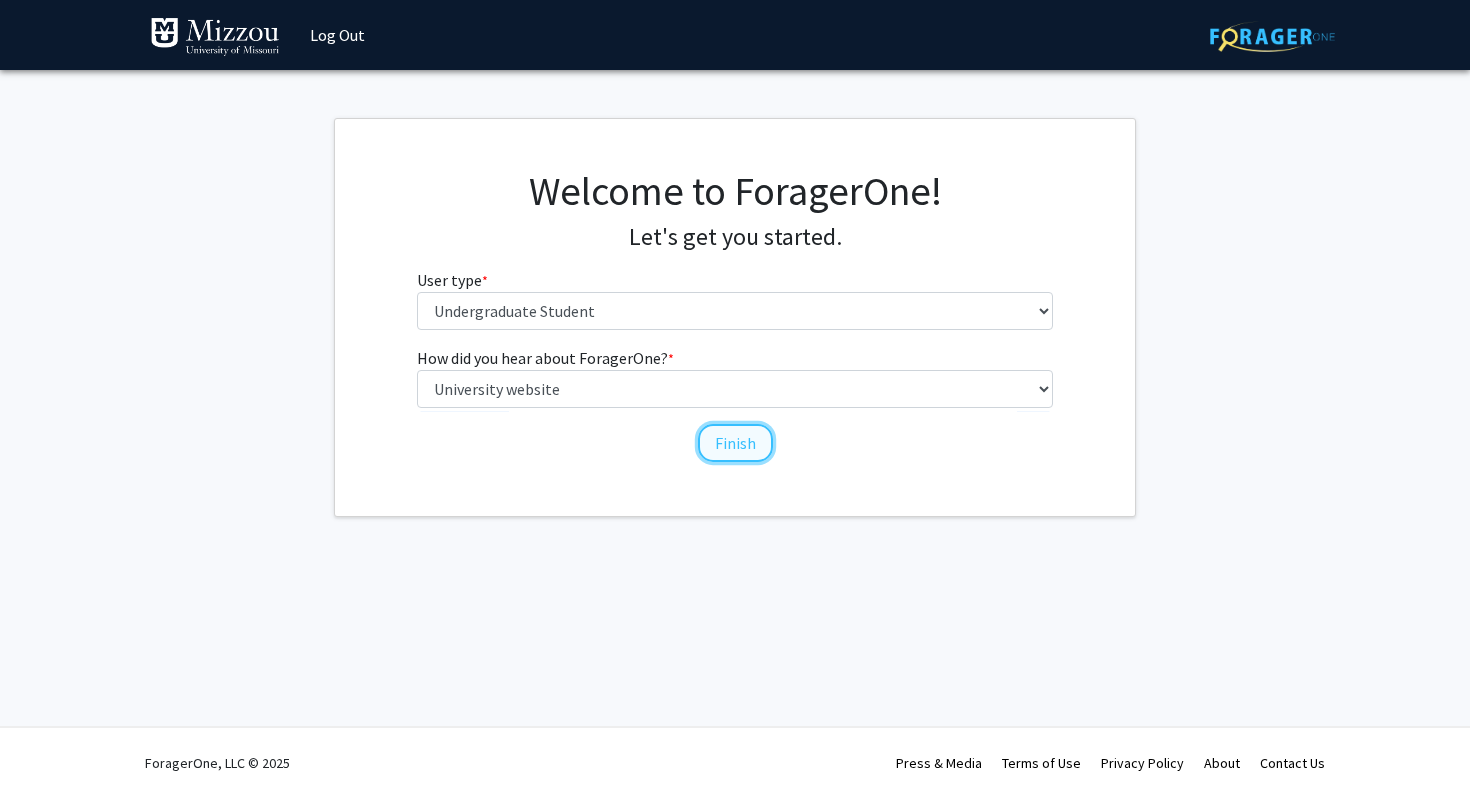 click on "Finish" 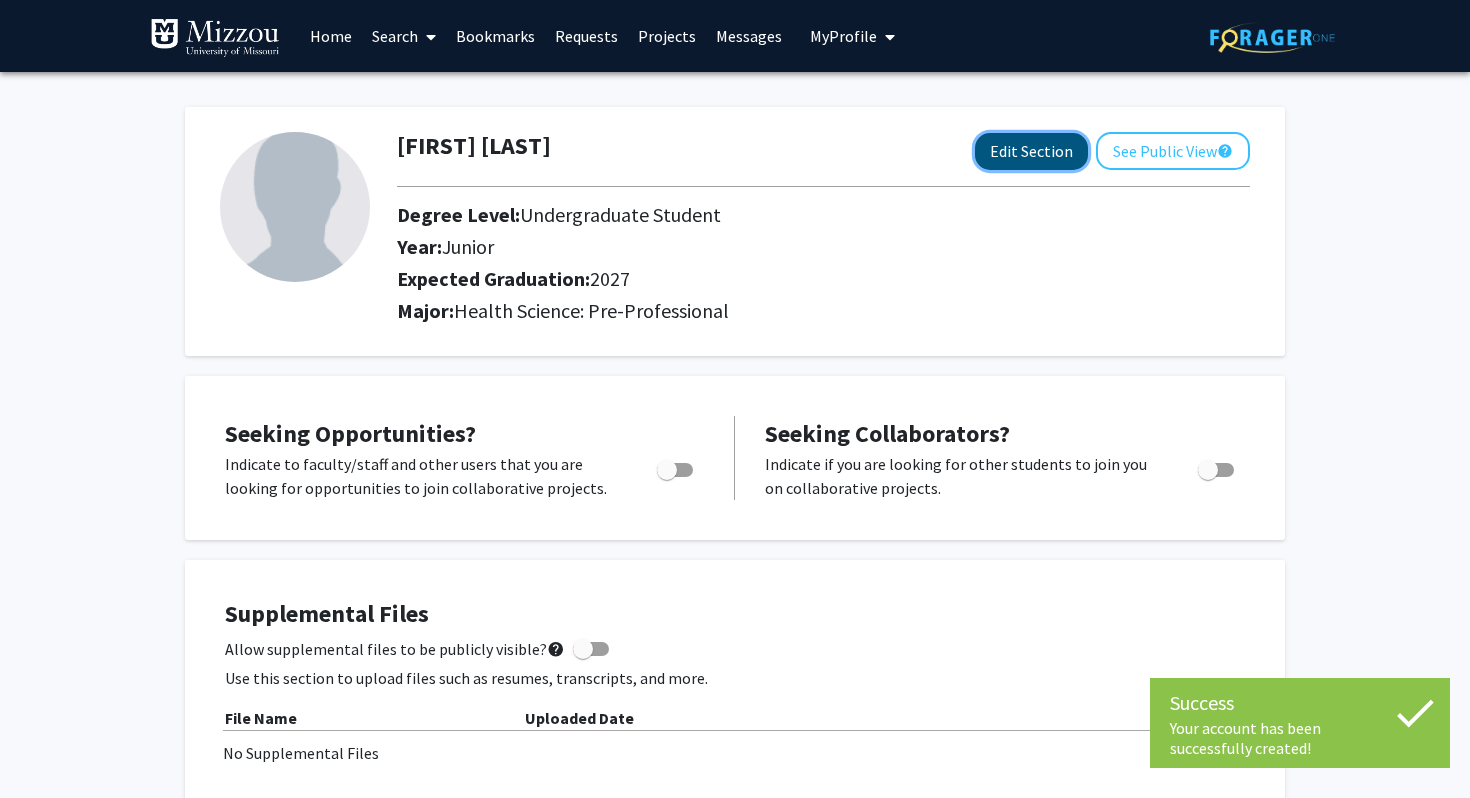 click on "Edit Section" 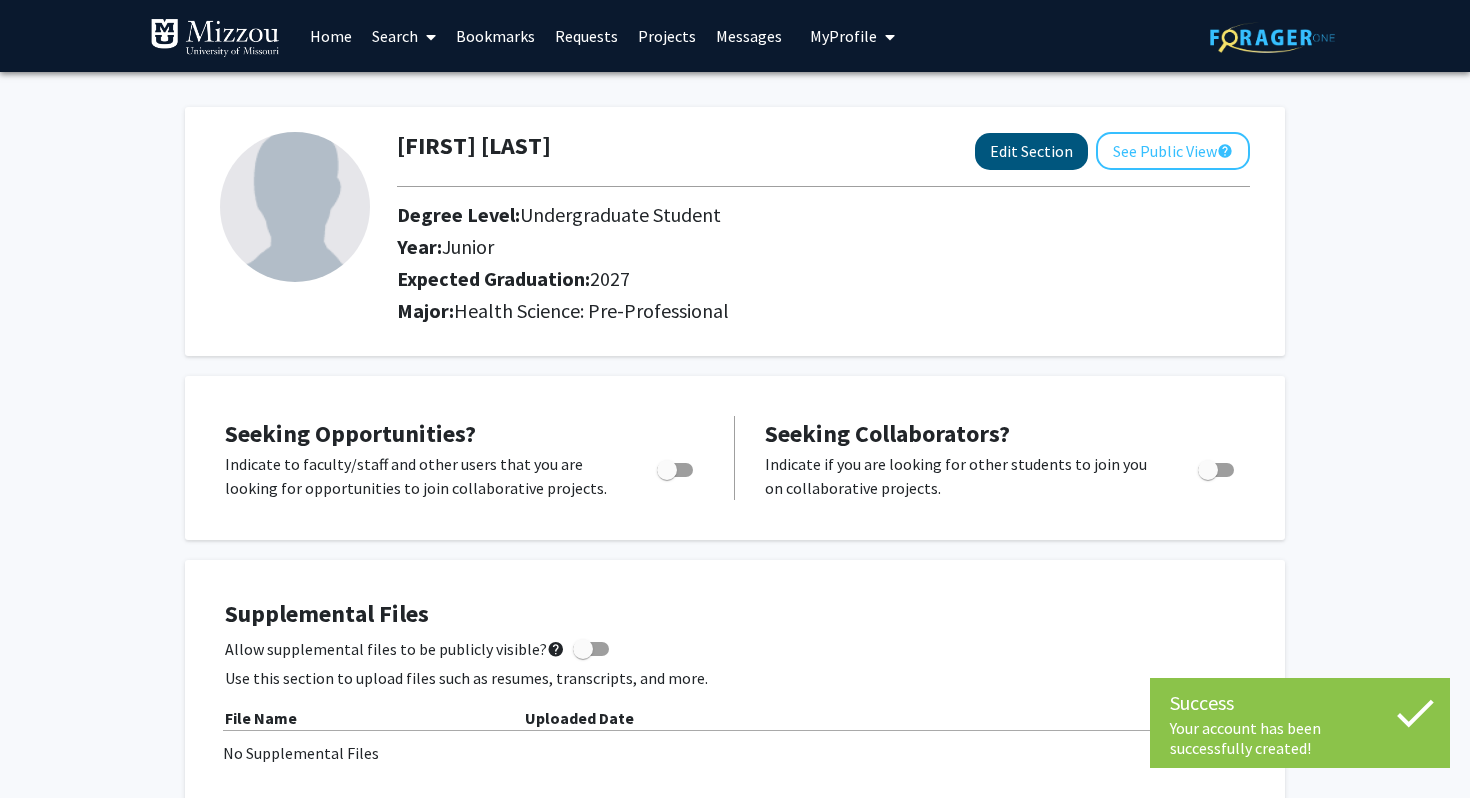 select on "junior" 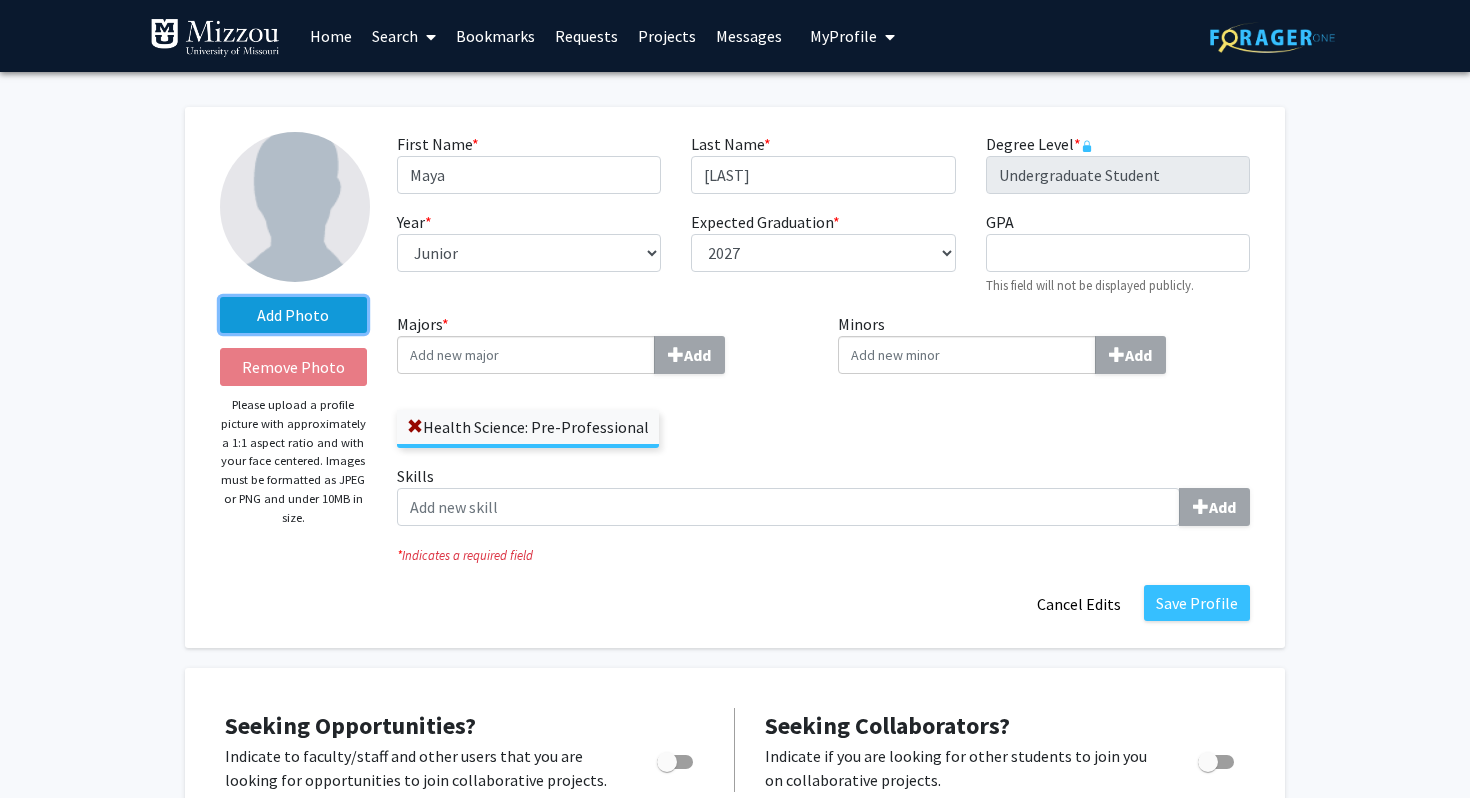 click on "Add Photo" 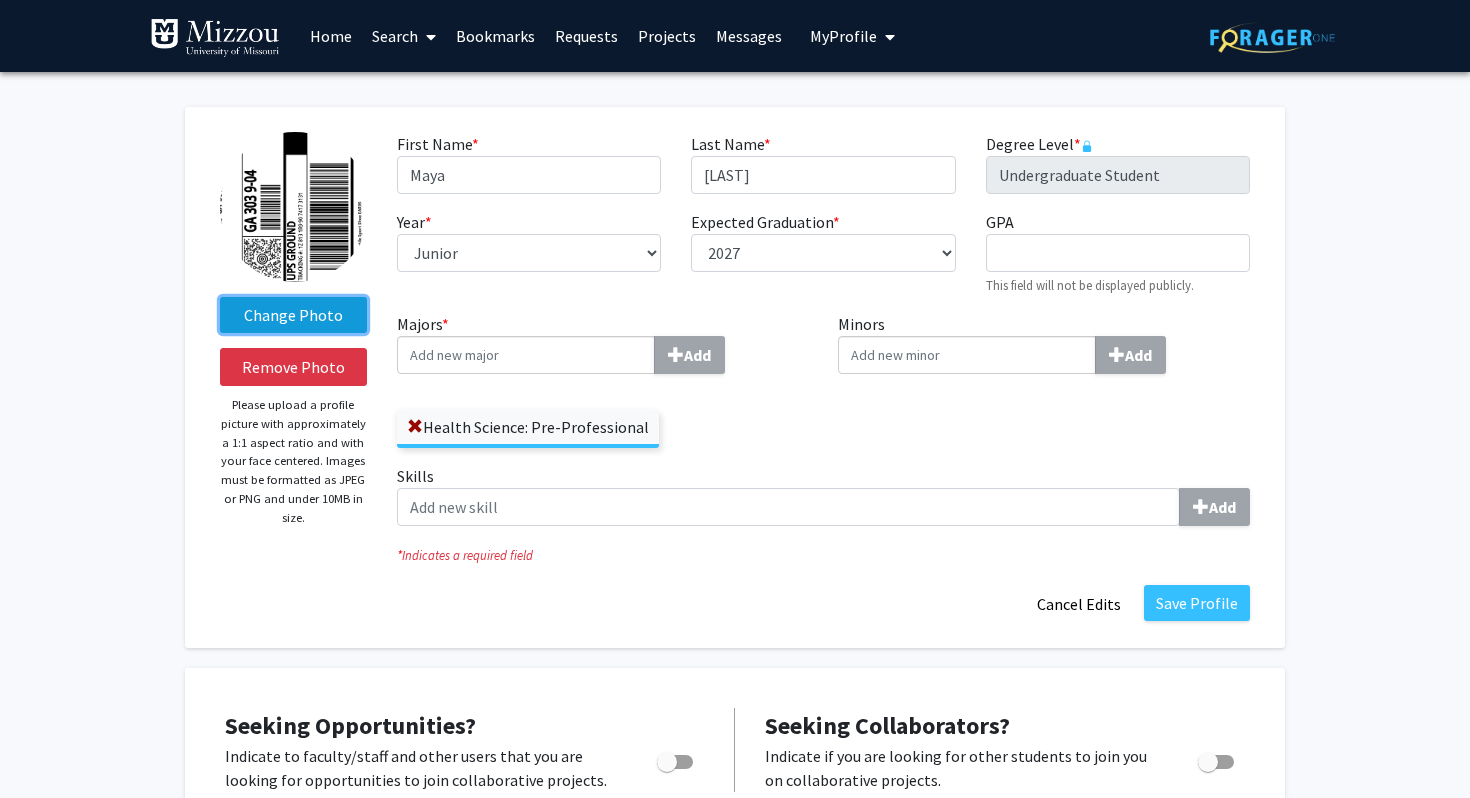 click on "Change Photo" 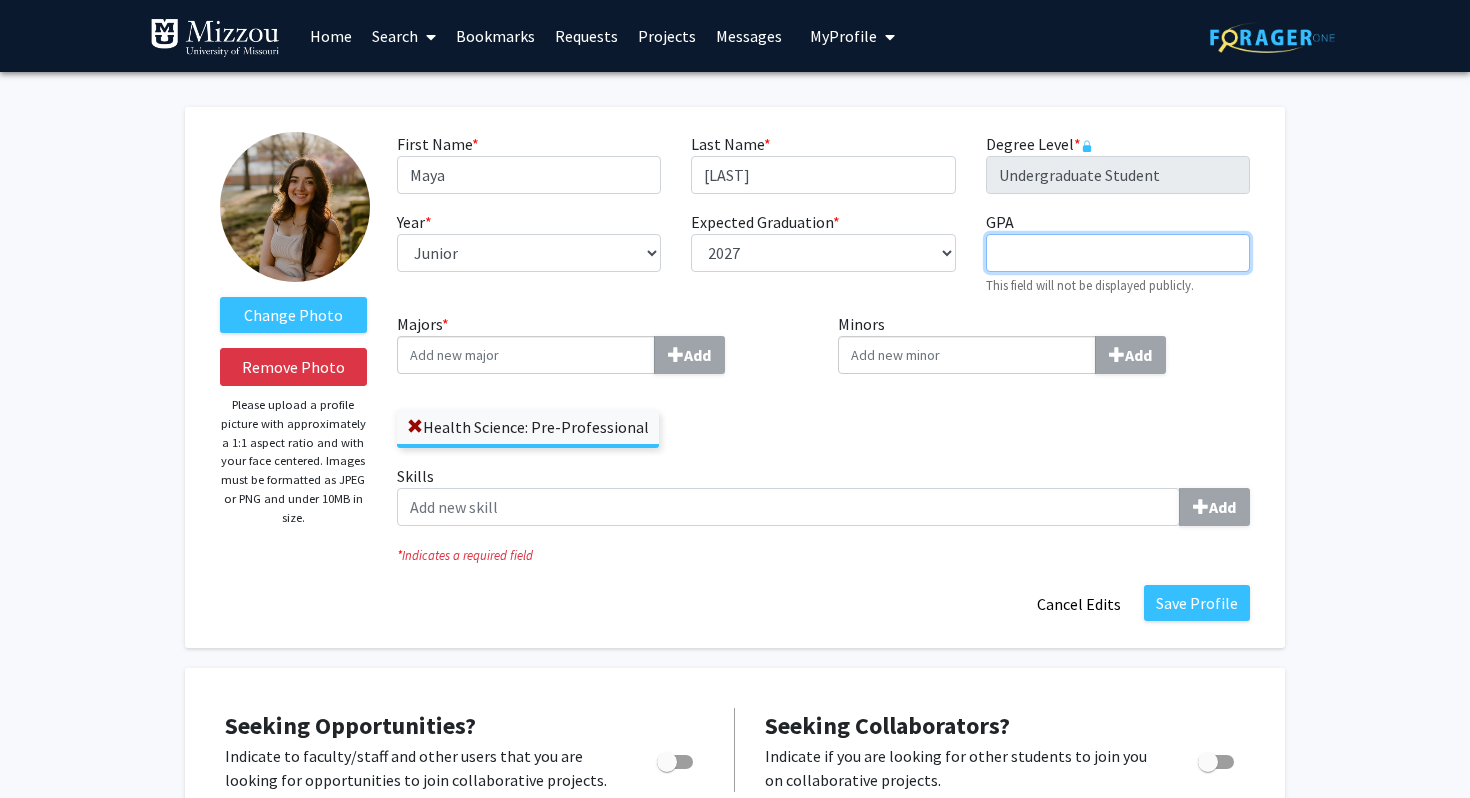 click on "GPA  required" at bounding box center [1118, 253] 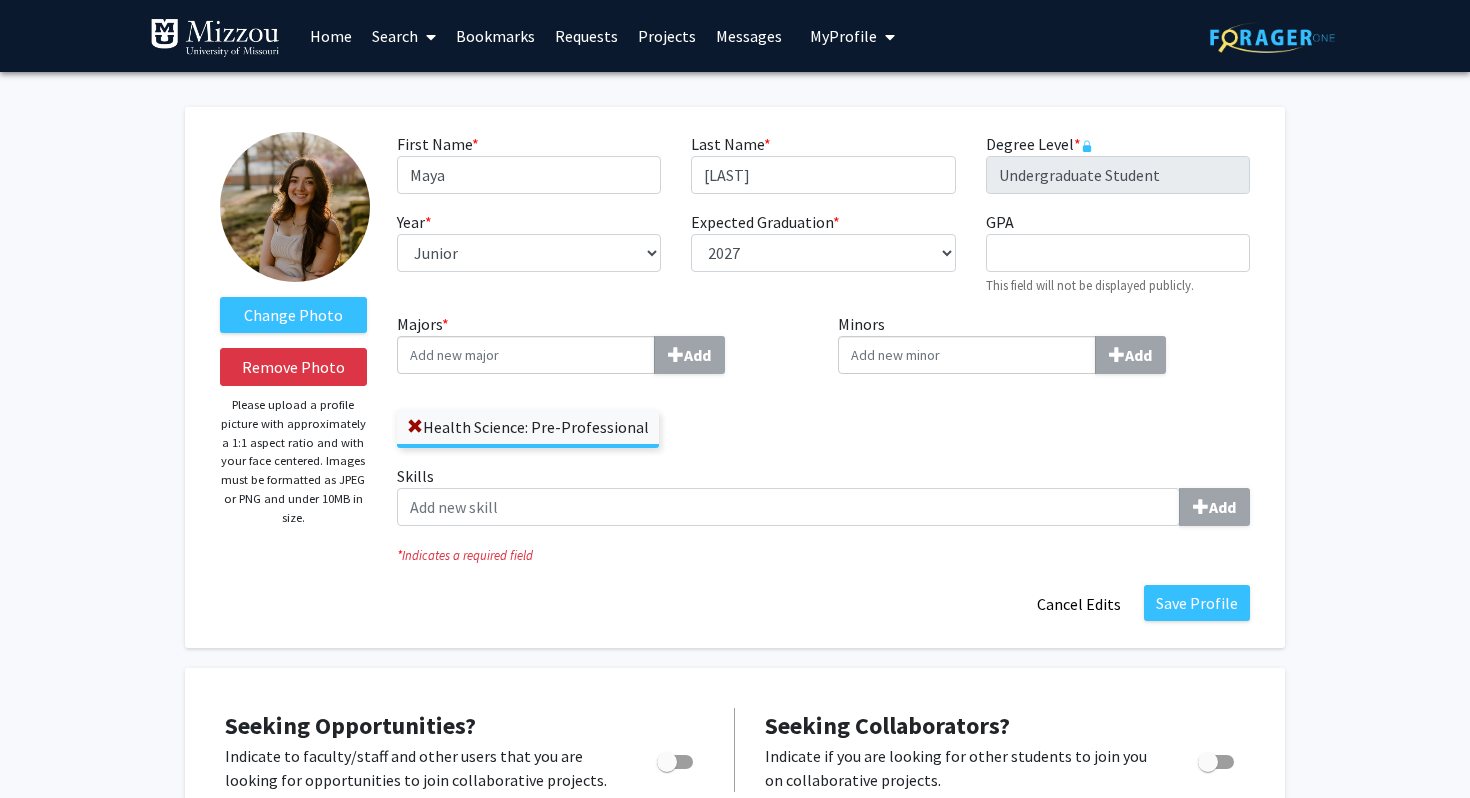 click on "First Name  * required [FIRST]  Last Name  * required [LAST]  Degree Level  * required Undergraduate Student  Year  * required ---  First-year   Sophomore   Junior   Senior   Postbaccalaureate Certificate   Expected Graduation  * required ---  2018   2019   2020   2021   2022   2023   2024   2025   2026   2027   2028   2029   2030   2031   GPA  required  This field will not be displayed publicly." 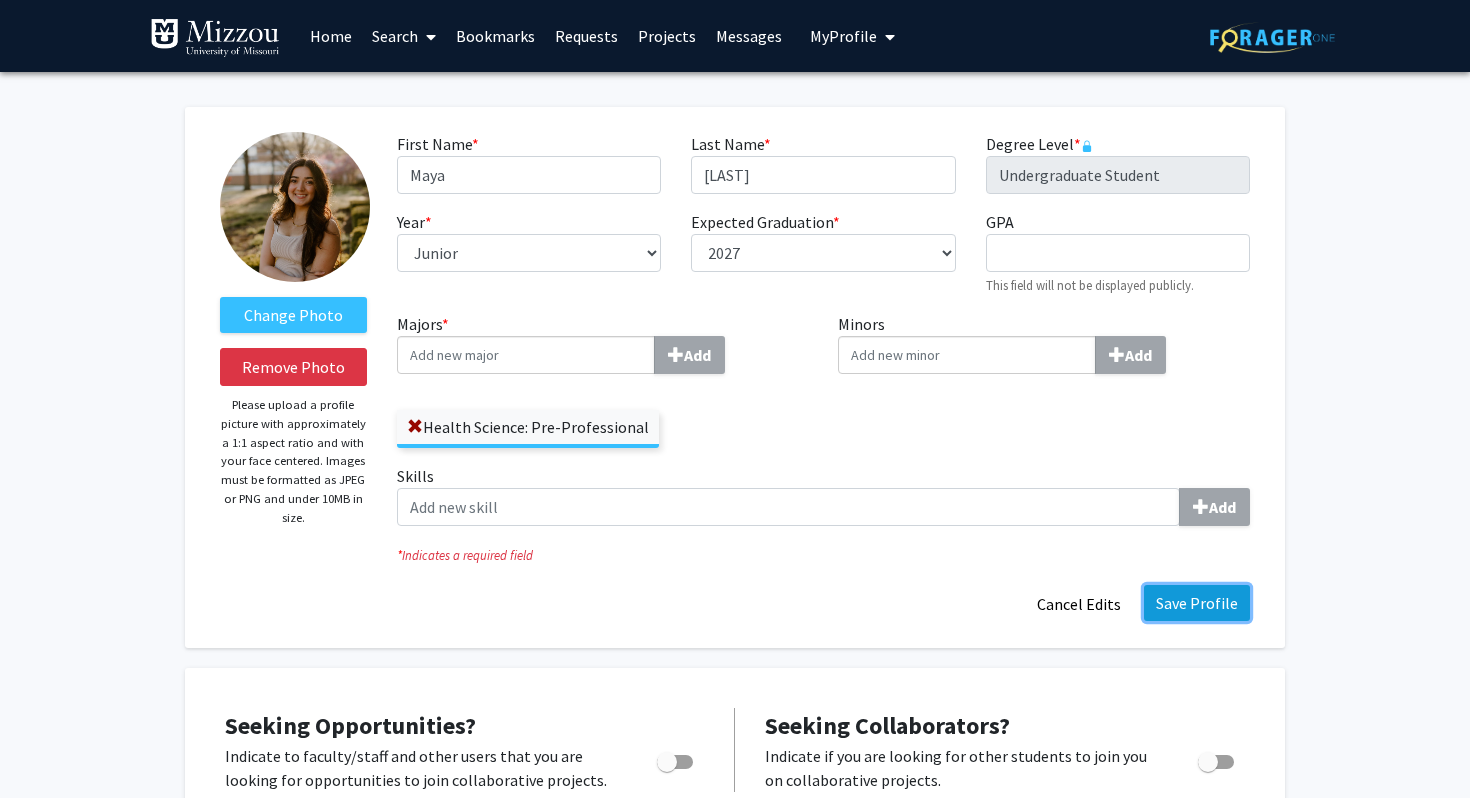 click on "Save Profile" 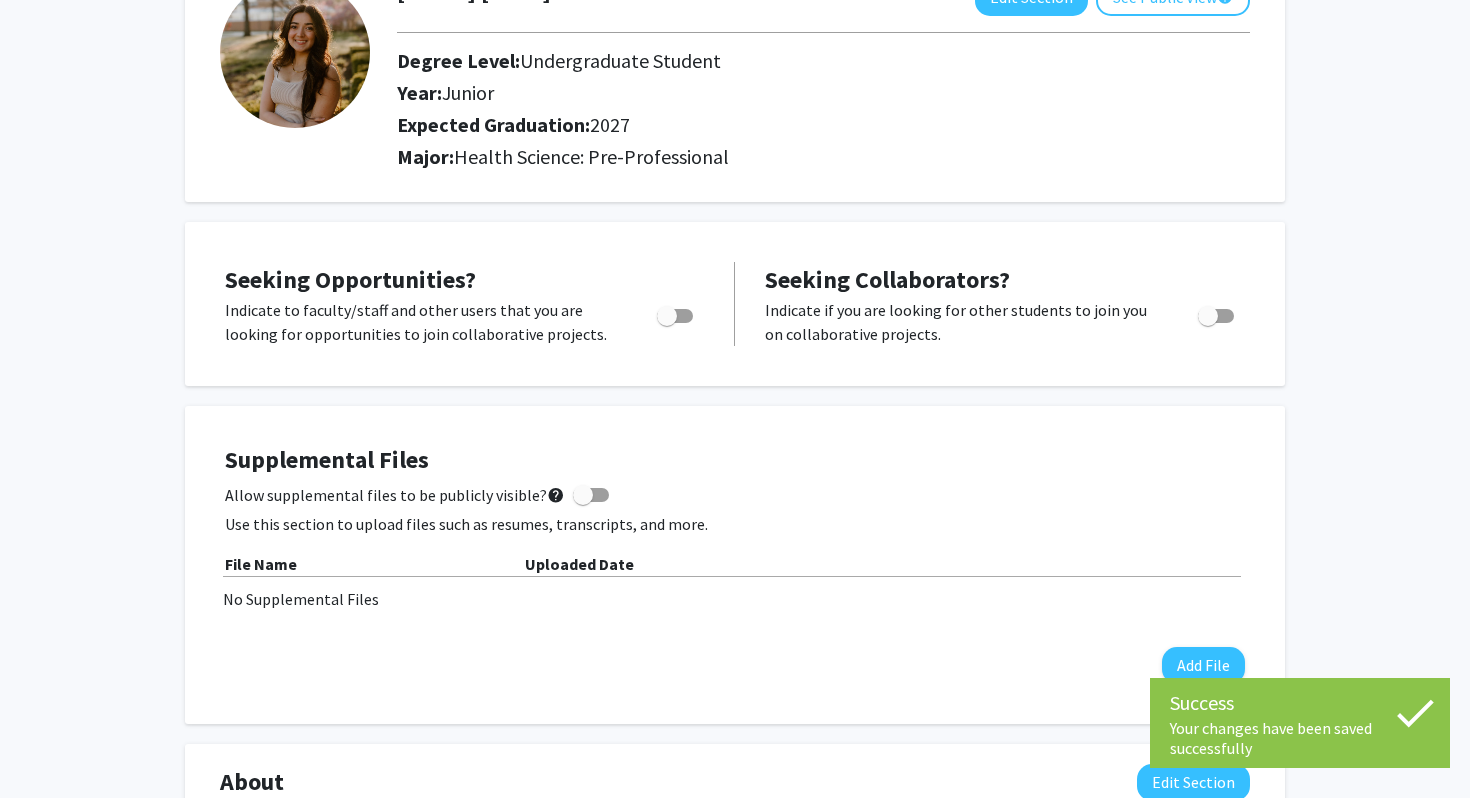 scroll, scrollTop: 192, scrollLeft: 0, axis: vertical 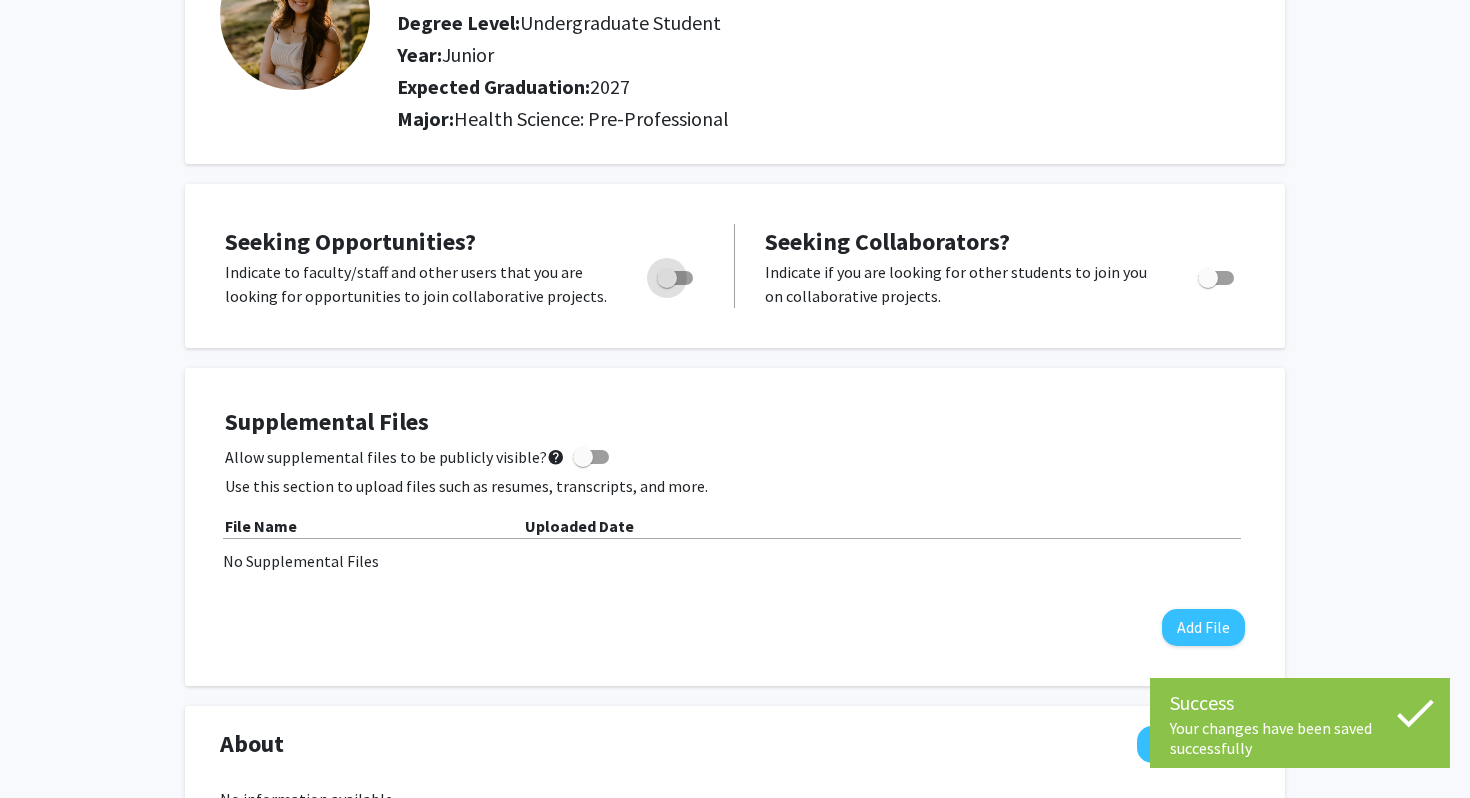 click at bounding box center (667, 278) 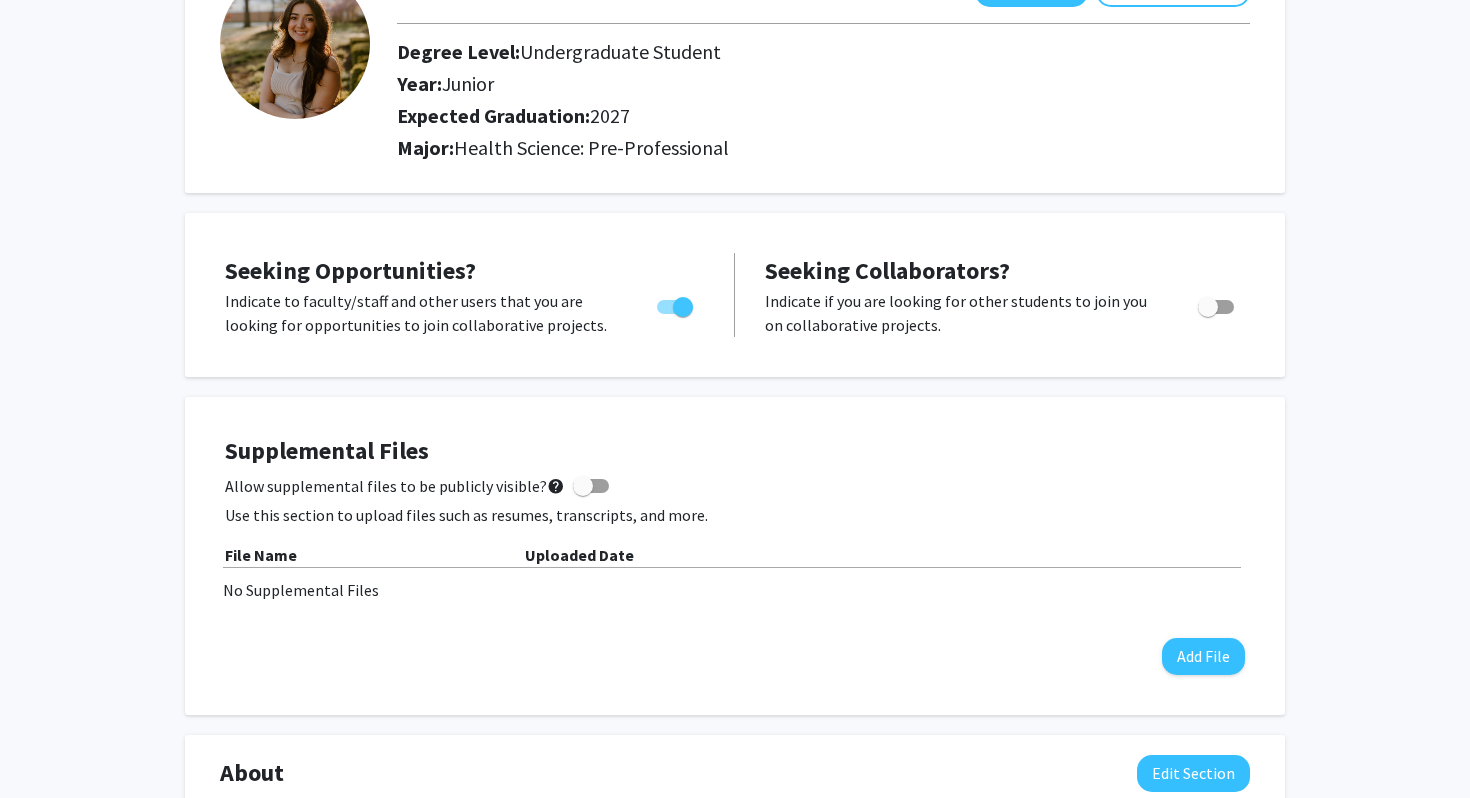 scroll, scrollTop: 0, scrollLeft: 0, axis: both 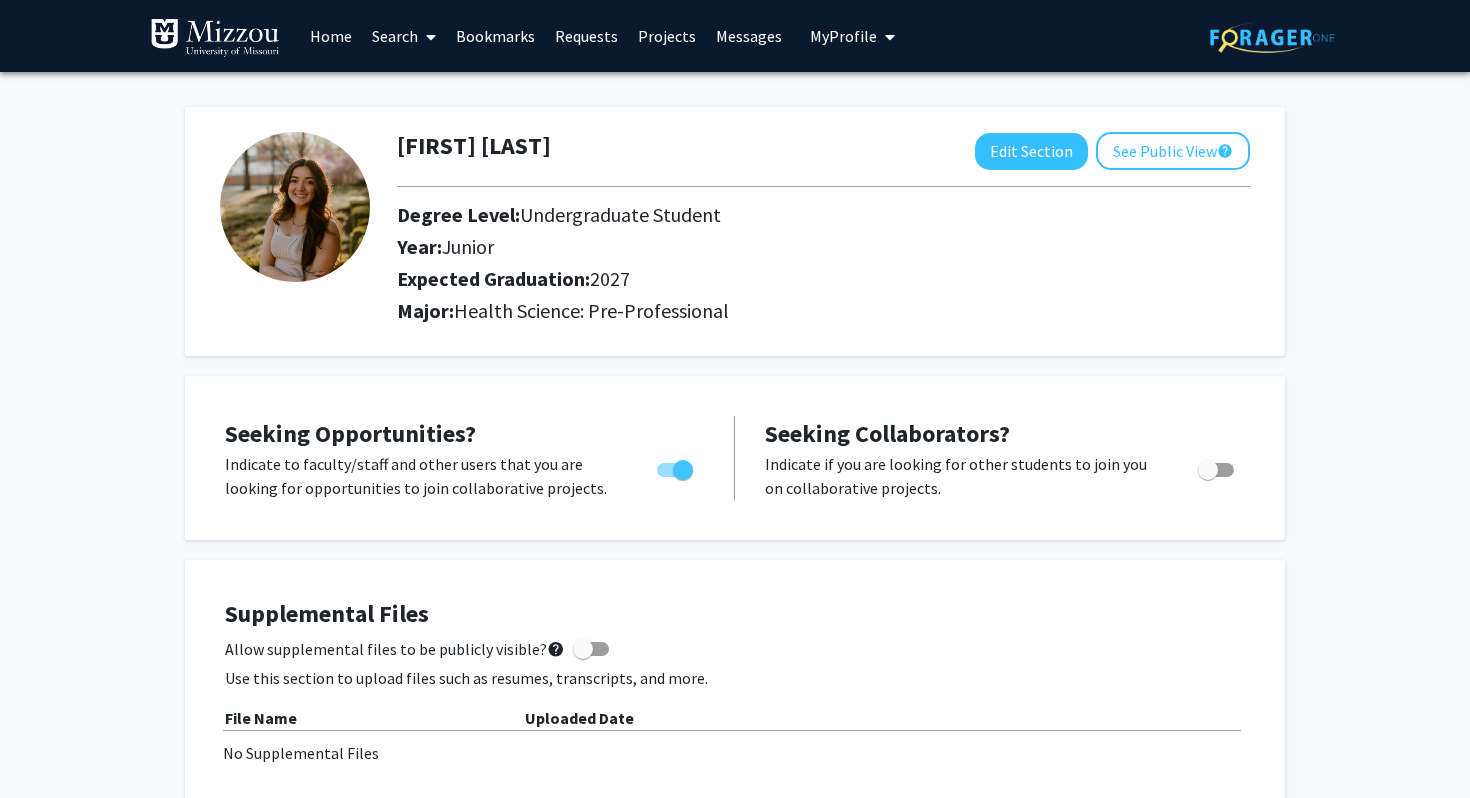 click on "Projects" at bounding box center [667, 36] 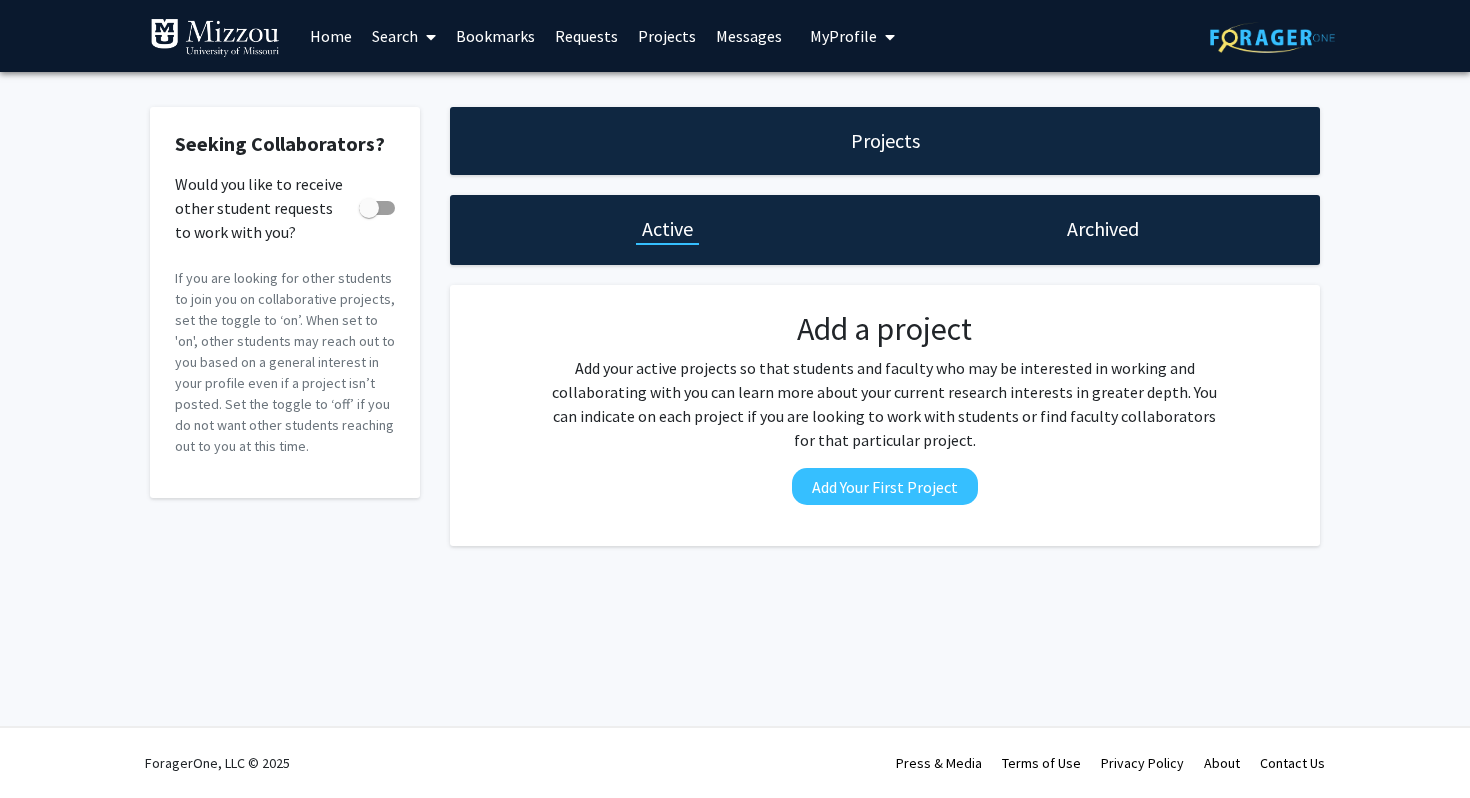 click on "Bookmarks" at bounding box center [495, 36] 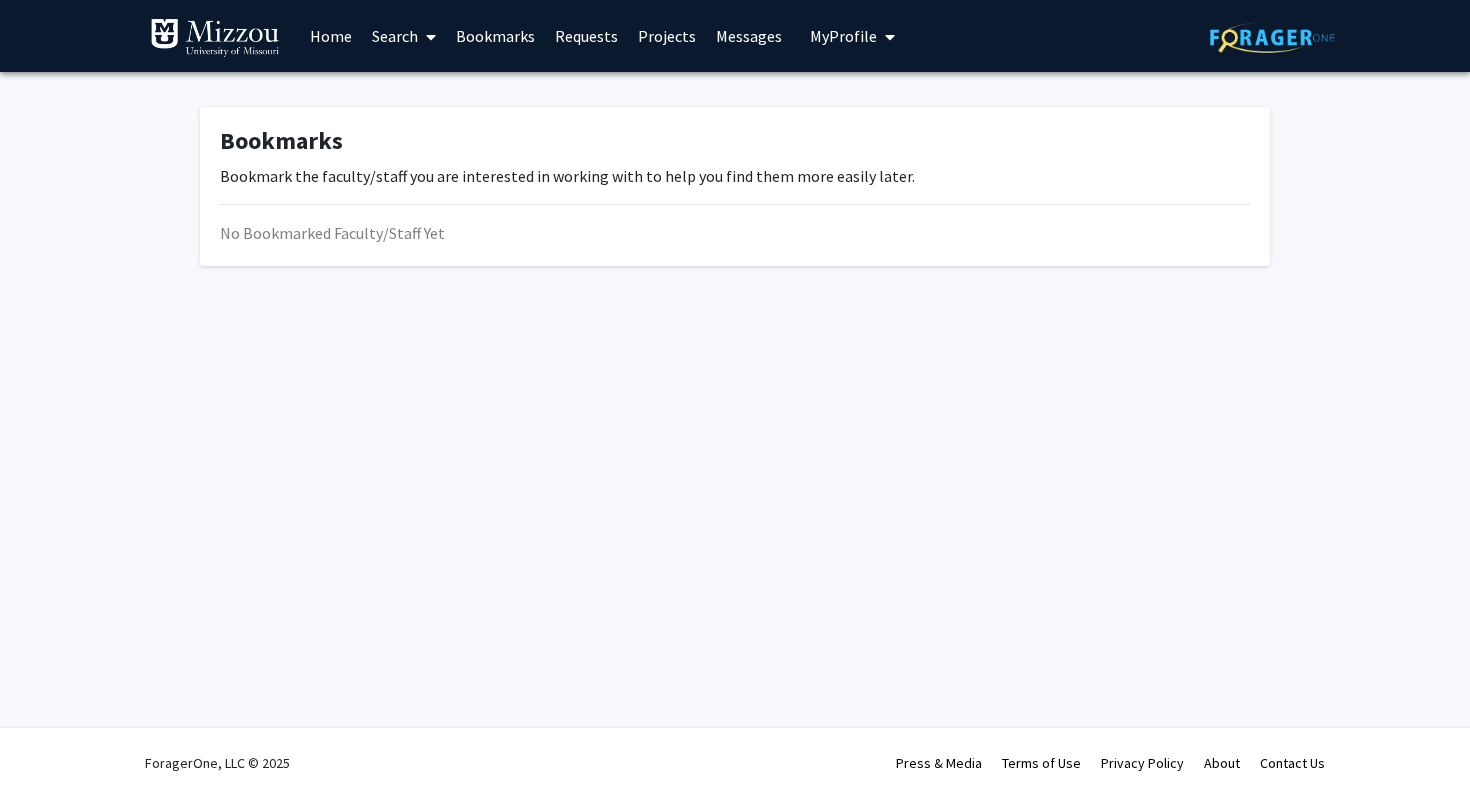 click on "Home" at bounding box center (331, 36) 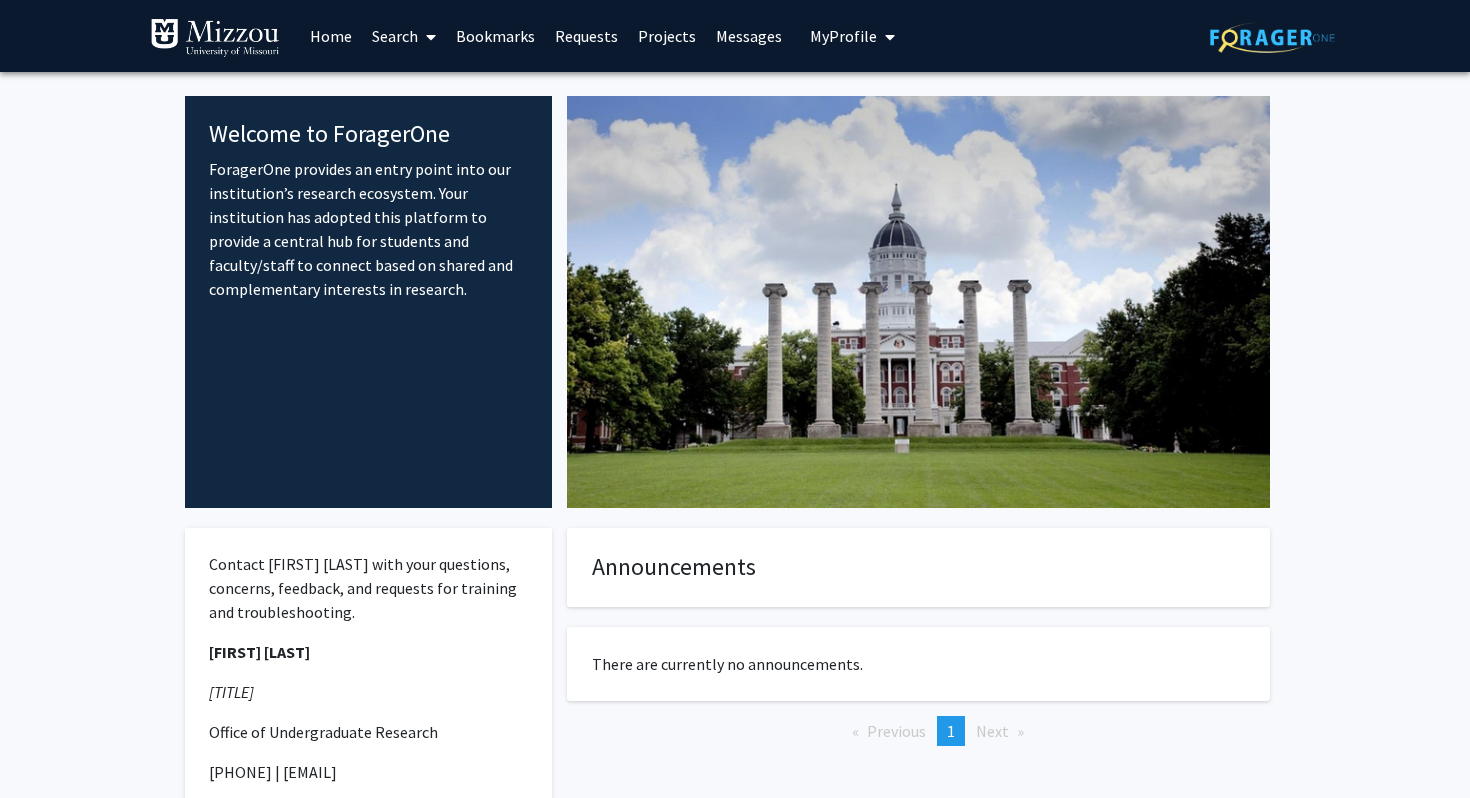 click on "Search" at bounding box center [404, 36] 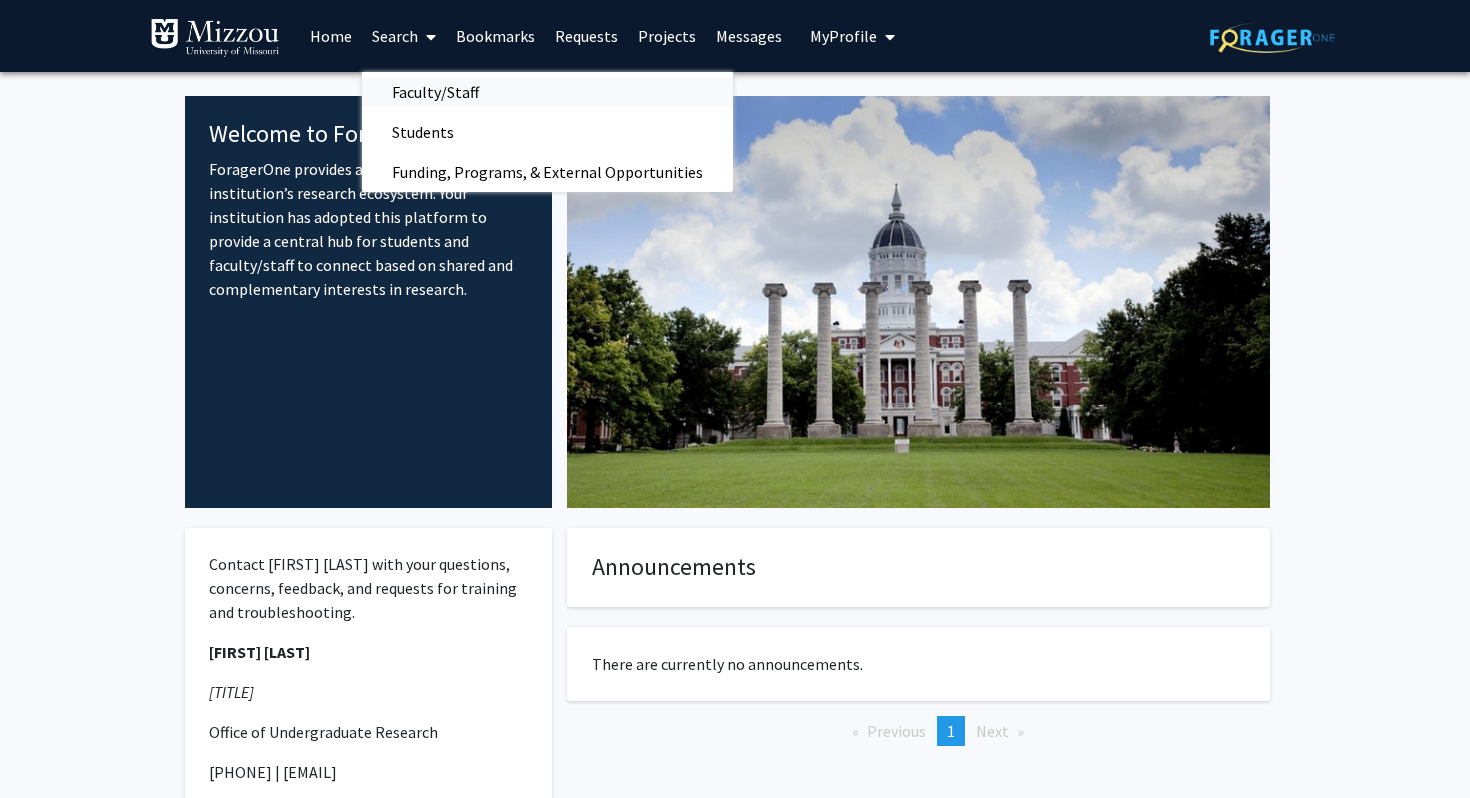click on "Faculty/Staff" at bounding box center (435, 92) 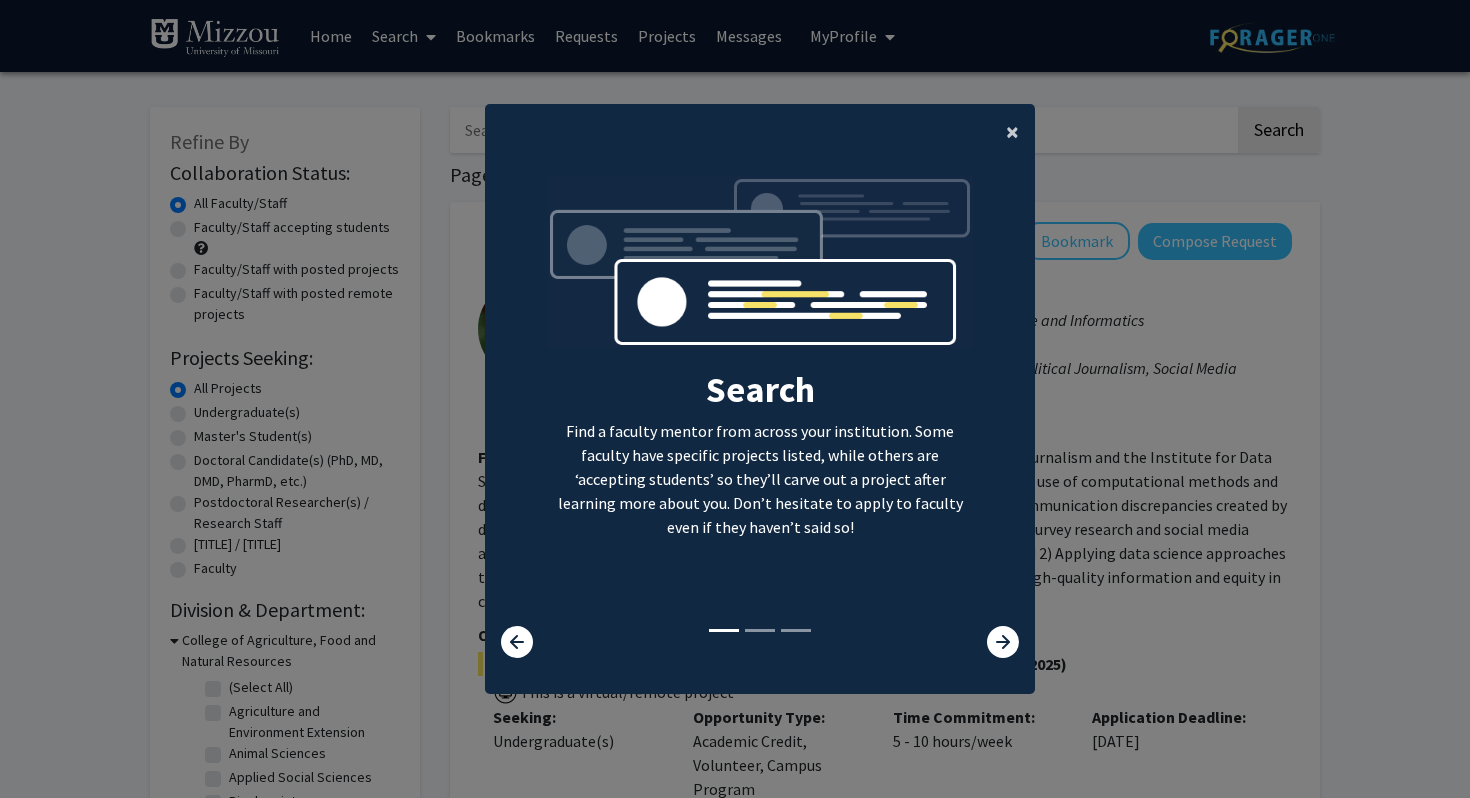 click on "×" 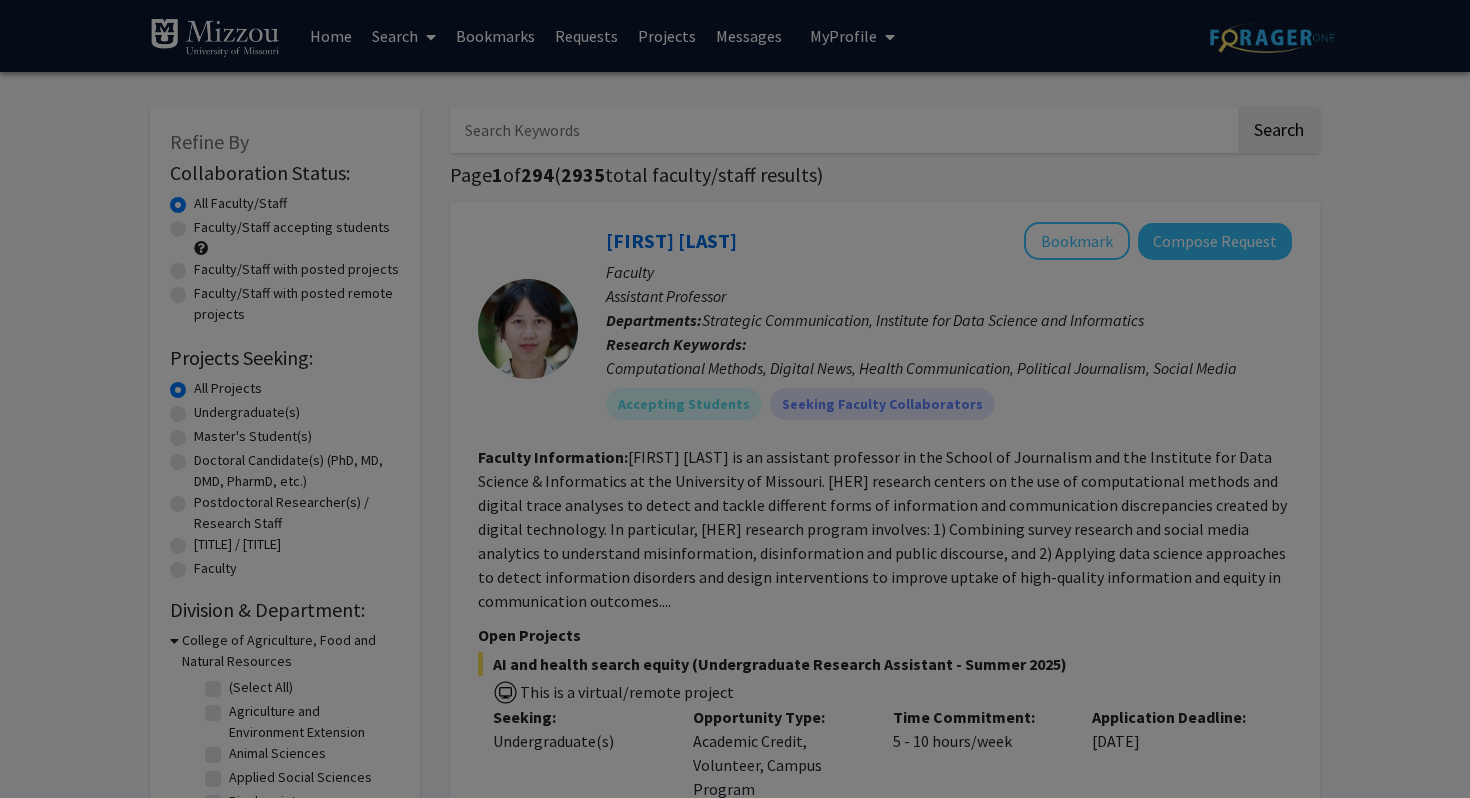 click on "Search  Find a faculty mentor from across your institution. Some faculty have specific projects listed, while others are ‘accepting students’ so they’ll carve out a project after learning more about you. Don’t hesitate to apply to faculty even if they haven’t said so!  Bookmark  Don’t lose track of the faculty mentors you’re interested in working with. Save them as you go and apply to work with them whenever you’re ready!  Apply  We help you put your best foot forward to get the attention of faculty. On average, students applying via ForagerOne need to only submit 2-3 requests to connect with at least one faculty." at bounding box center [760, 216] 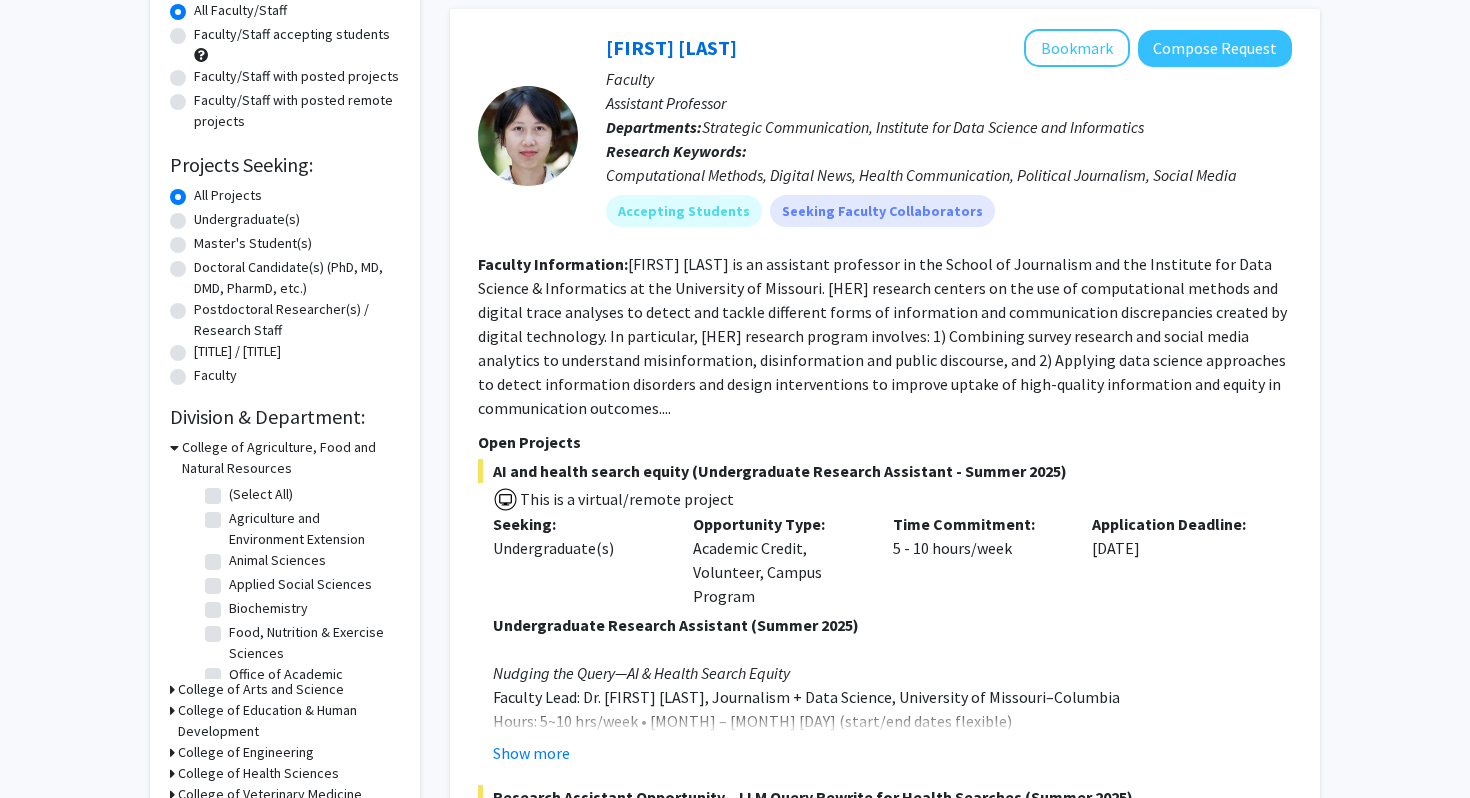 scroll, scrollTop: 216, scrollLeft: 0, axis: vertical 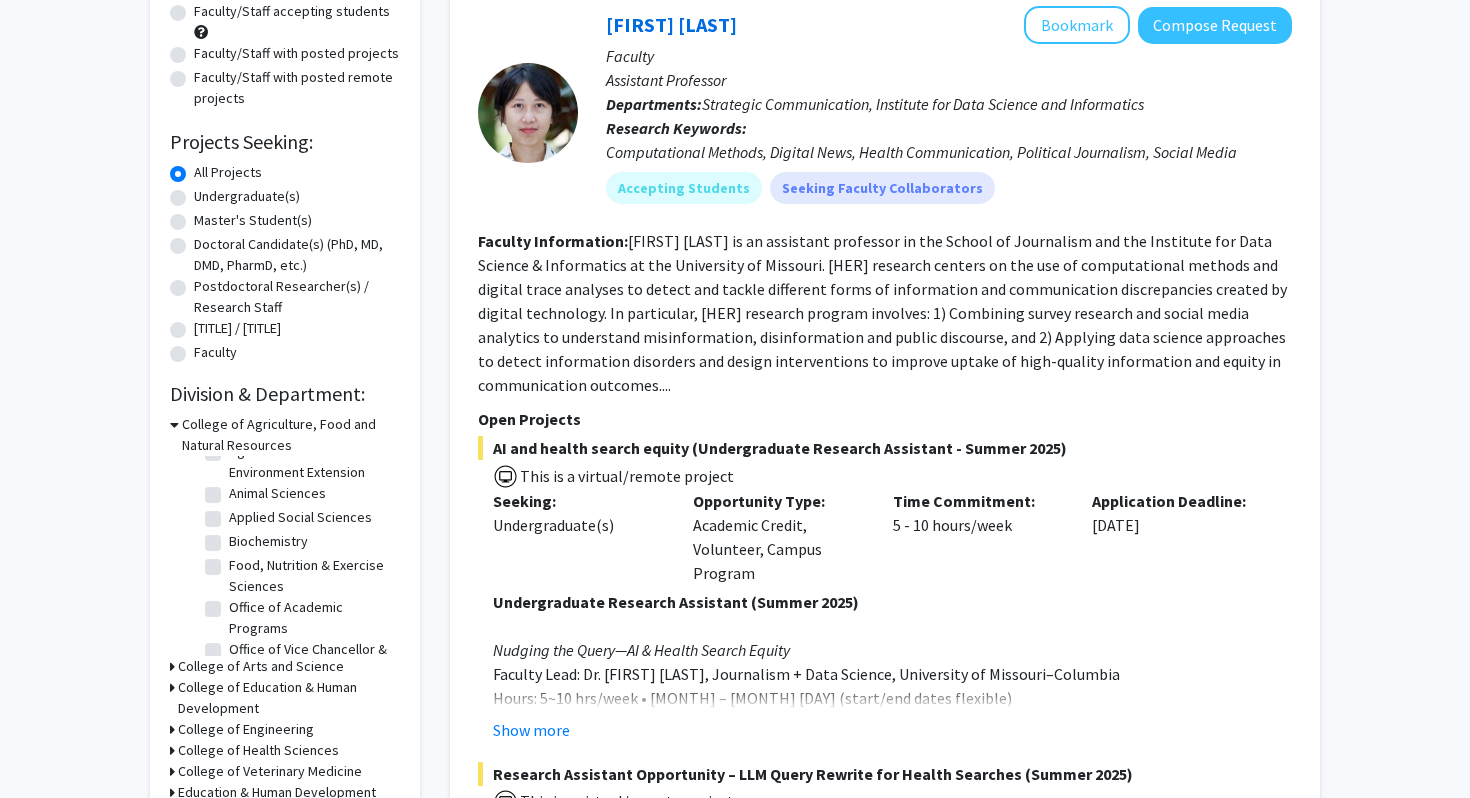 click on "Biochemistry" 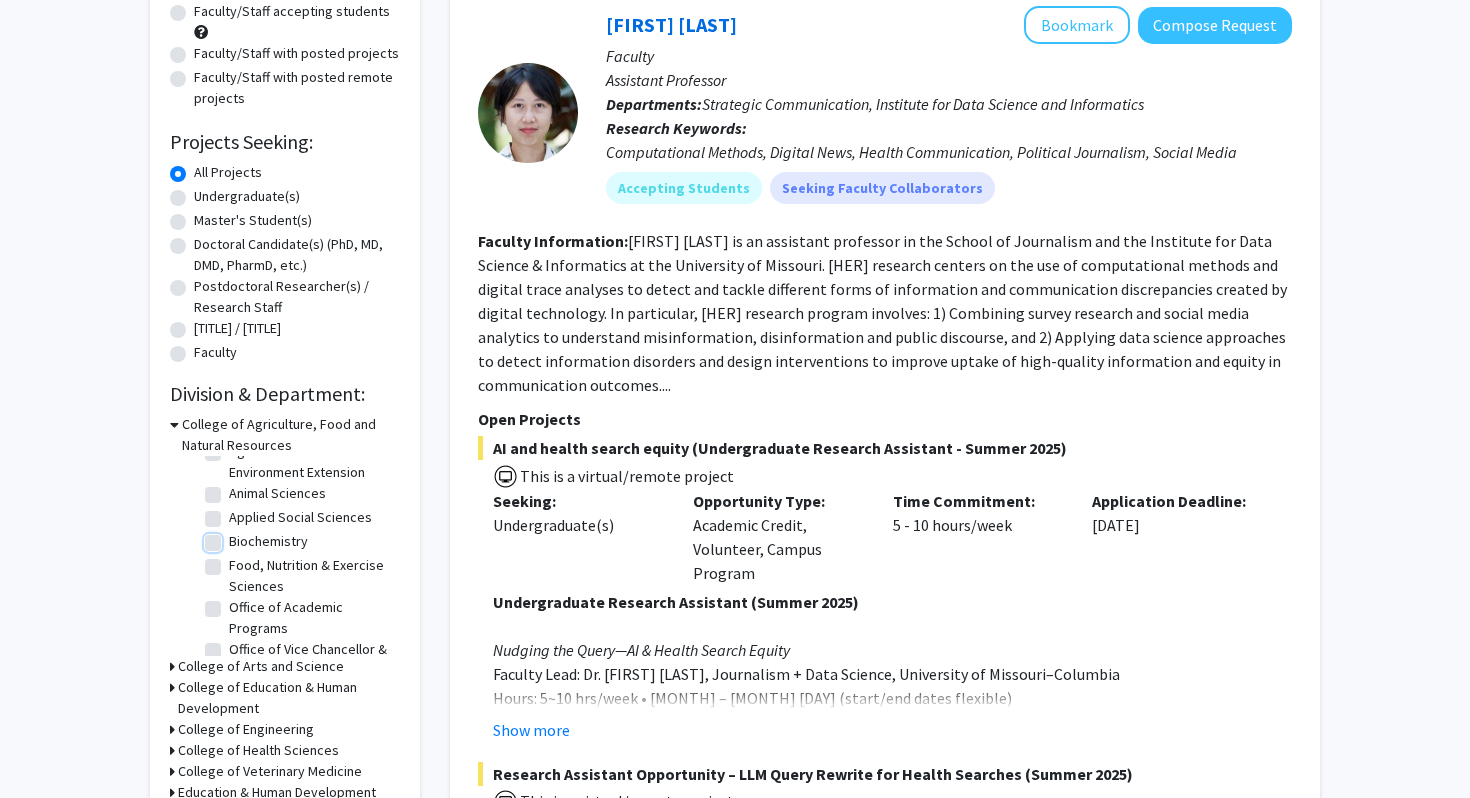 click on "Biochemistry" at bounding box center (235, 537) 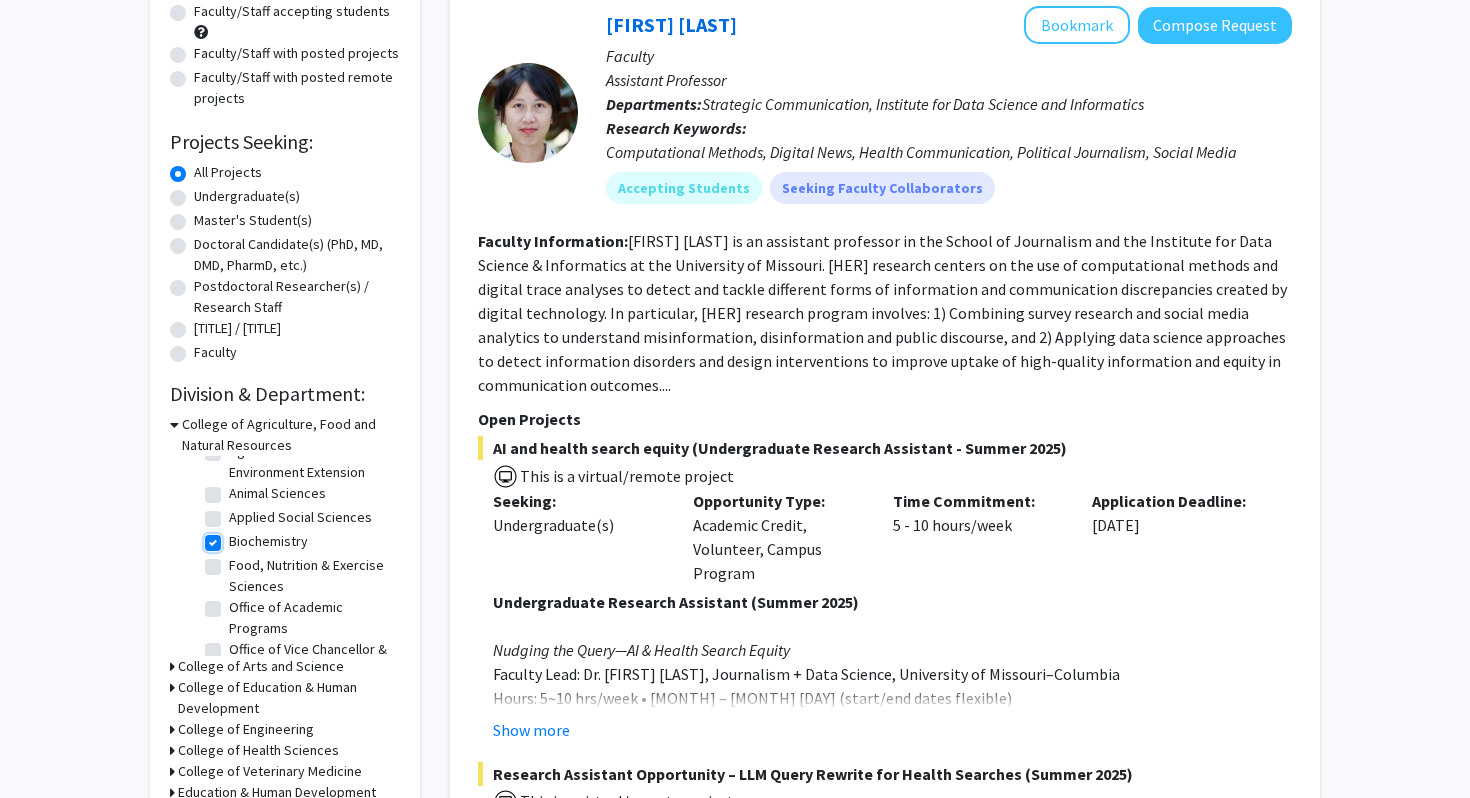 checkbox on "true" 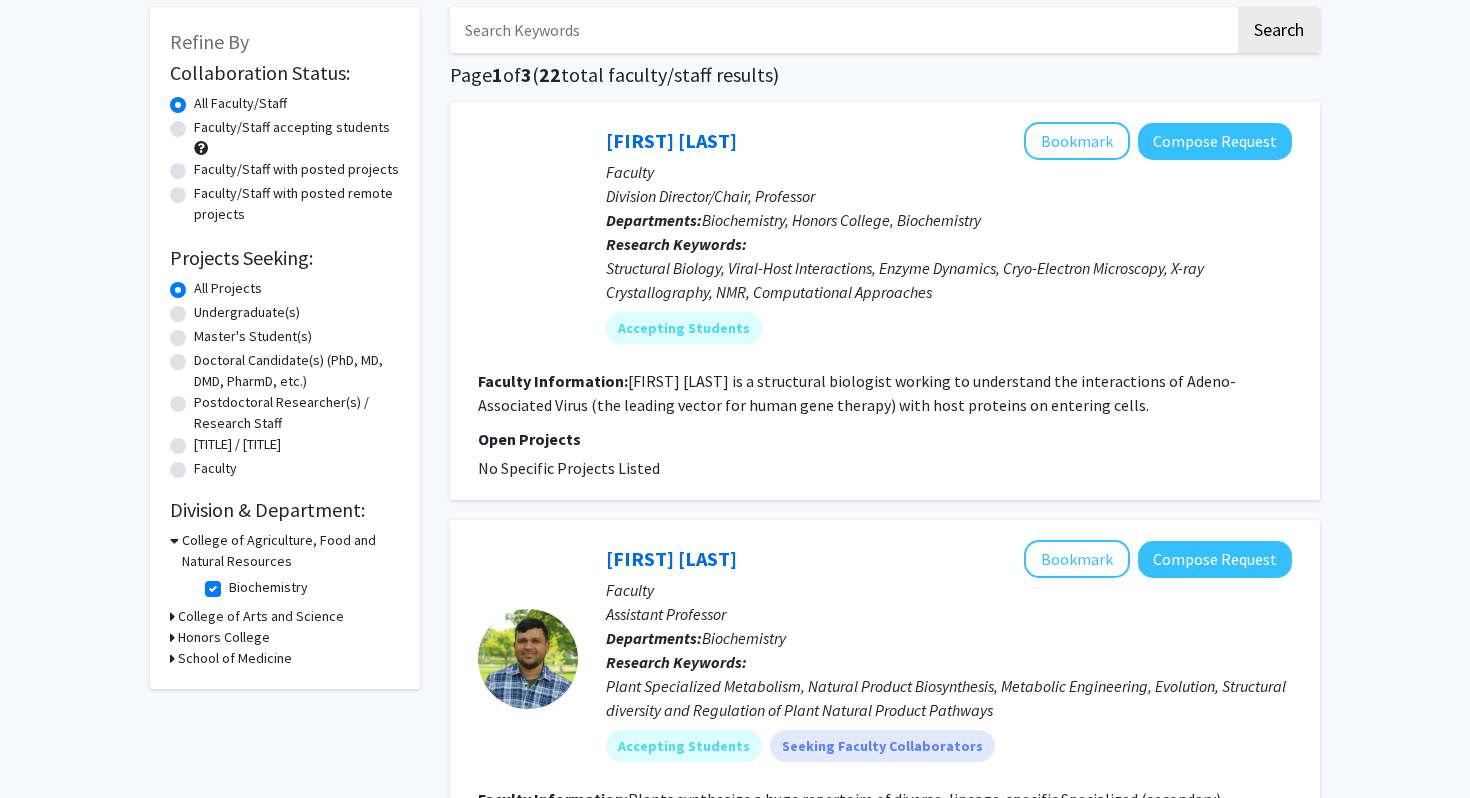 scroll, scrollTop: 111, scrollLeft: 0, axis: vertical 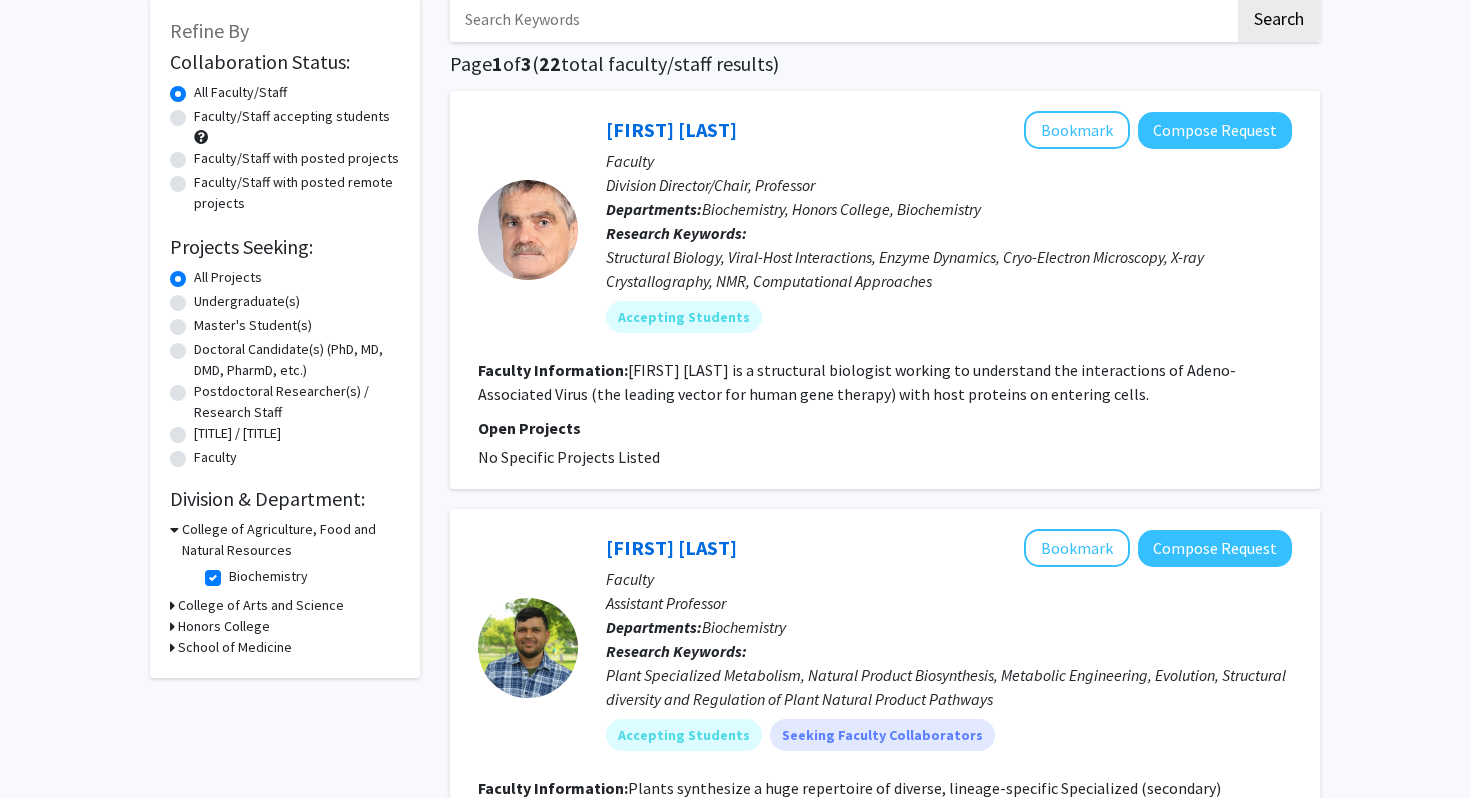 click on "College of Agriculture, Food and Natural Resources" at bounding box center [291, 540] 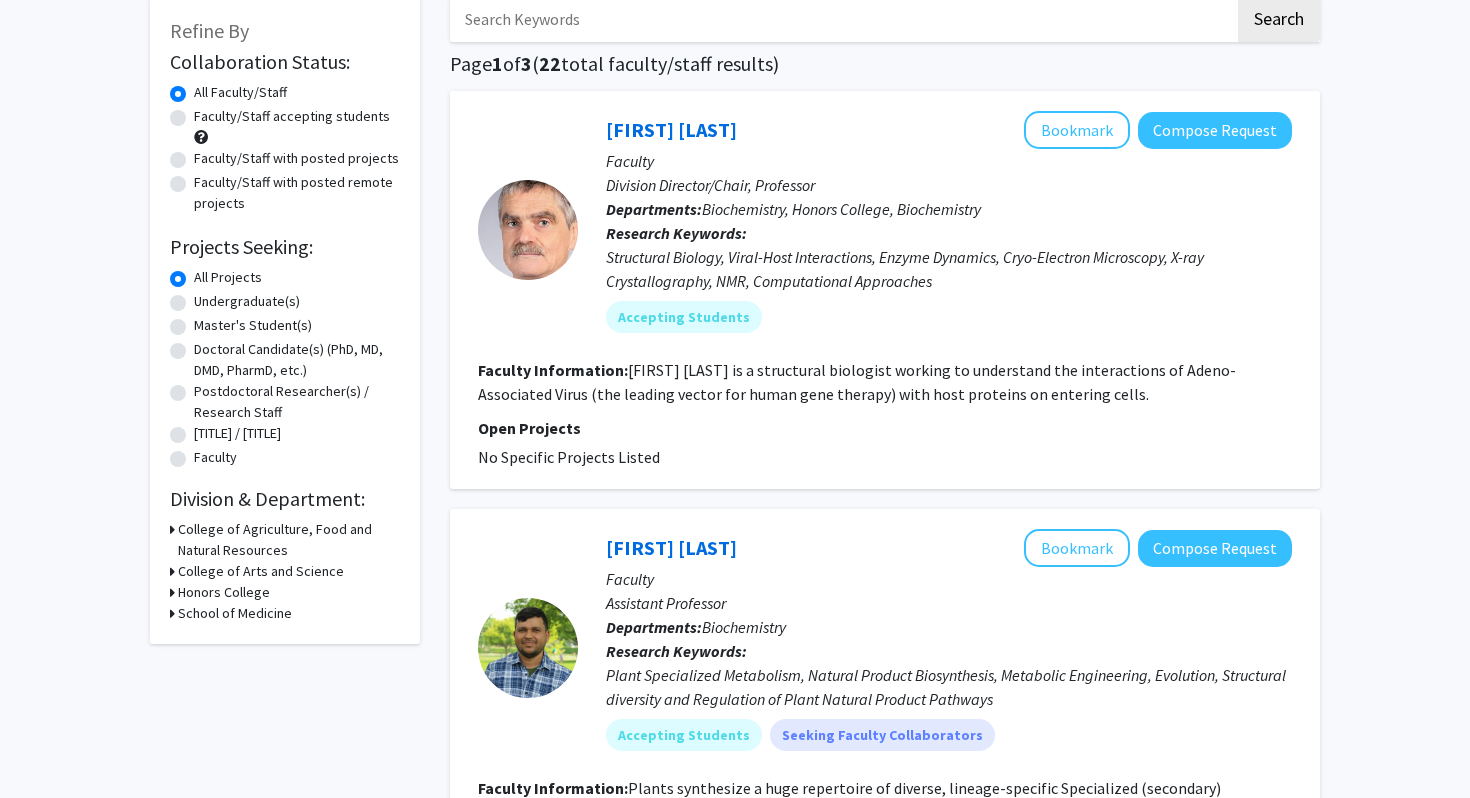 click on "College of Agriculture, Food and Natural Resources" at bounding box center (289, 540) 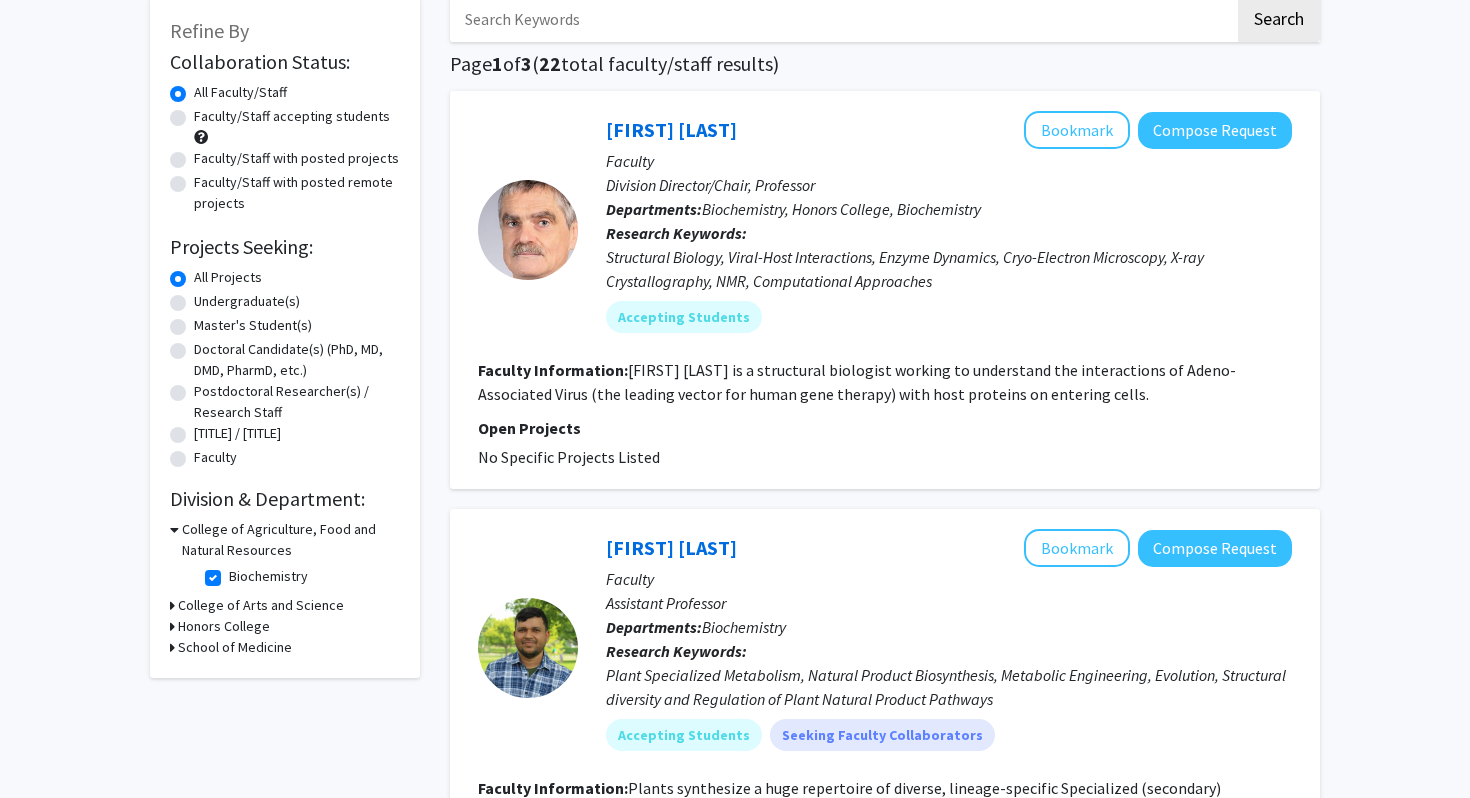 click on "College of Arts and Science" at bounding box center [261, 605] 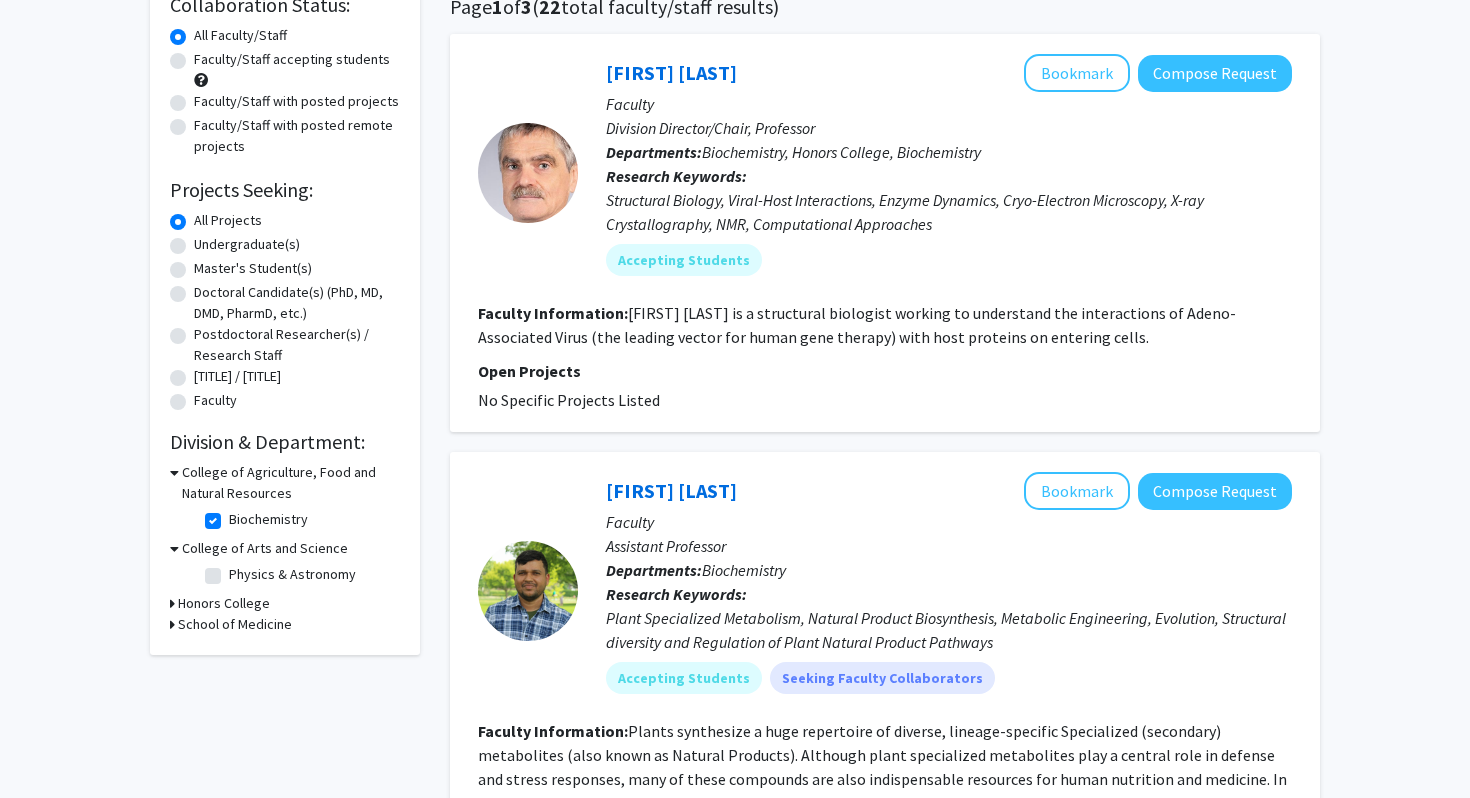 click on "Honors College" at bounding box center (224, 603) 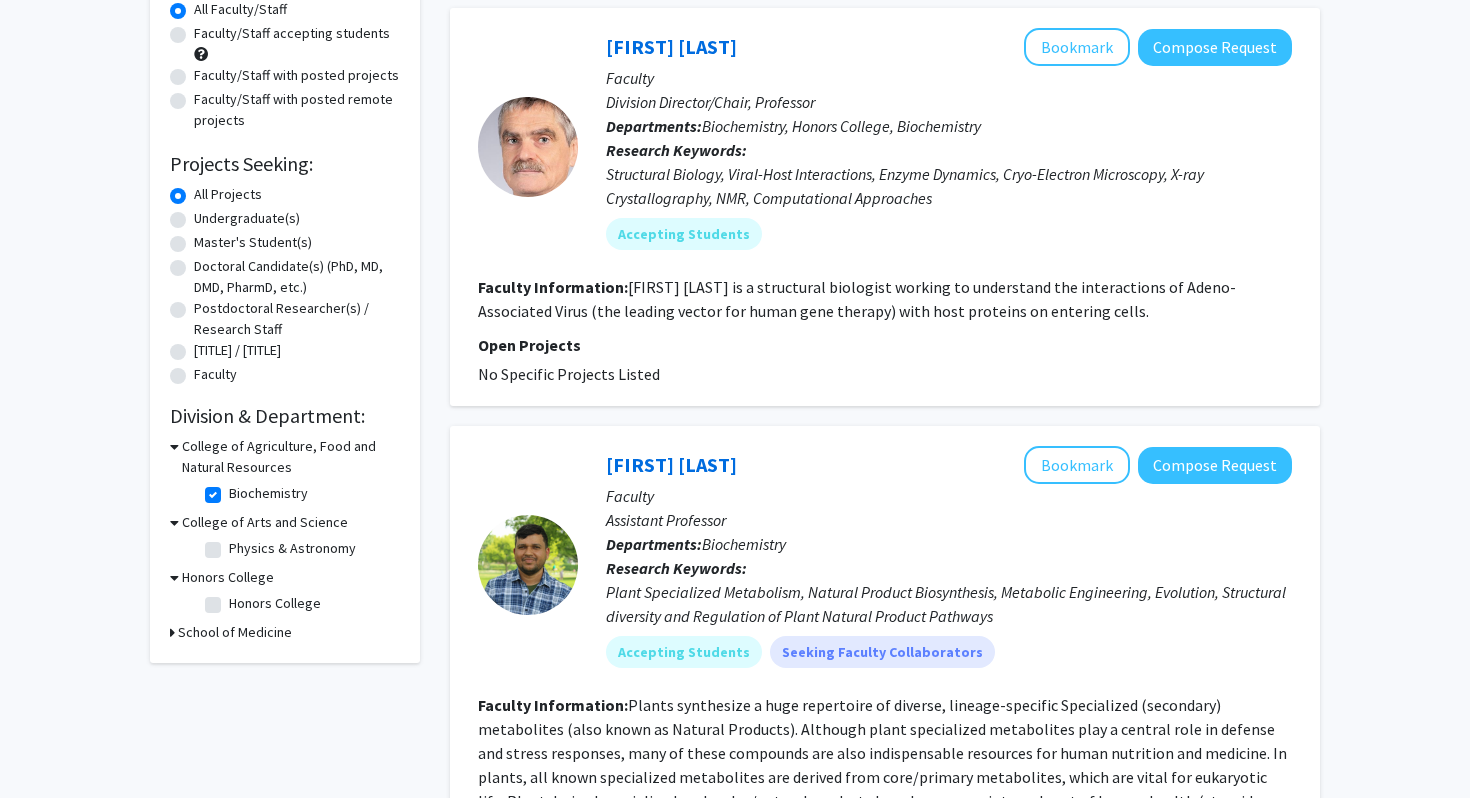 scroll, scrollTop: 196, scrollLeft: 0, axis: vertical 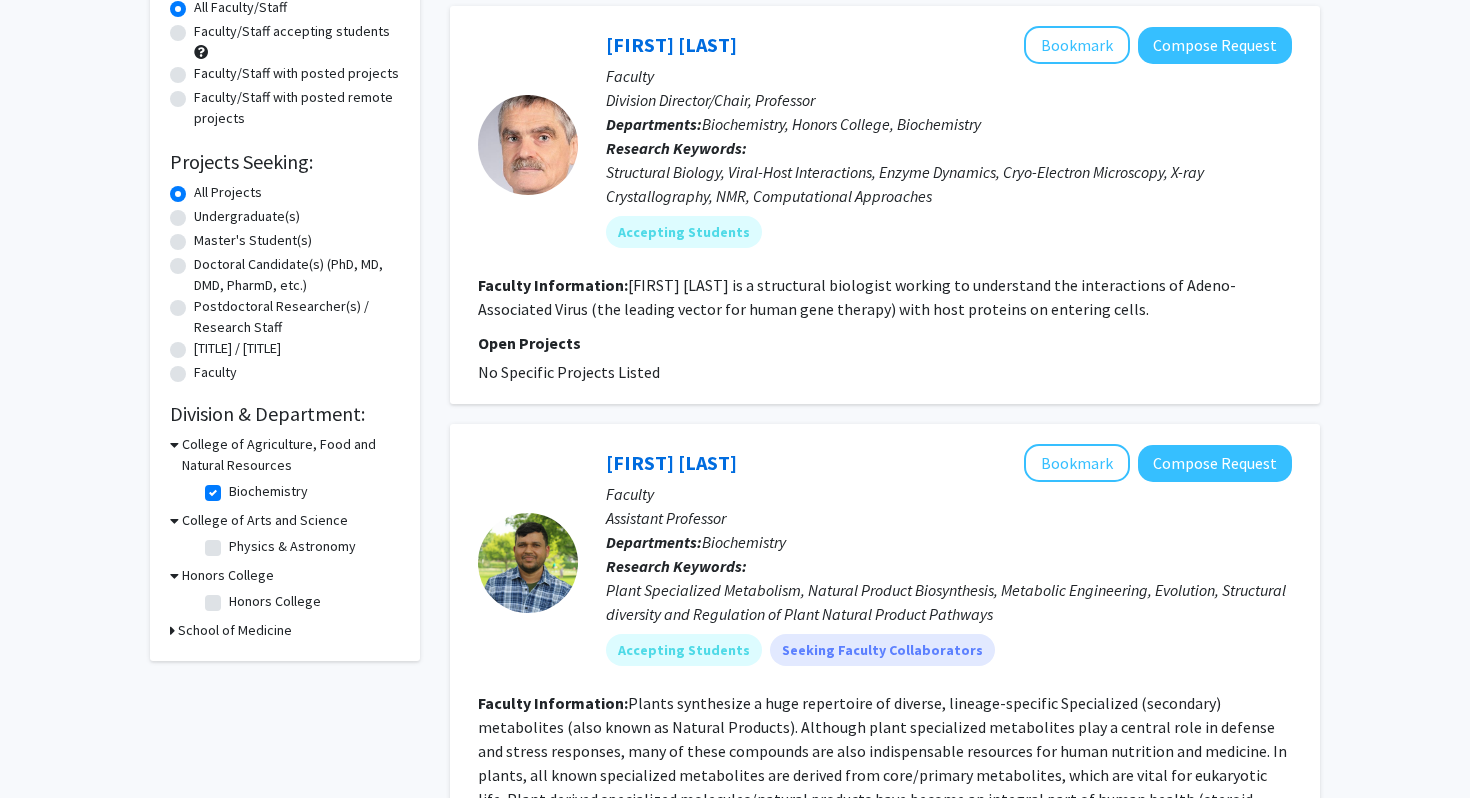 click on "School of Medicine" at bounding box center (235, 630) 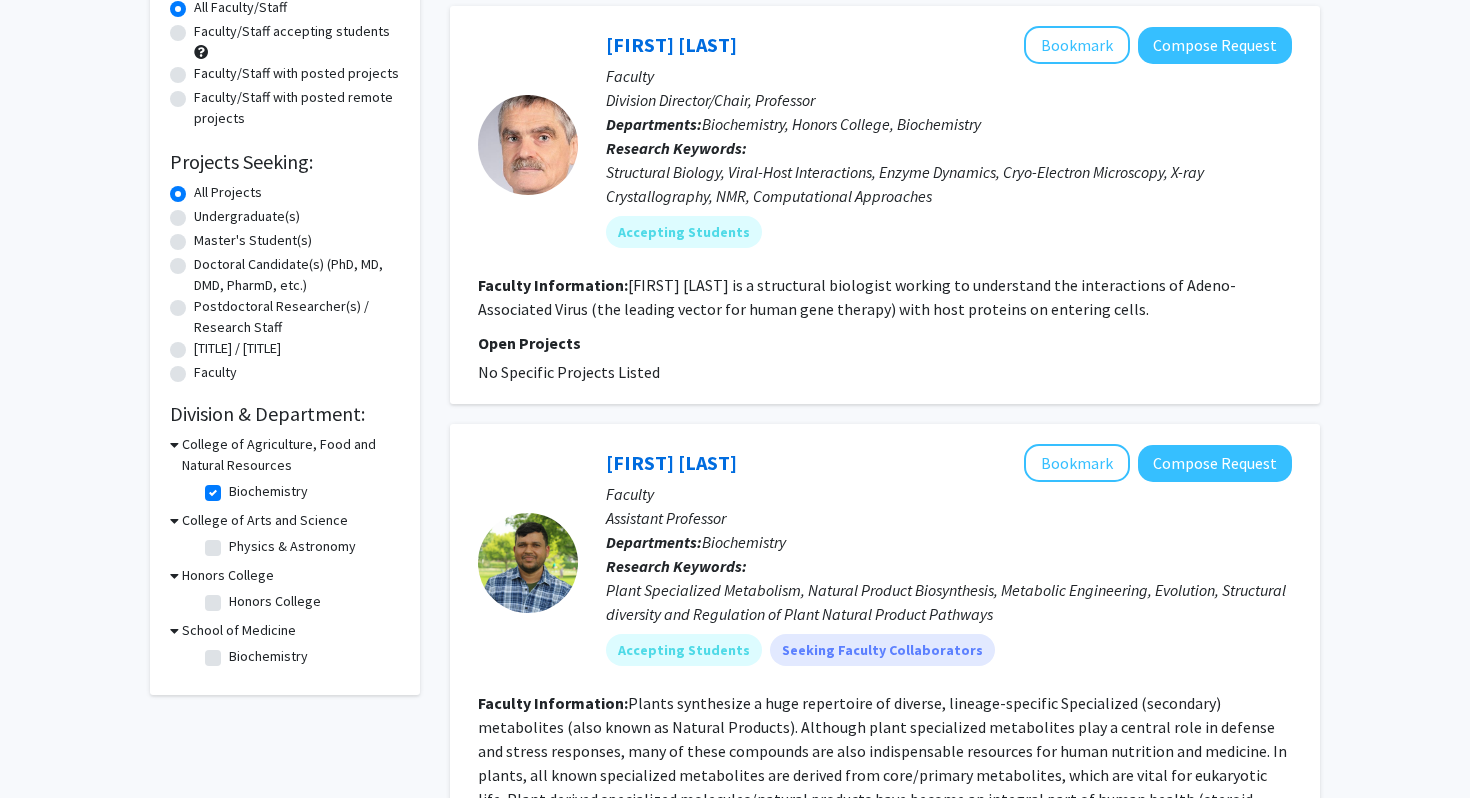 click on "Biochemistry" 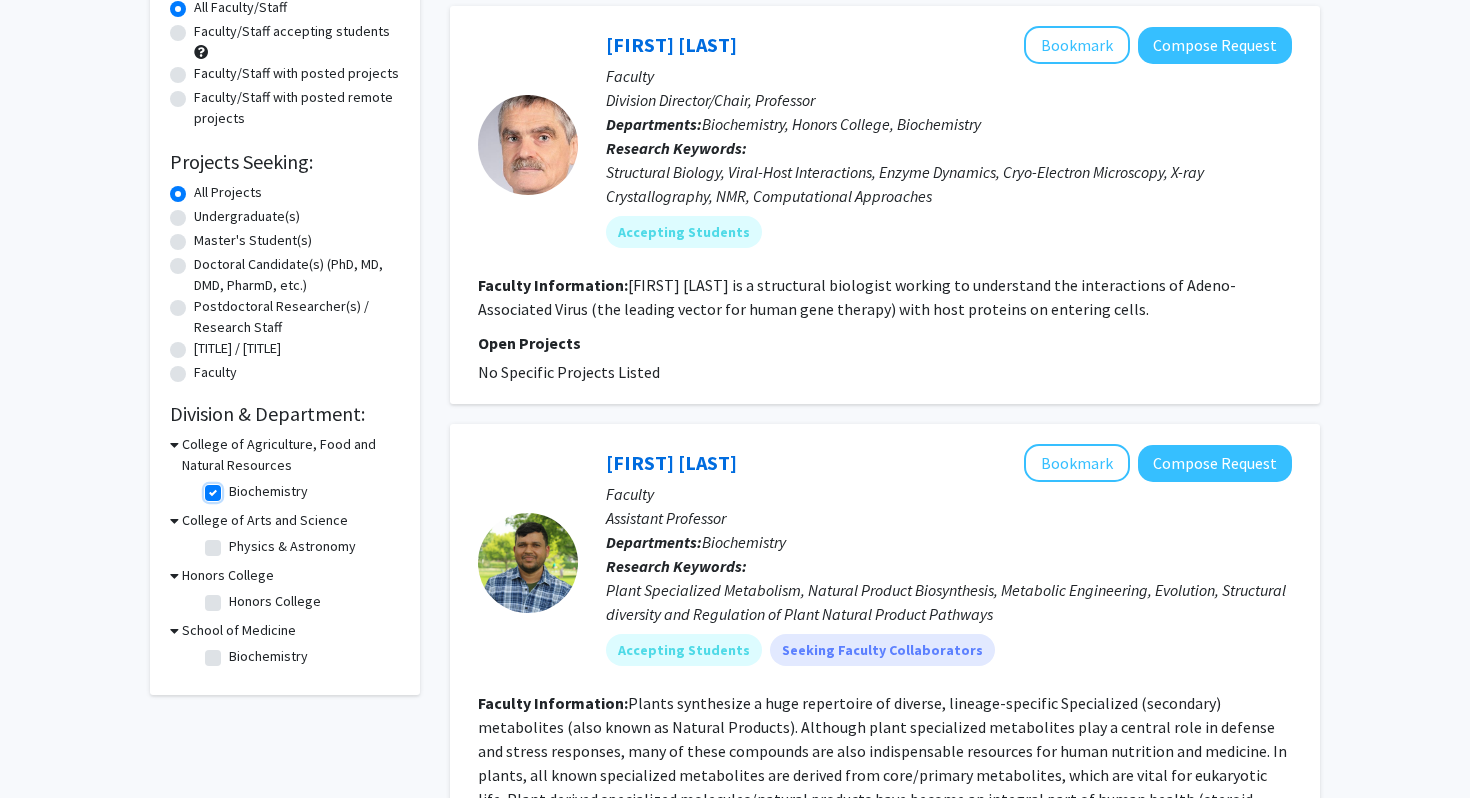 click on "Biochemistry" at bounding box center (235, 487) 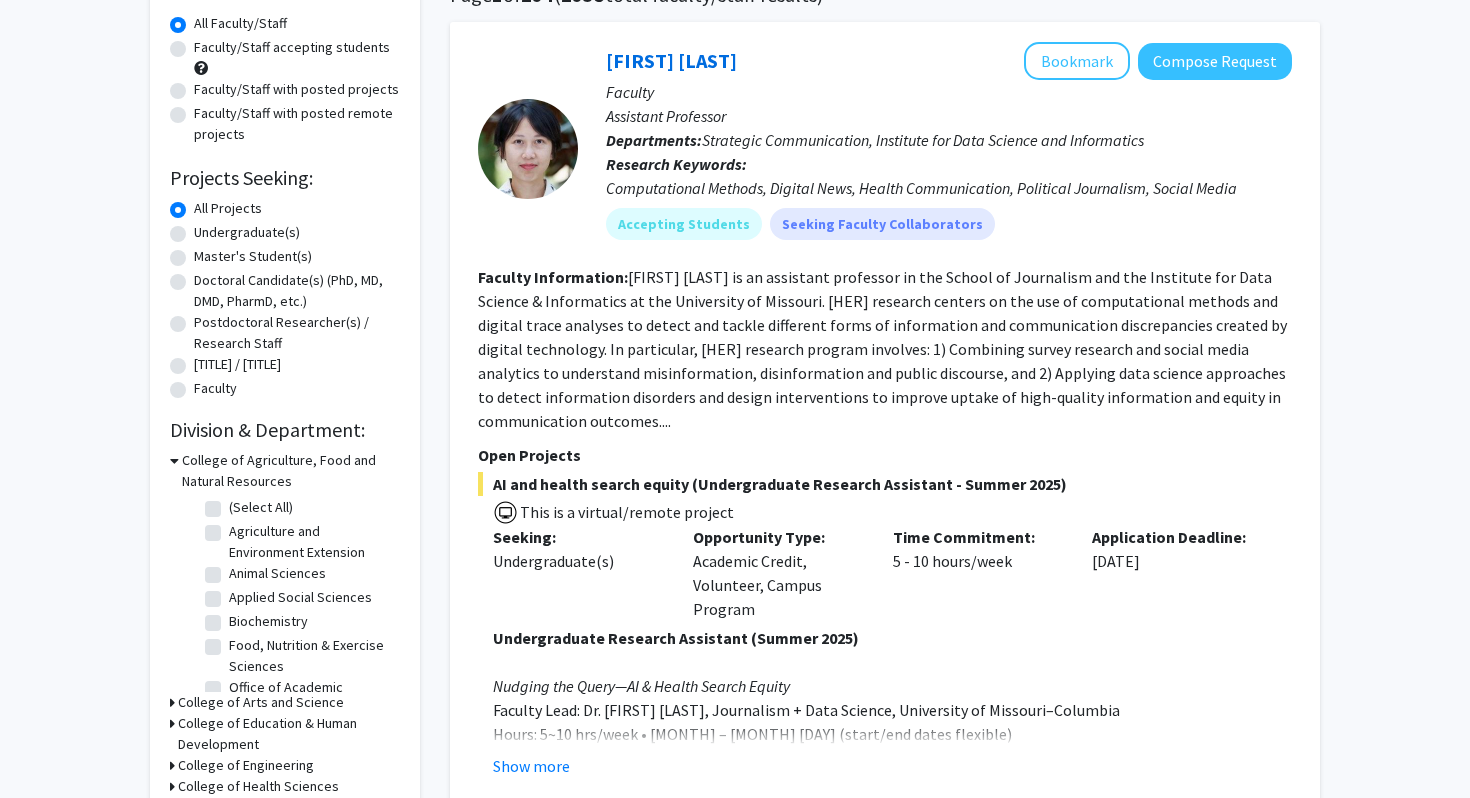 scroll, scrollTop: 184, scrollLeft: 0, axis: vertical 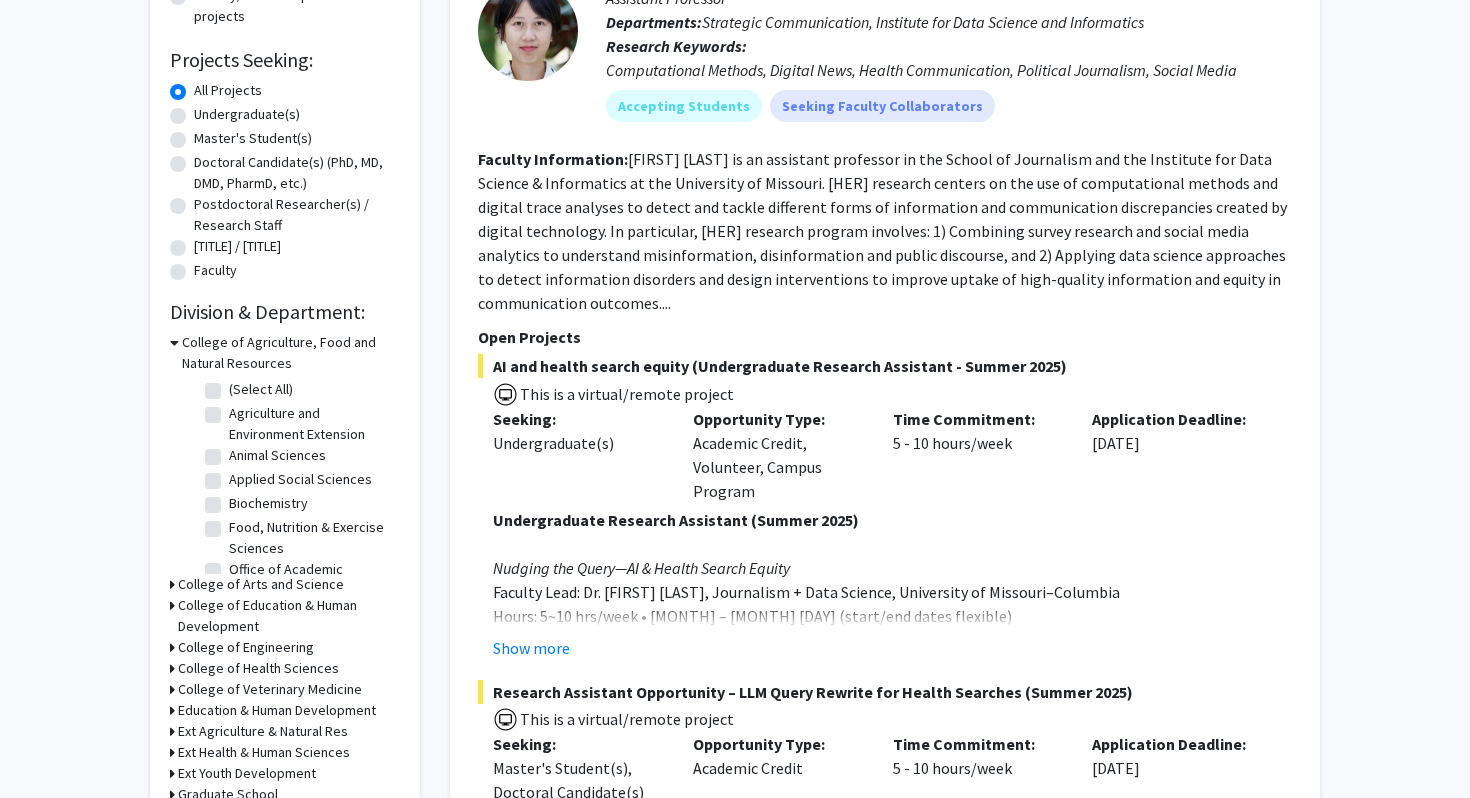 click 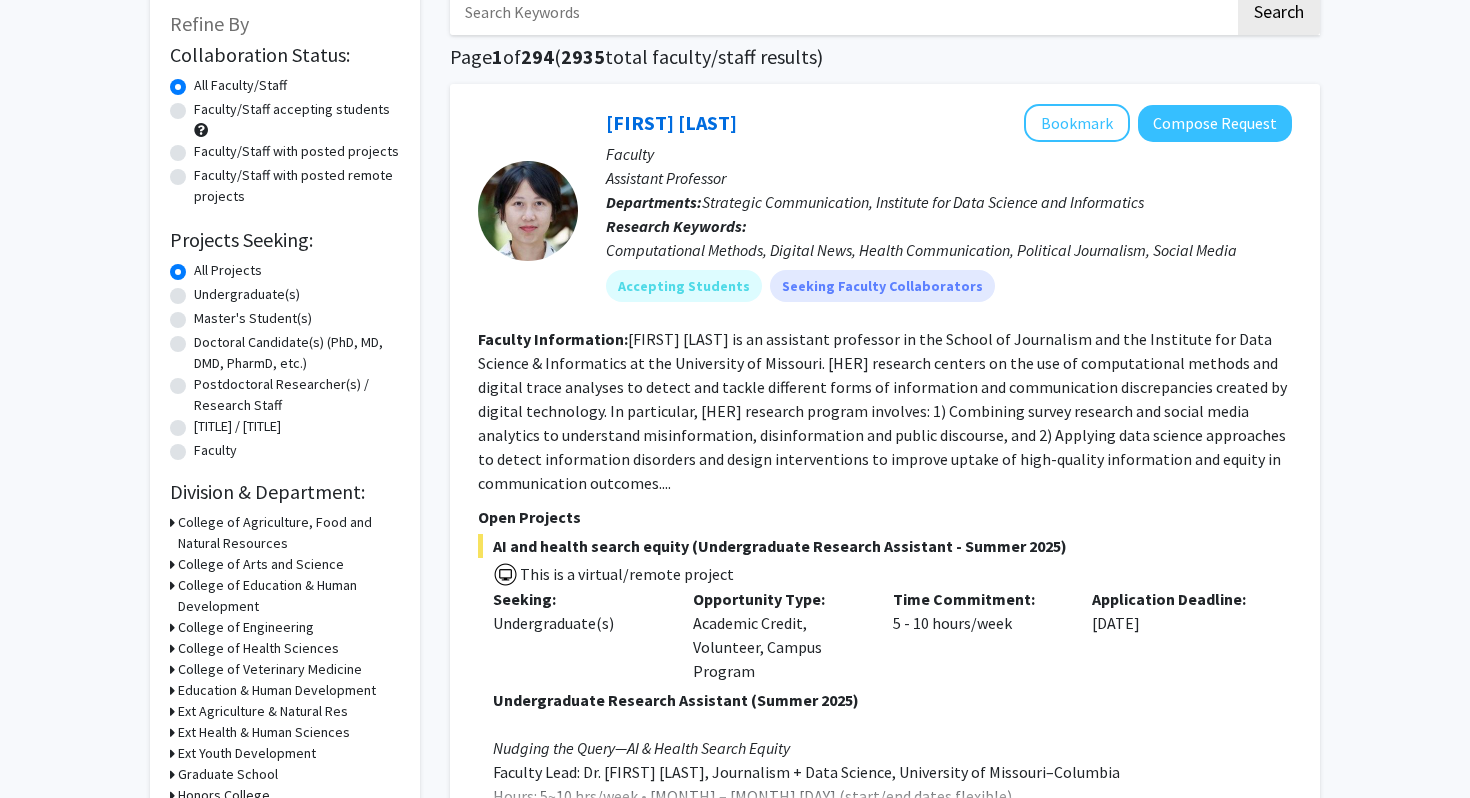 scroll, scrollTop: 115, scrollLeft: 0, axis: vertical 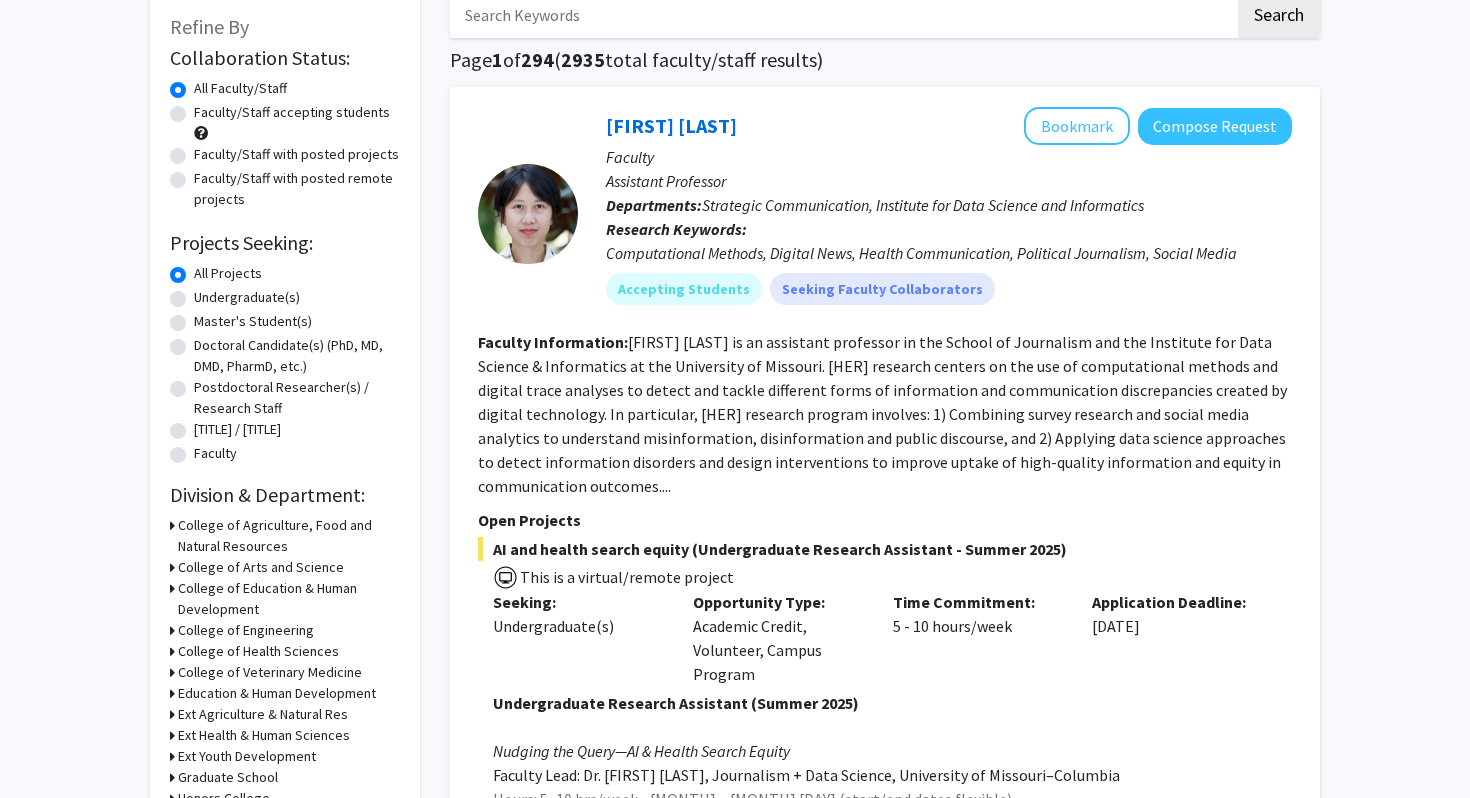 click on "Faculty/Staff accepting students" 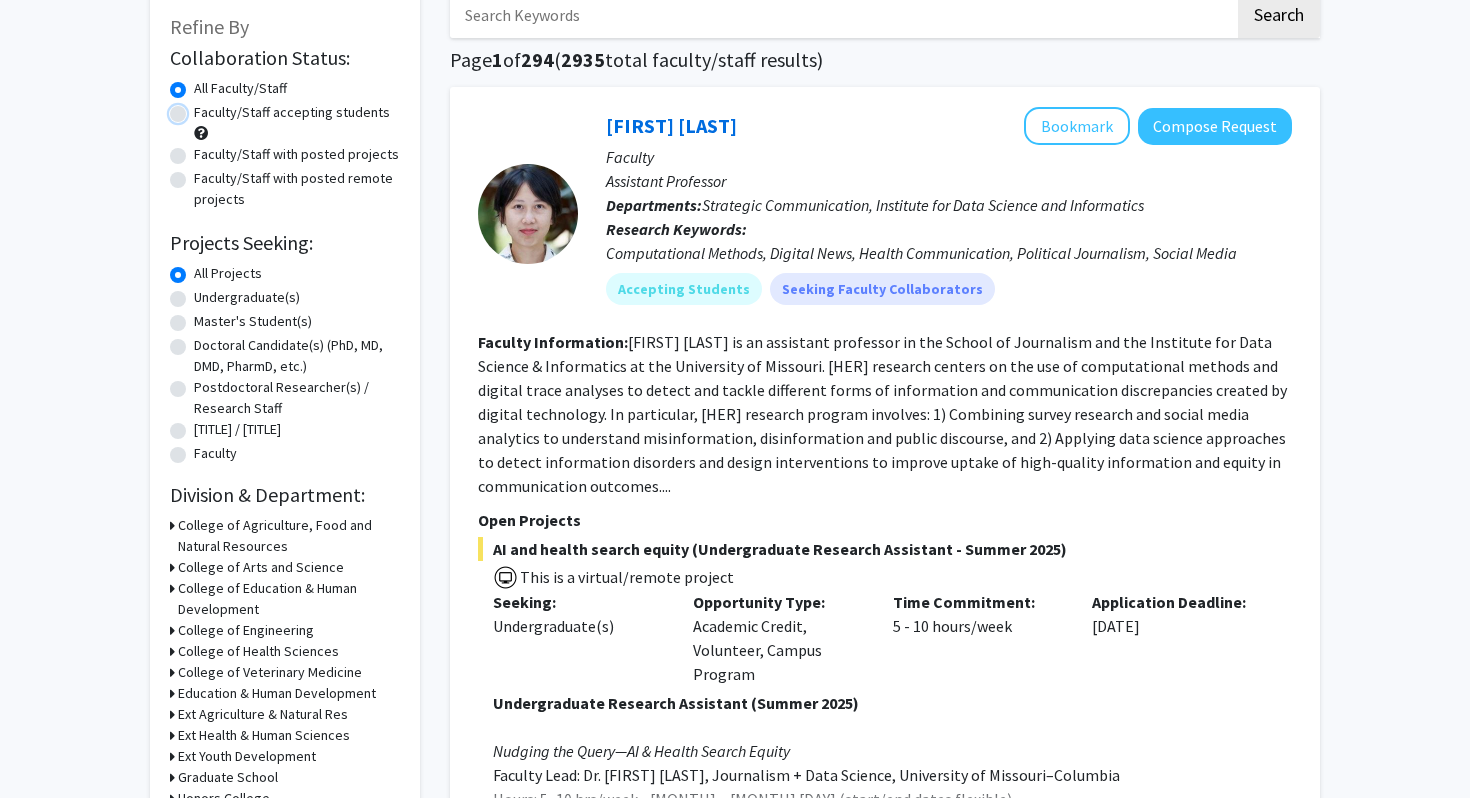 click on "Faculty/Staff accepting students" at bounding box center (200, 108) 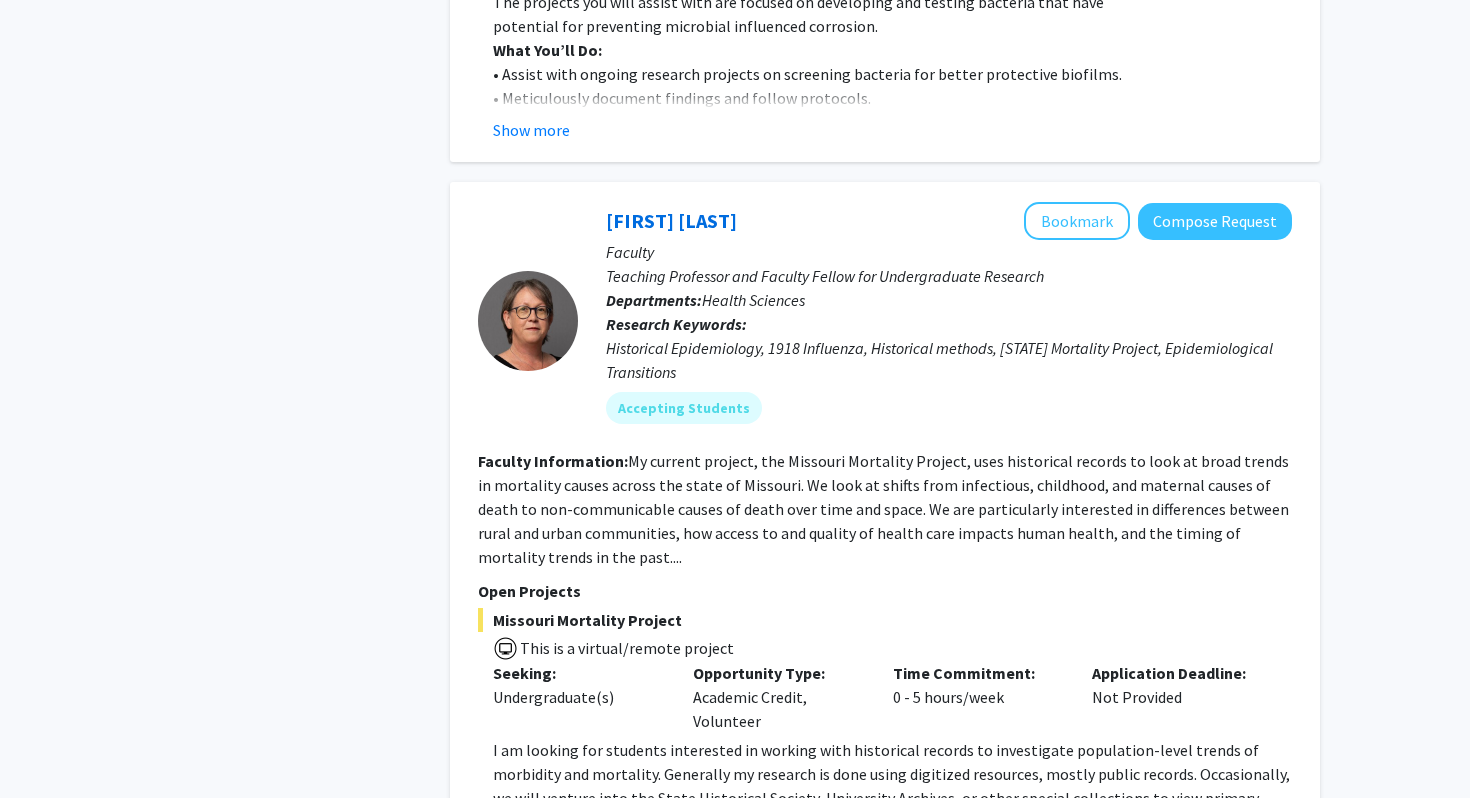 scroll, scrollTop: 3461, scrollLeft: 0, axis: vertical 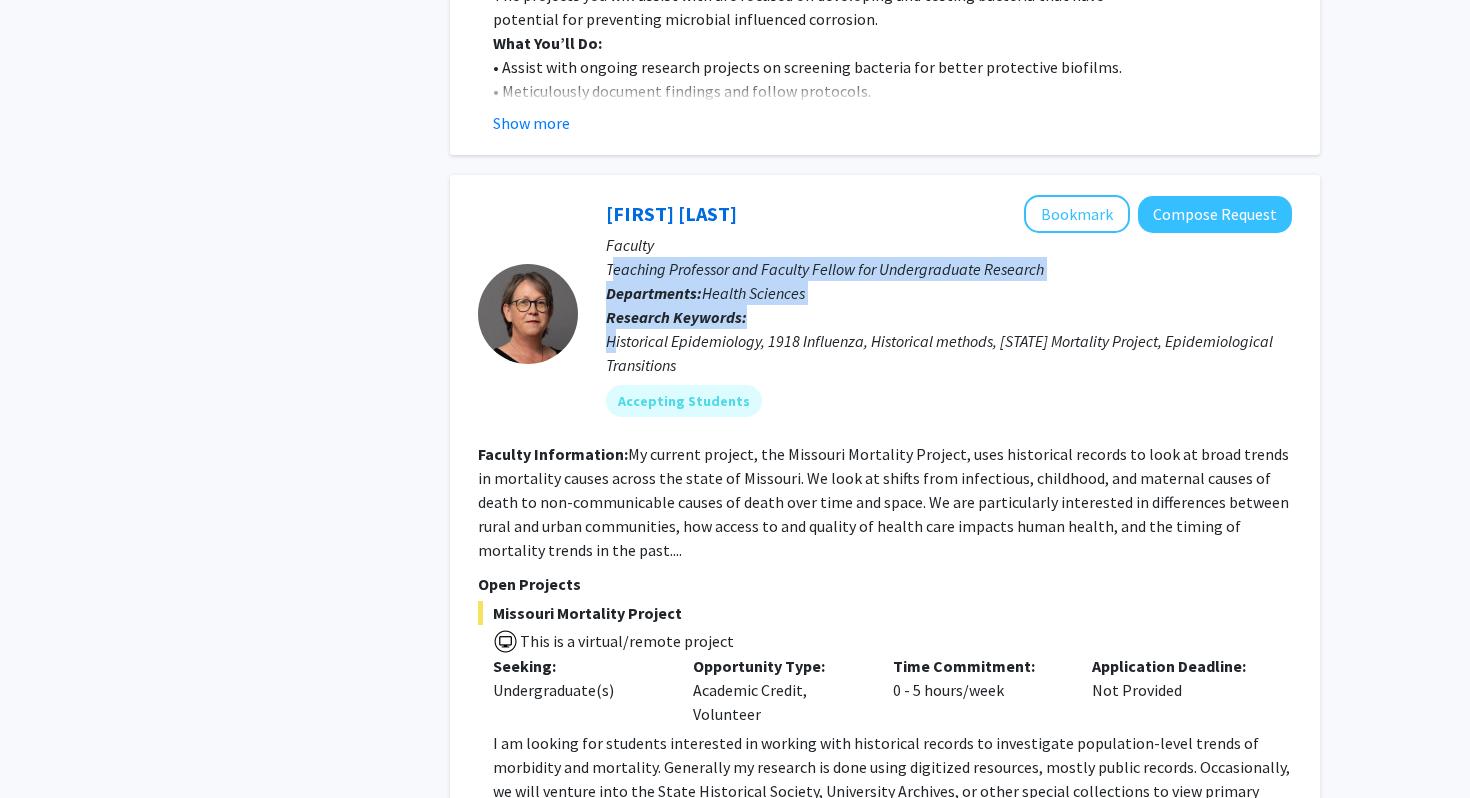 drag, startPoint x: 612, startPoint y: 236, endPoint x: 610, endPoint y: 308, distance: 72.02777 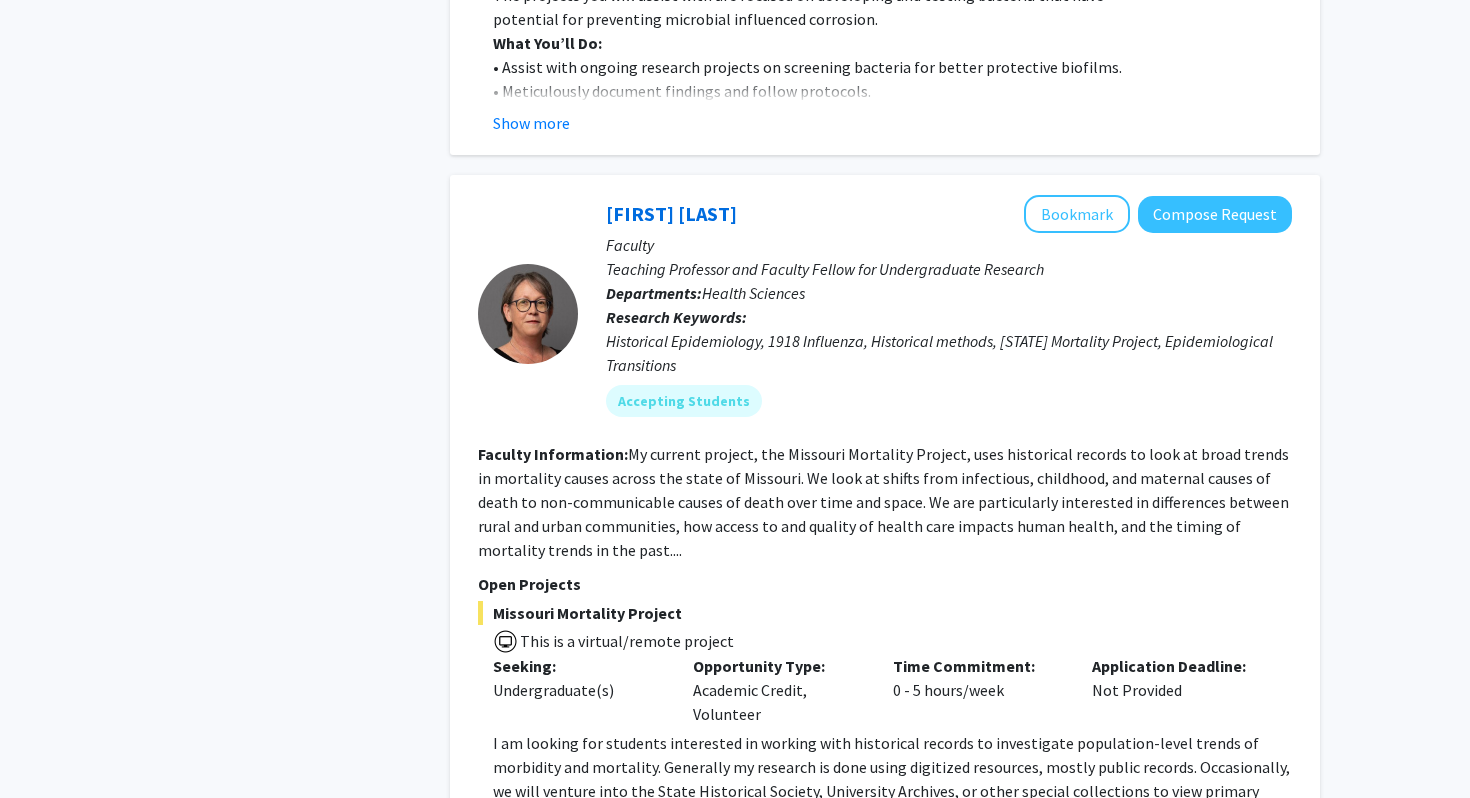click on "[FIRST] [LAST]  Bookmark
Compose Request  Faculty Teaching Professor and Faculty Fellow for Undergraduate Research Departments:  Health Sciences Research Keywords:  Historical Epidemiology, 1918 Influenza, Historical methods, Missouri Mortality Project, Epidemiological Transitions Accepting Students" 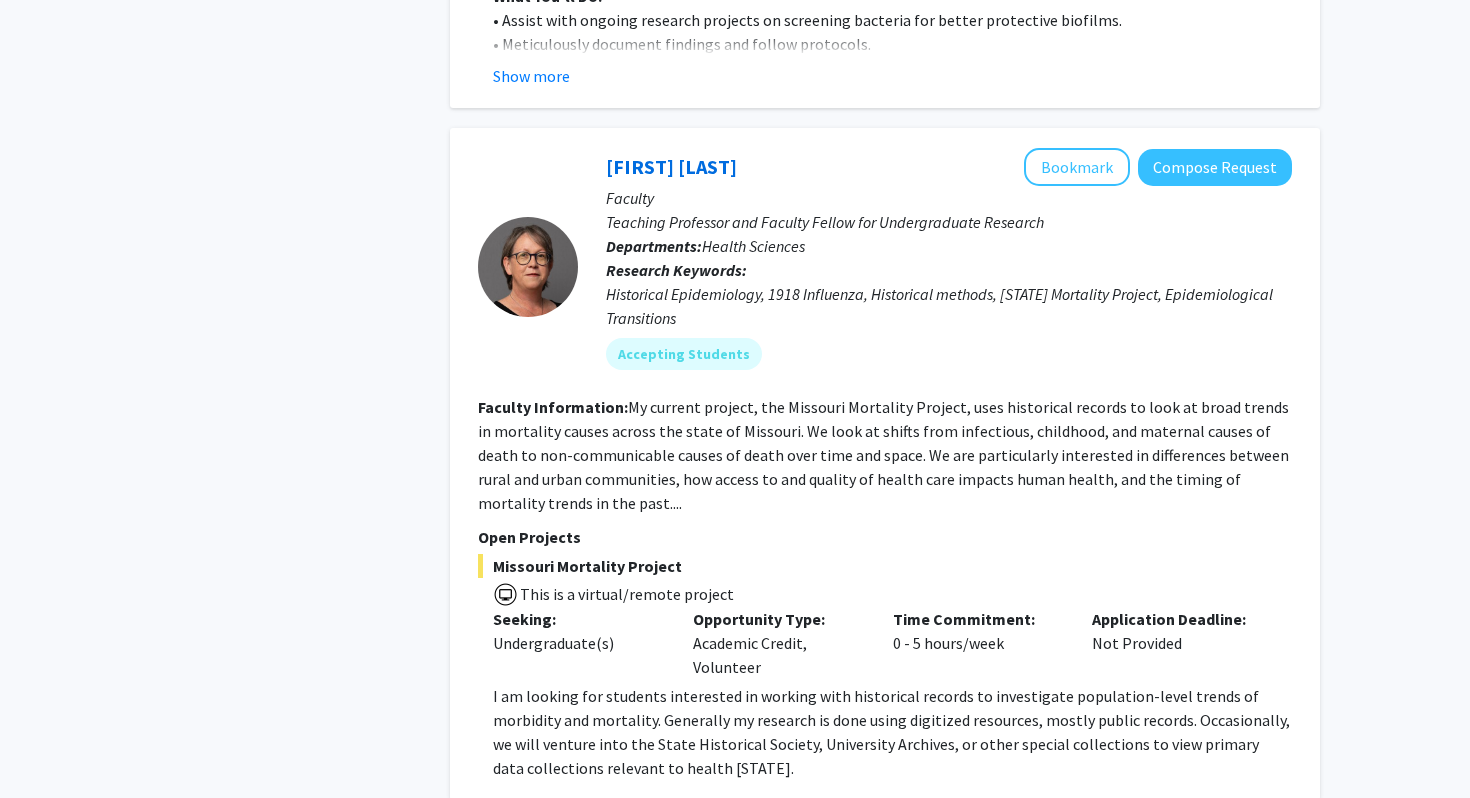 scroll, scrollTop: 3515, scrollLeft: 0, axis: vertical 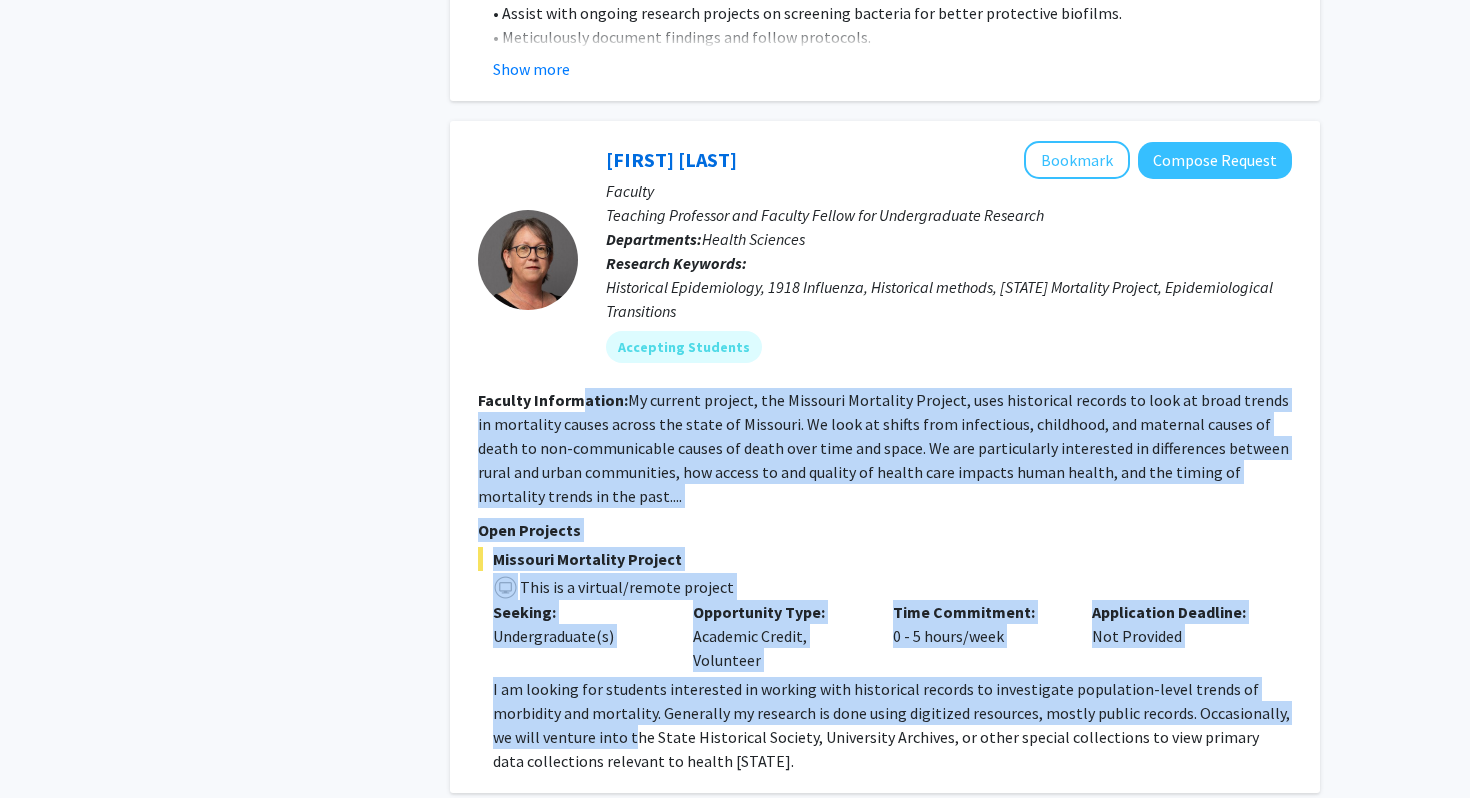 drag, startPoint x: 582, startPoint y: 377, endPoint x: 580, endPoint y: 702, distance: 325.00616 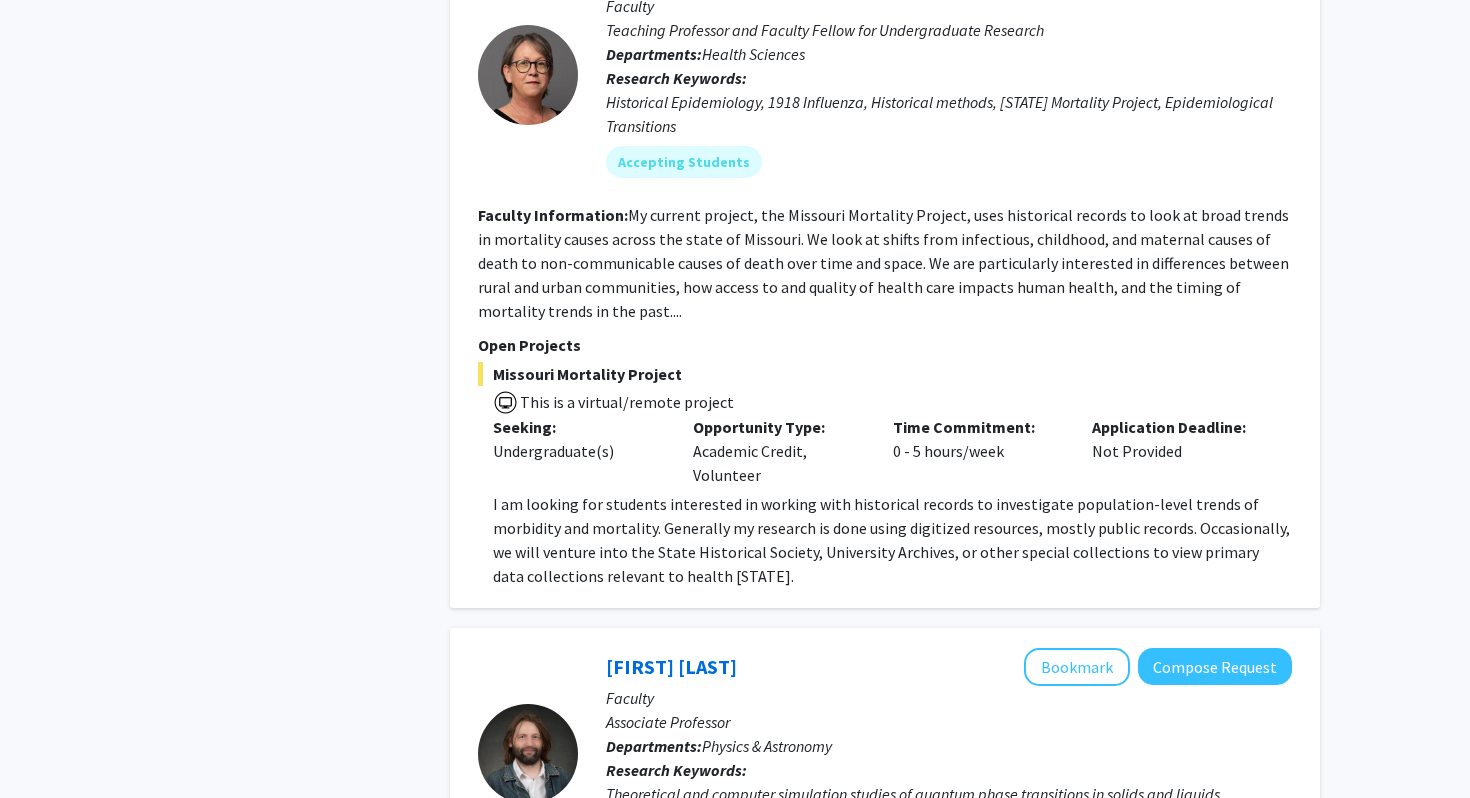 scroll, scrollTop: 3508, scrollLeft: 0, axis: vertical 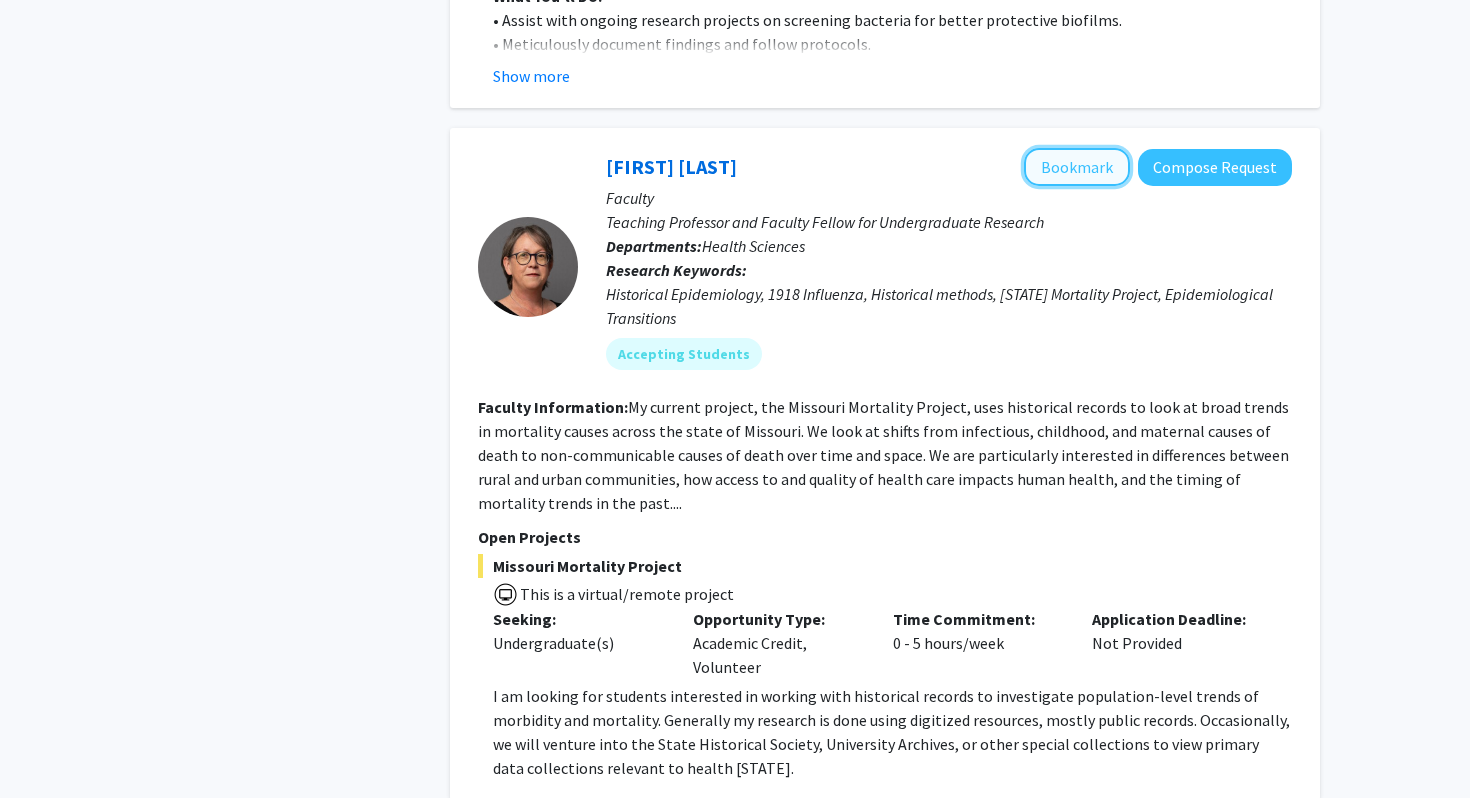 click on "Bookmark" 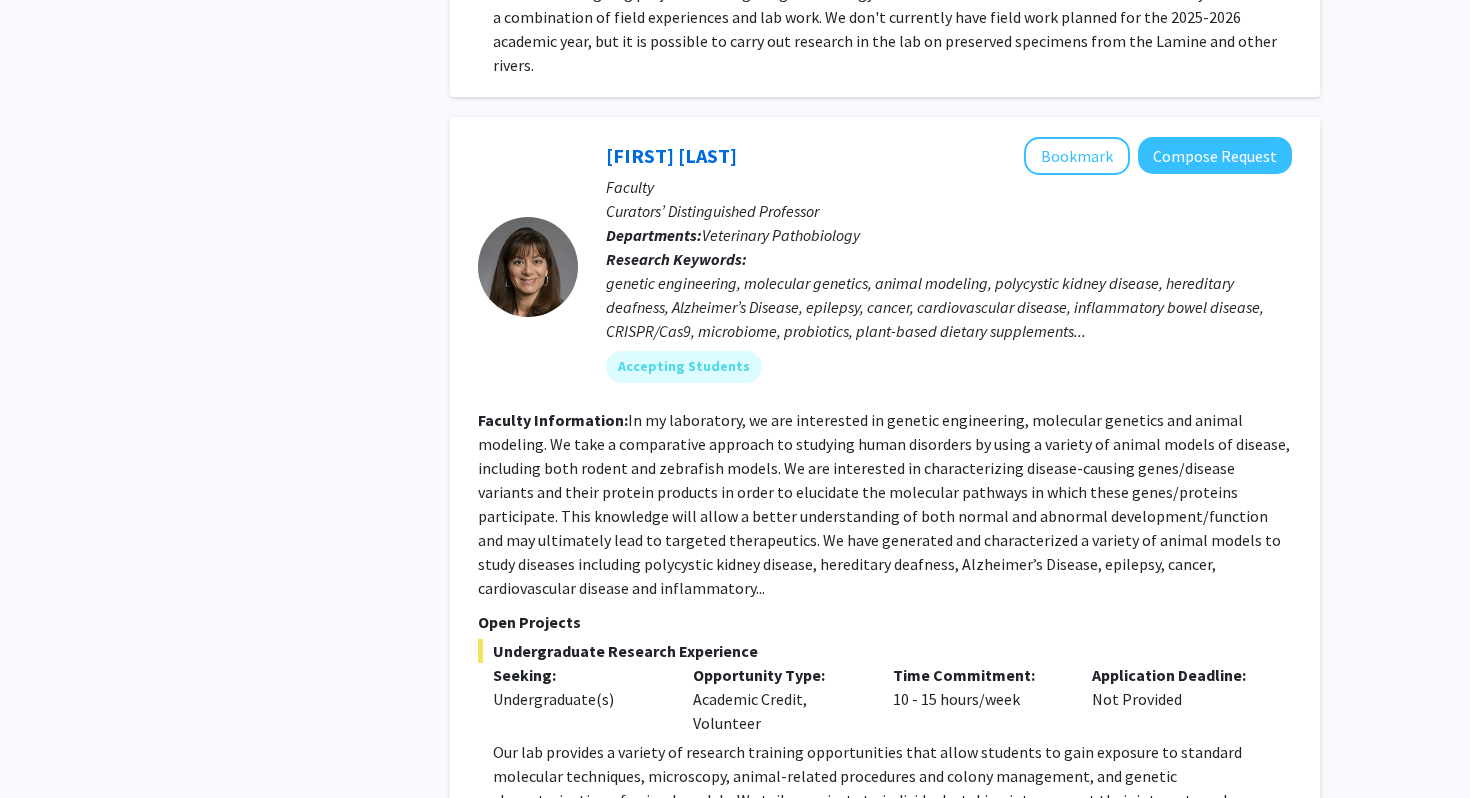 scroll, scrollTop: 5864, scrollLeft: 0, axis: vertical 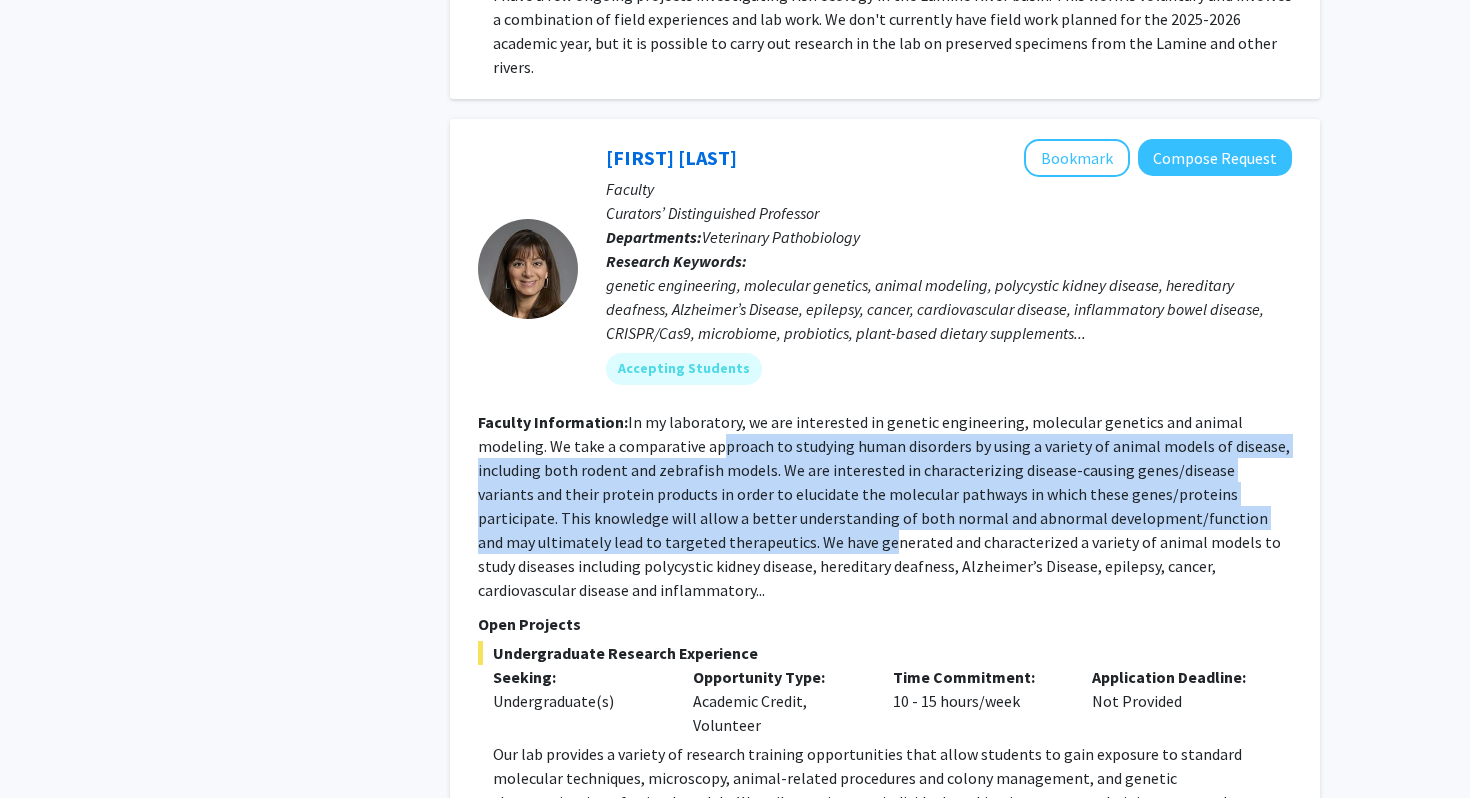 drag, startPoint x: 644, startPoint y: 392, endPoint x: 646, endPoint y: 495, distance: 103.01942 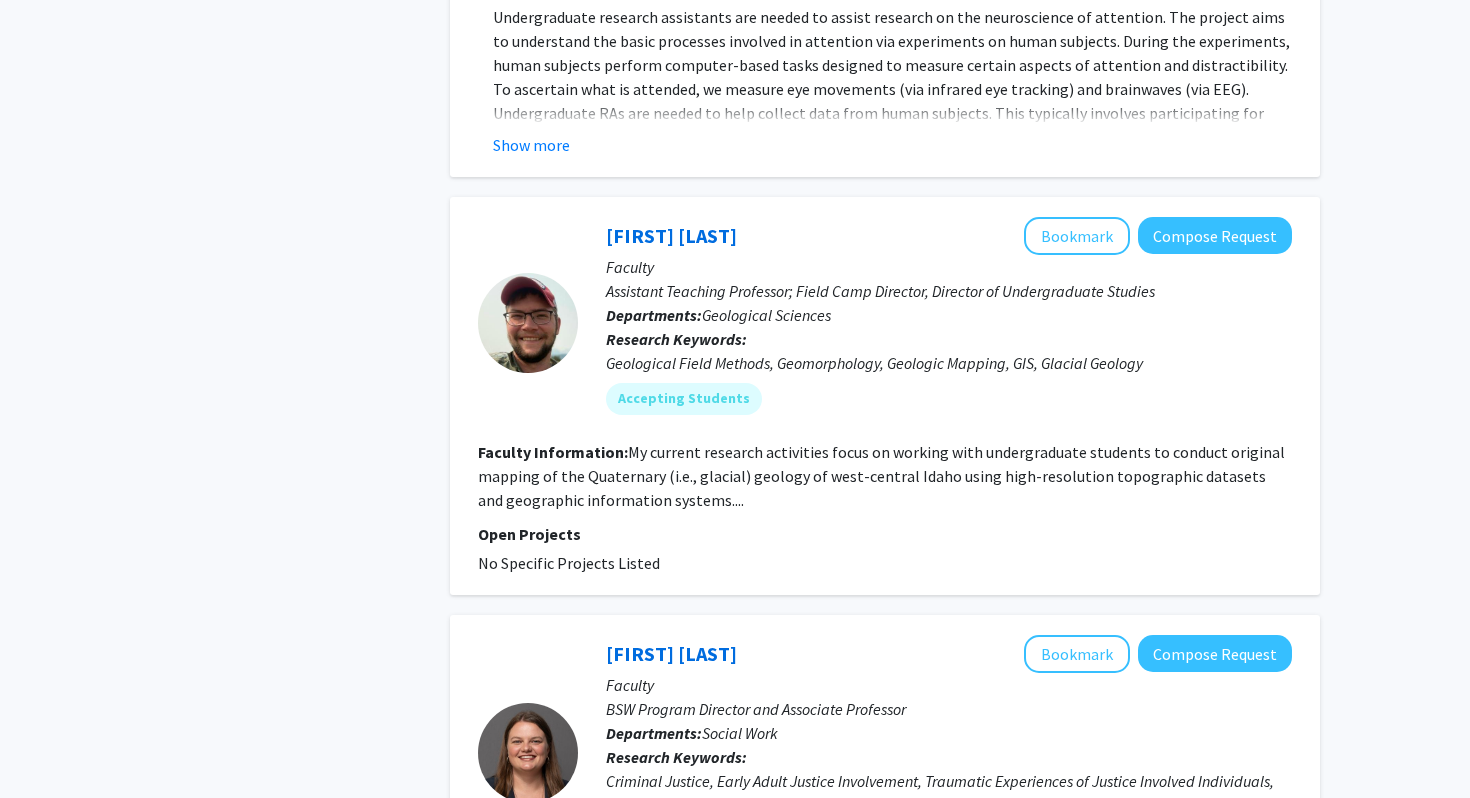 scroll, scrollTop: 7756, scrollLeft: 0, axis: vertical 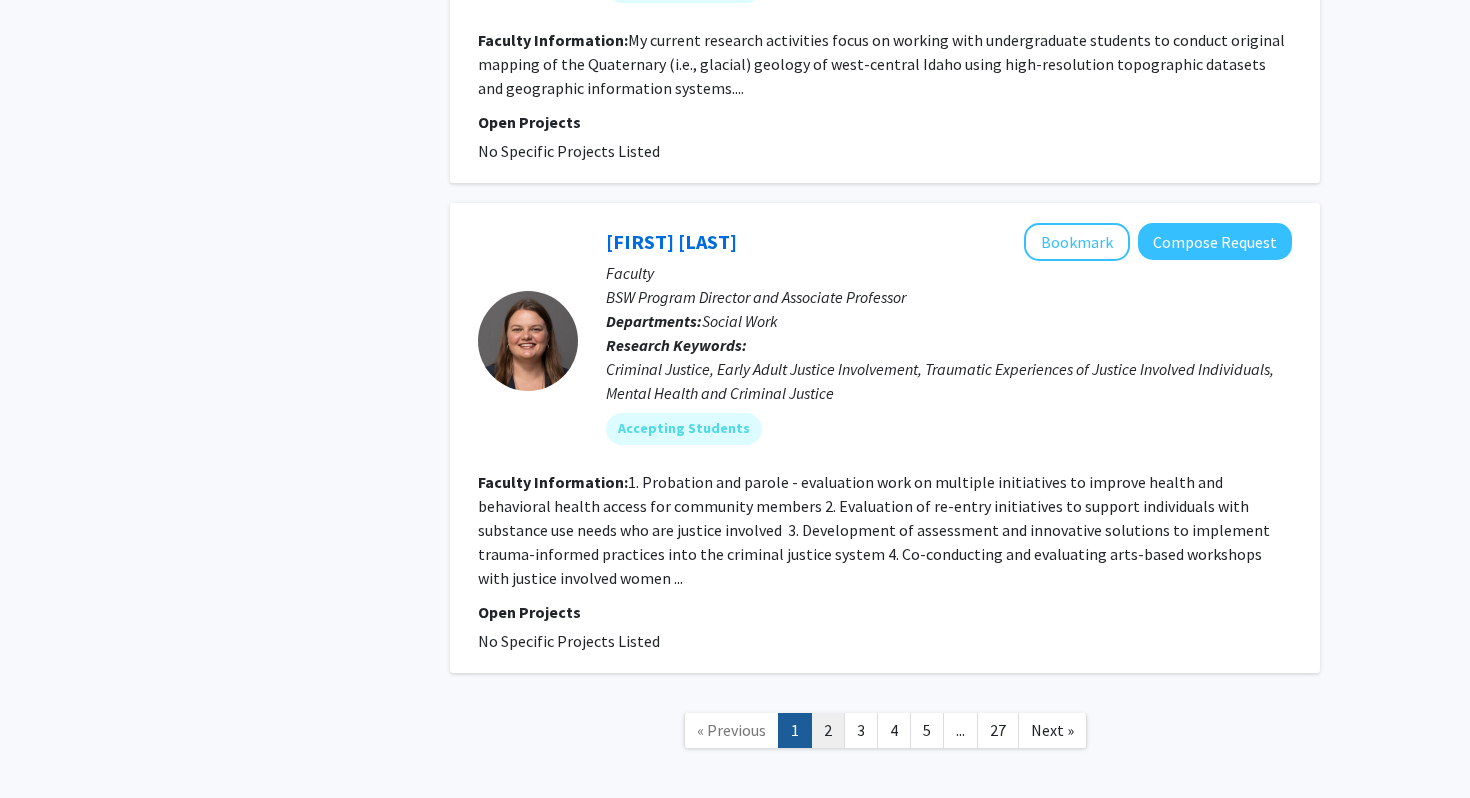 click on "2" 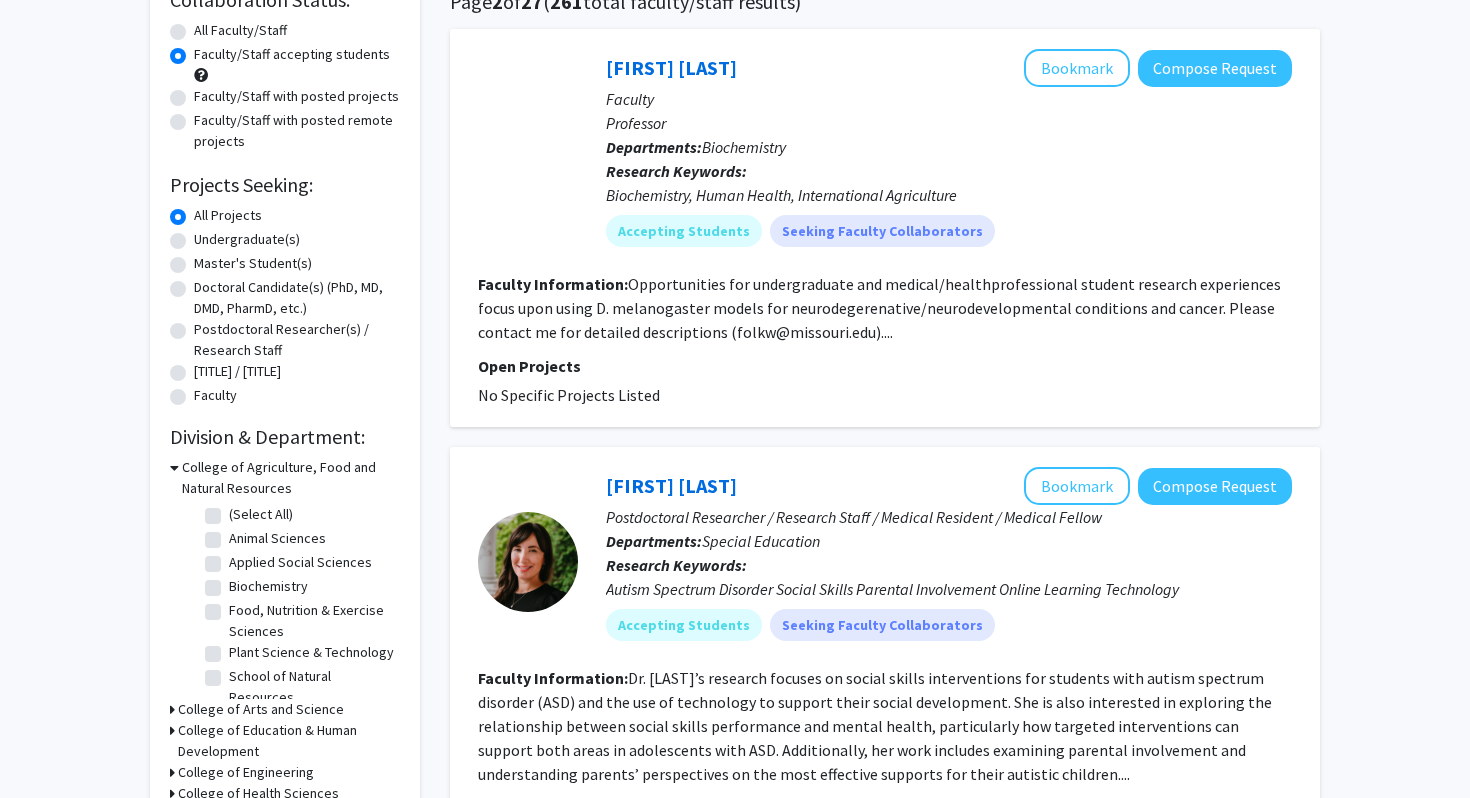 scroll, scrollTop: 189, scrollLeft: 0, axis: vertical 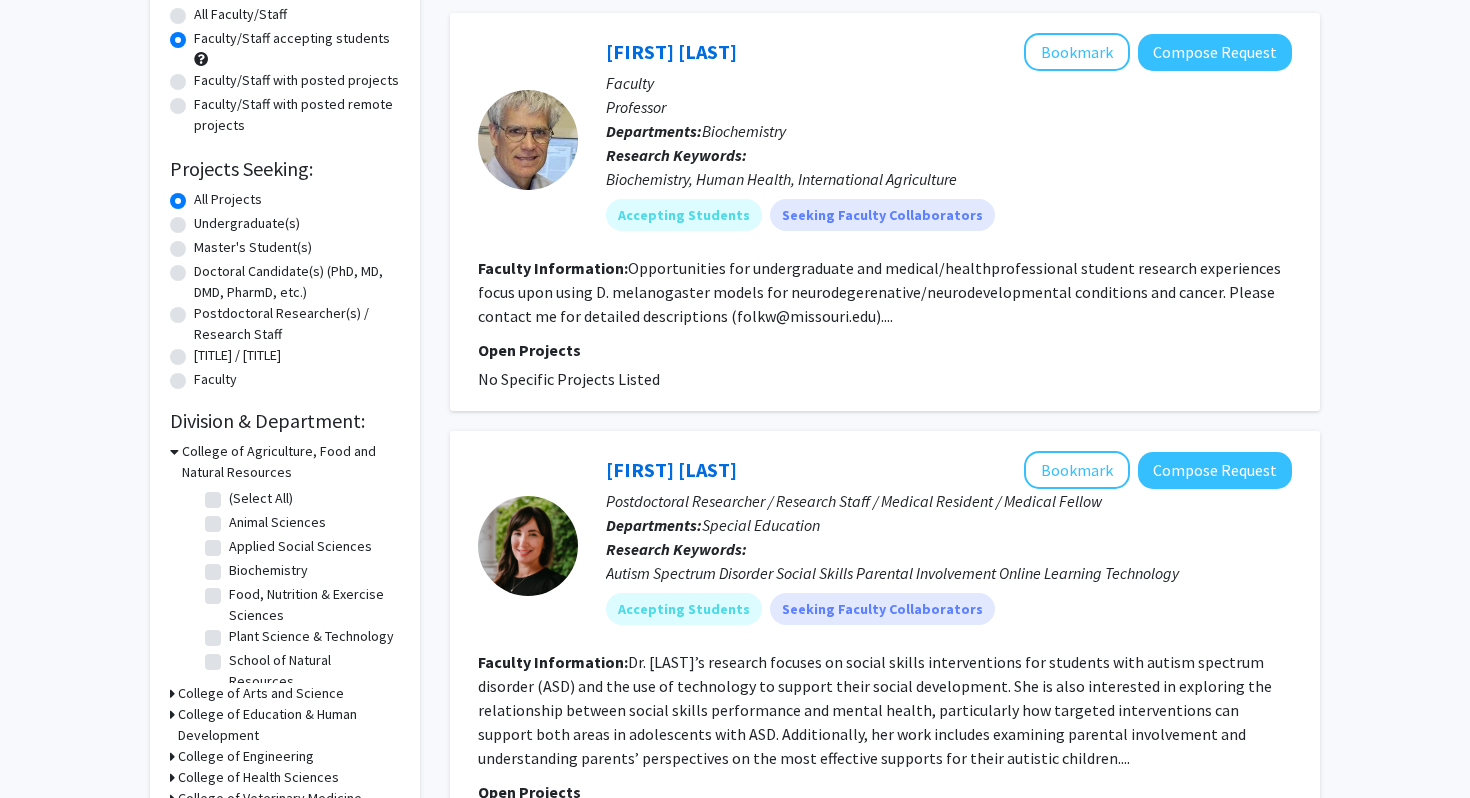 click on "Biochemistry" 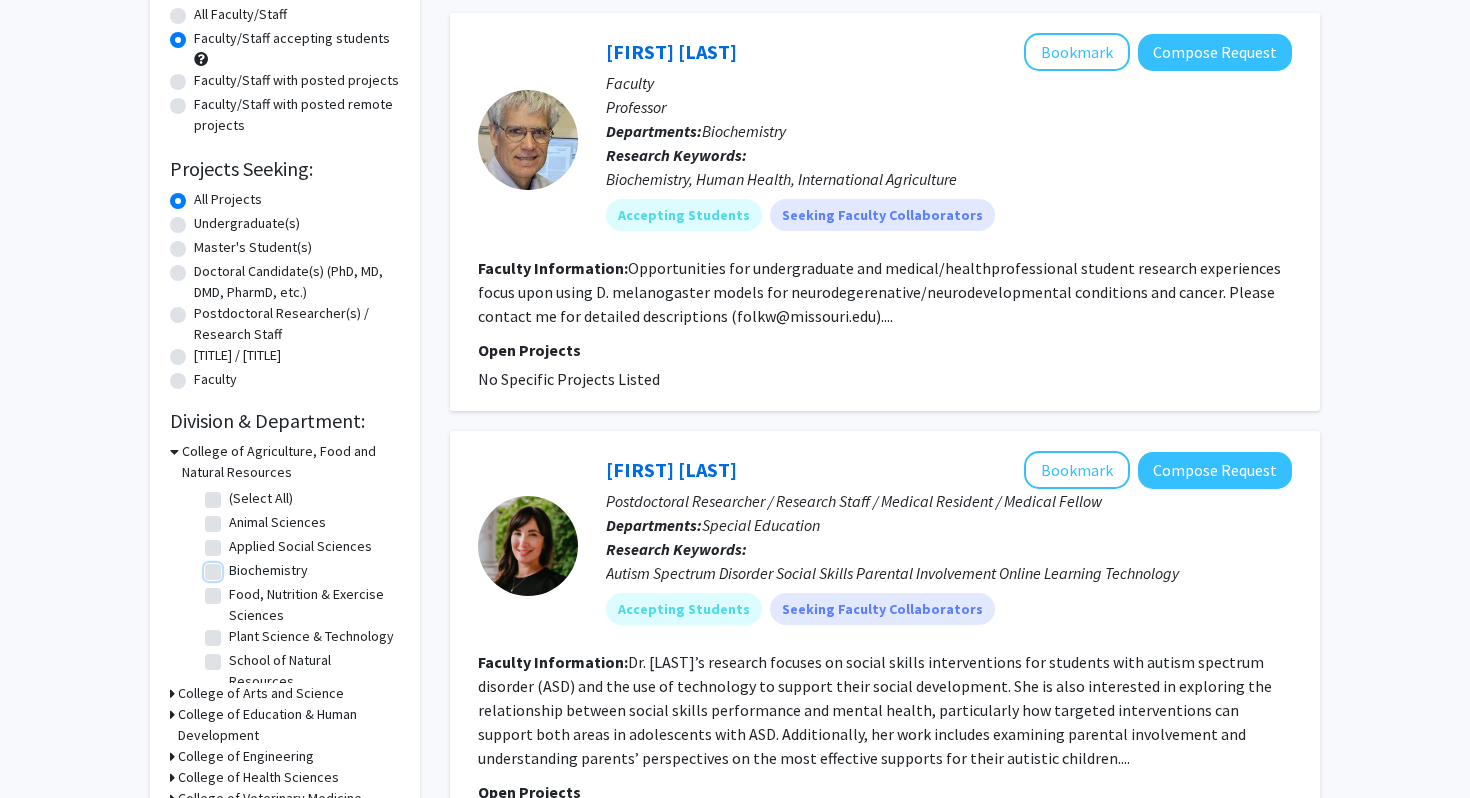 checkbox on "true" 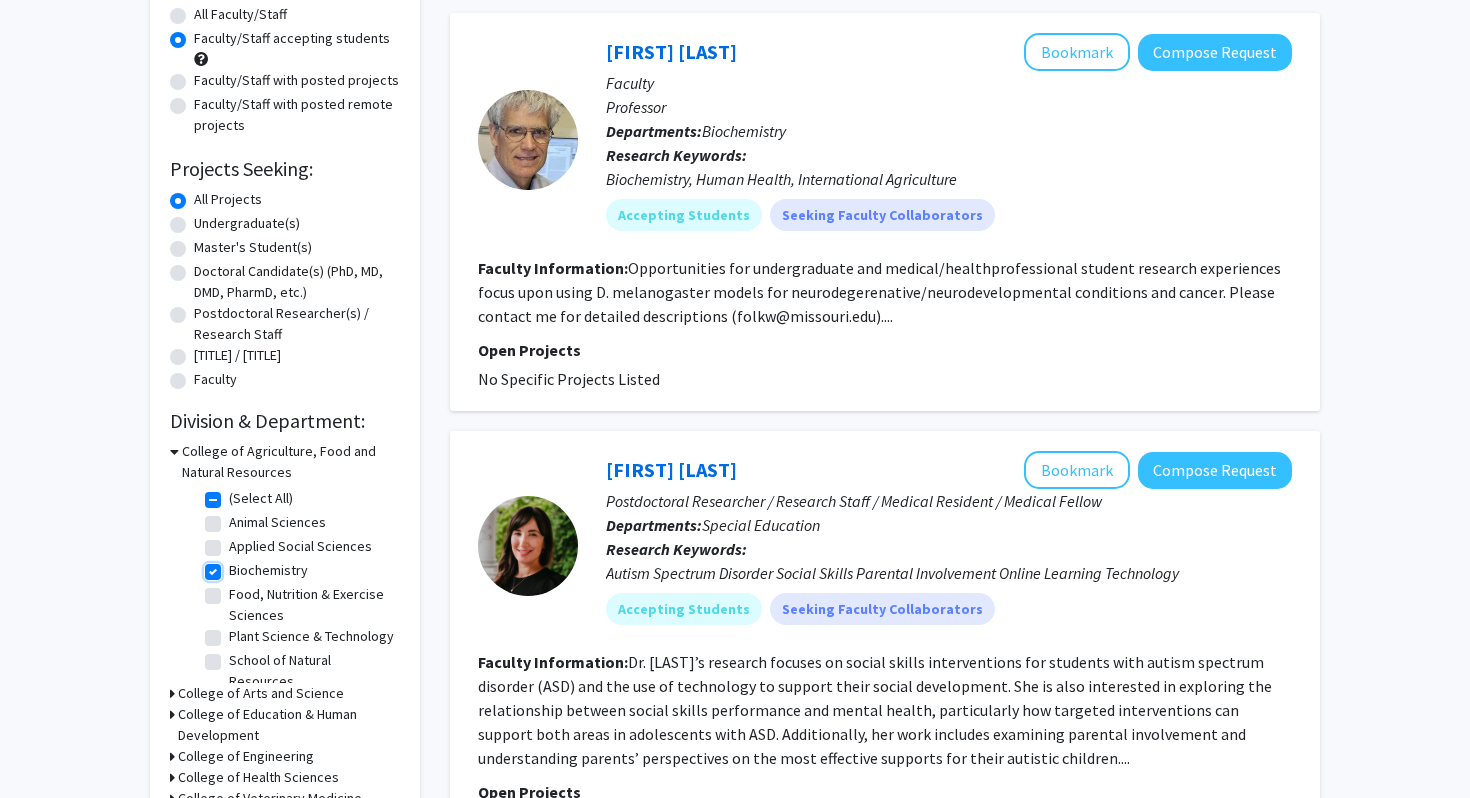 checkbox on "true" 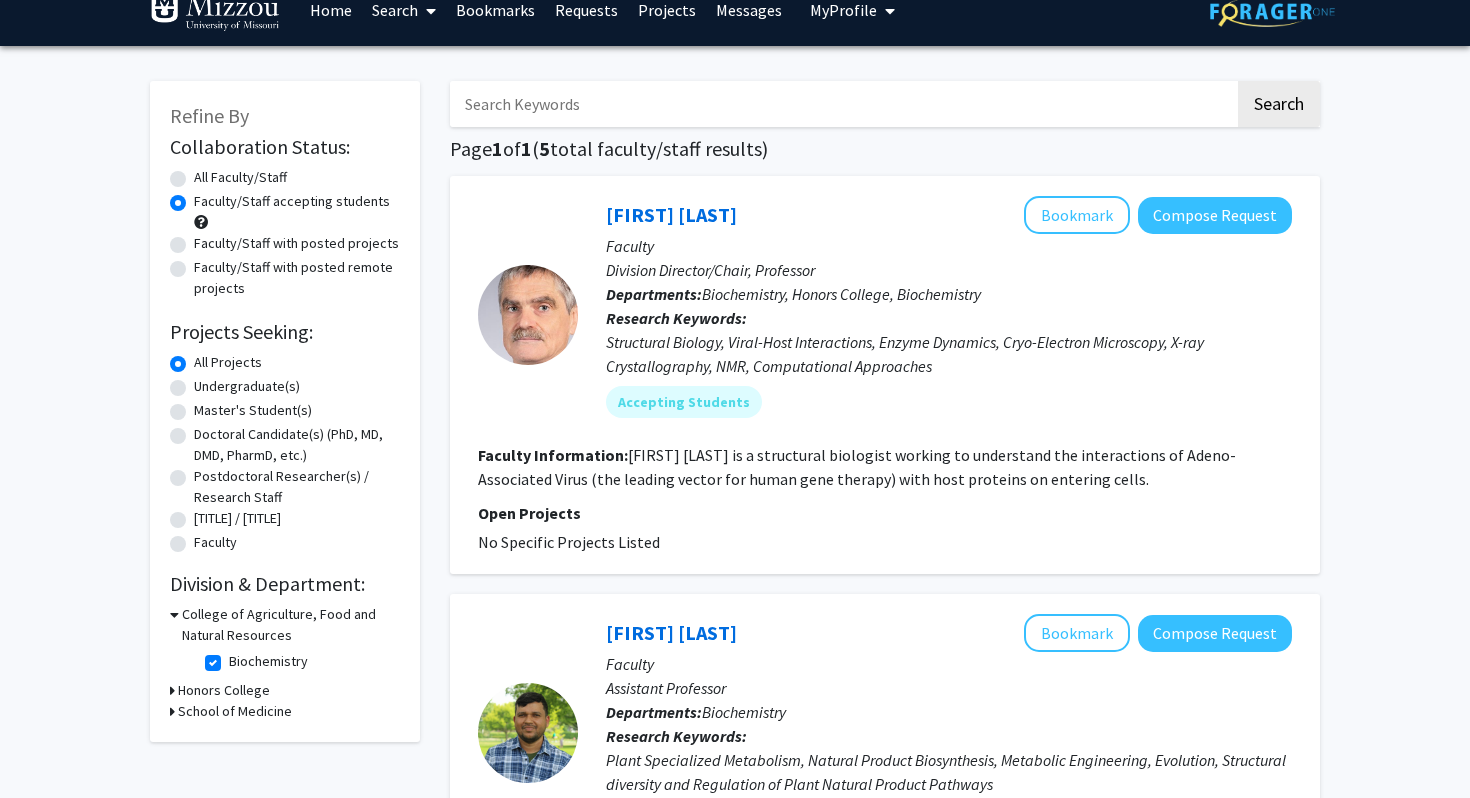 scroll, scrollTop: 32, scrollLeft: 0, axis: vertical 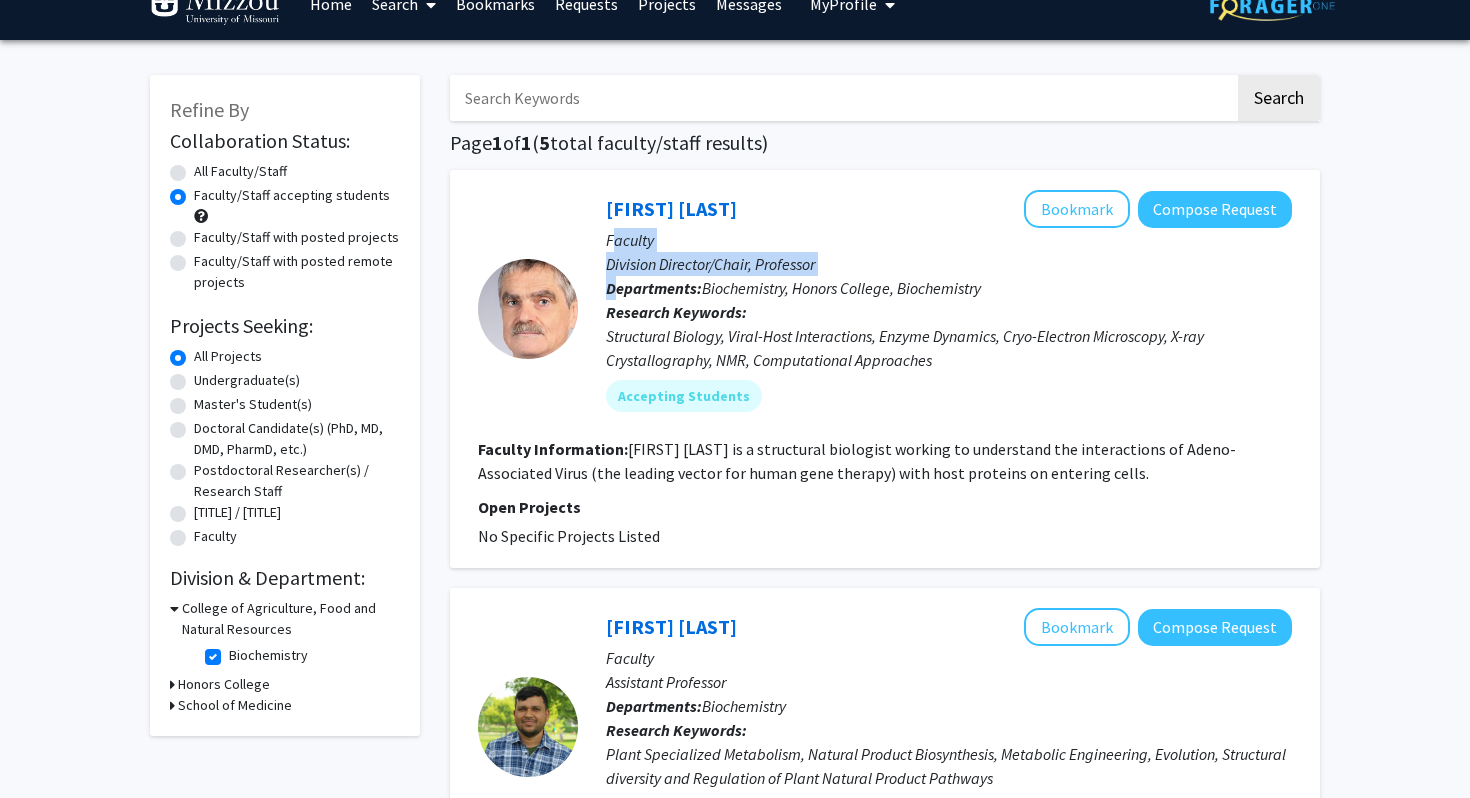 drag, startPoint x: 612, startPoint y: 234, endPoint x: 616, endPoint y: 296, distance: 62.1289 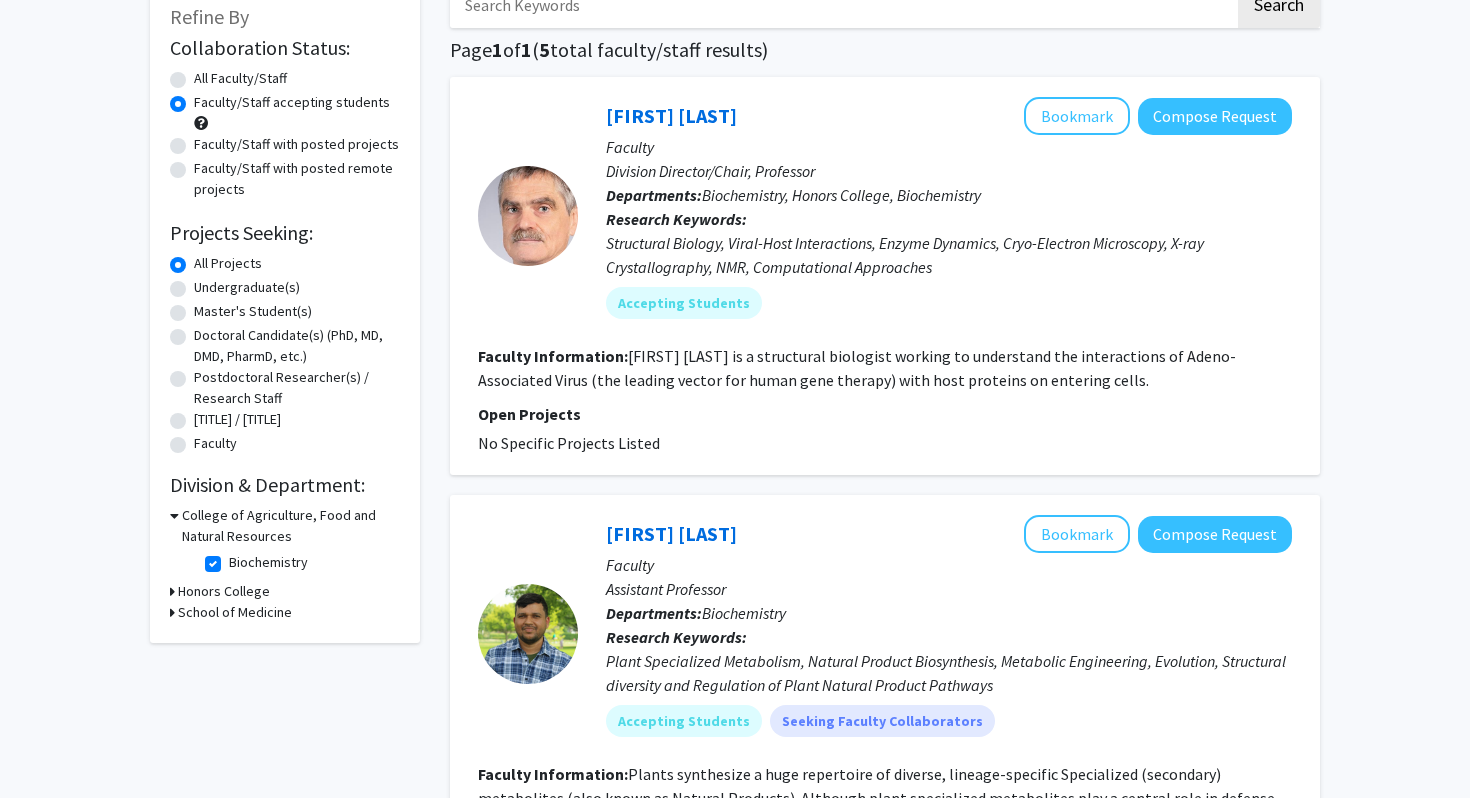 scroll, scrollTop: 73, scrollLeft: 0, axis: vertical 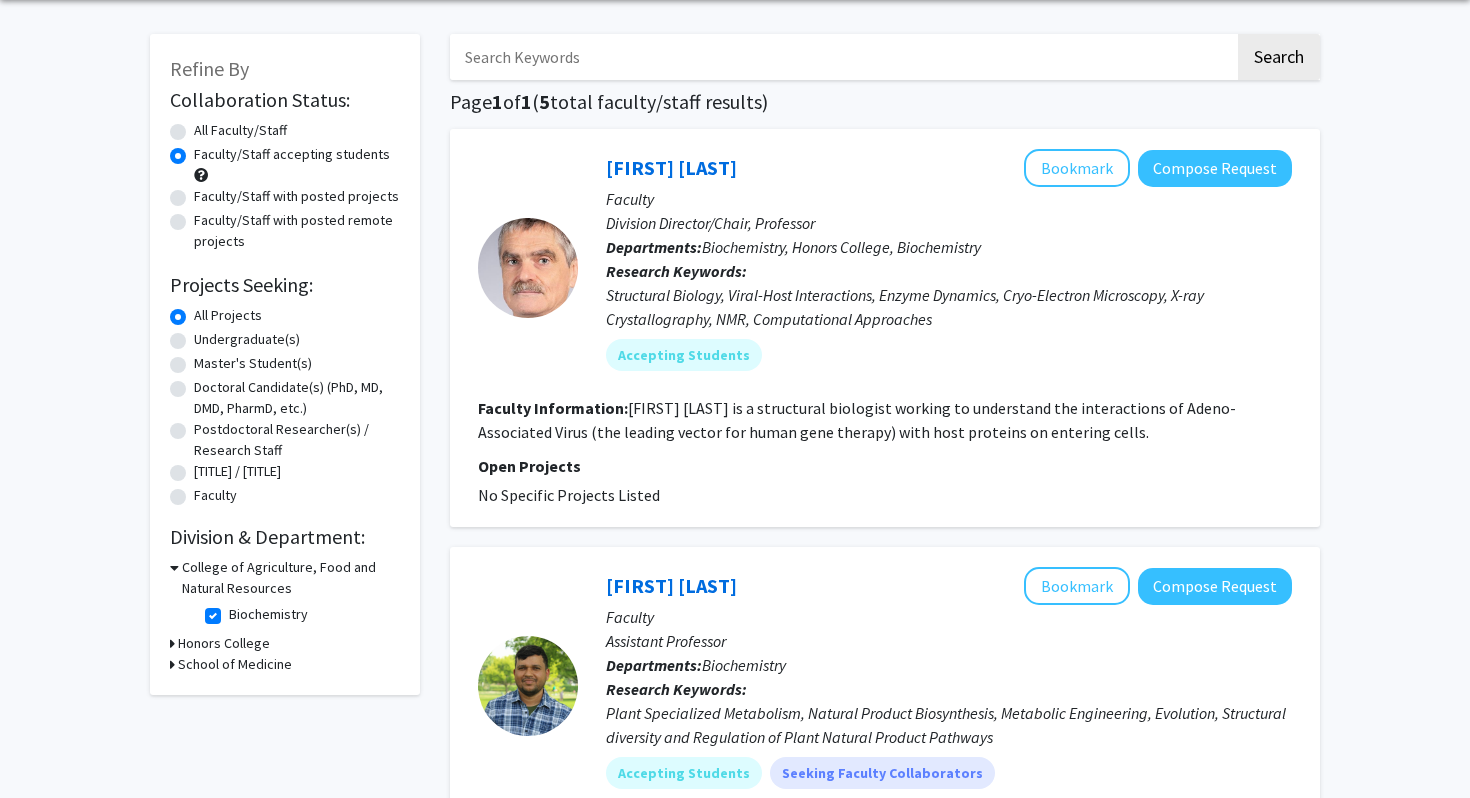 click on "Biochemistry  Biochemistry" 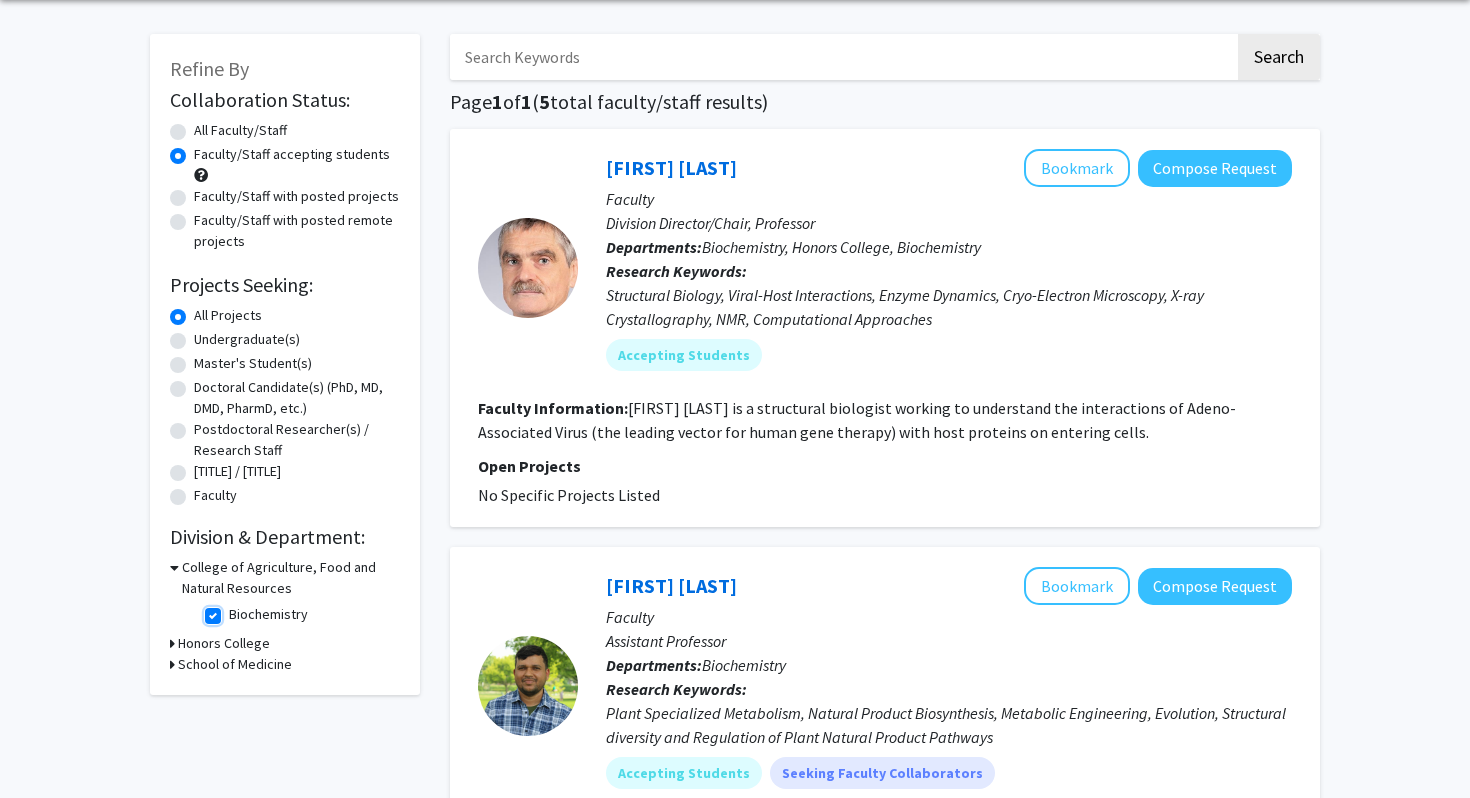 click on "Biochemistry" at bounding box center [235, 610] 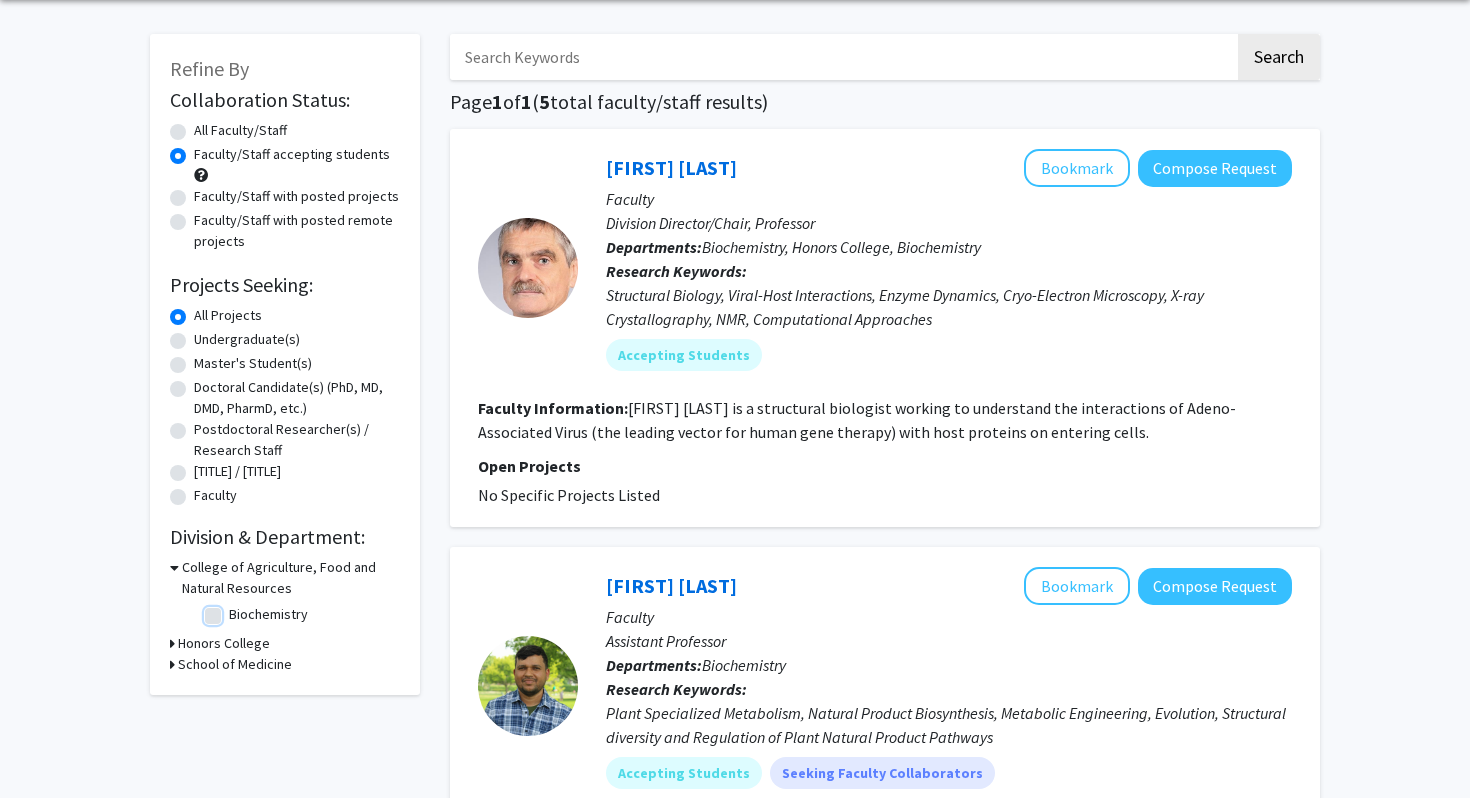 scroll, scrollTop: 0, scrollLeft: 0, axis: both 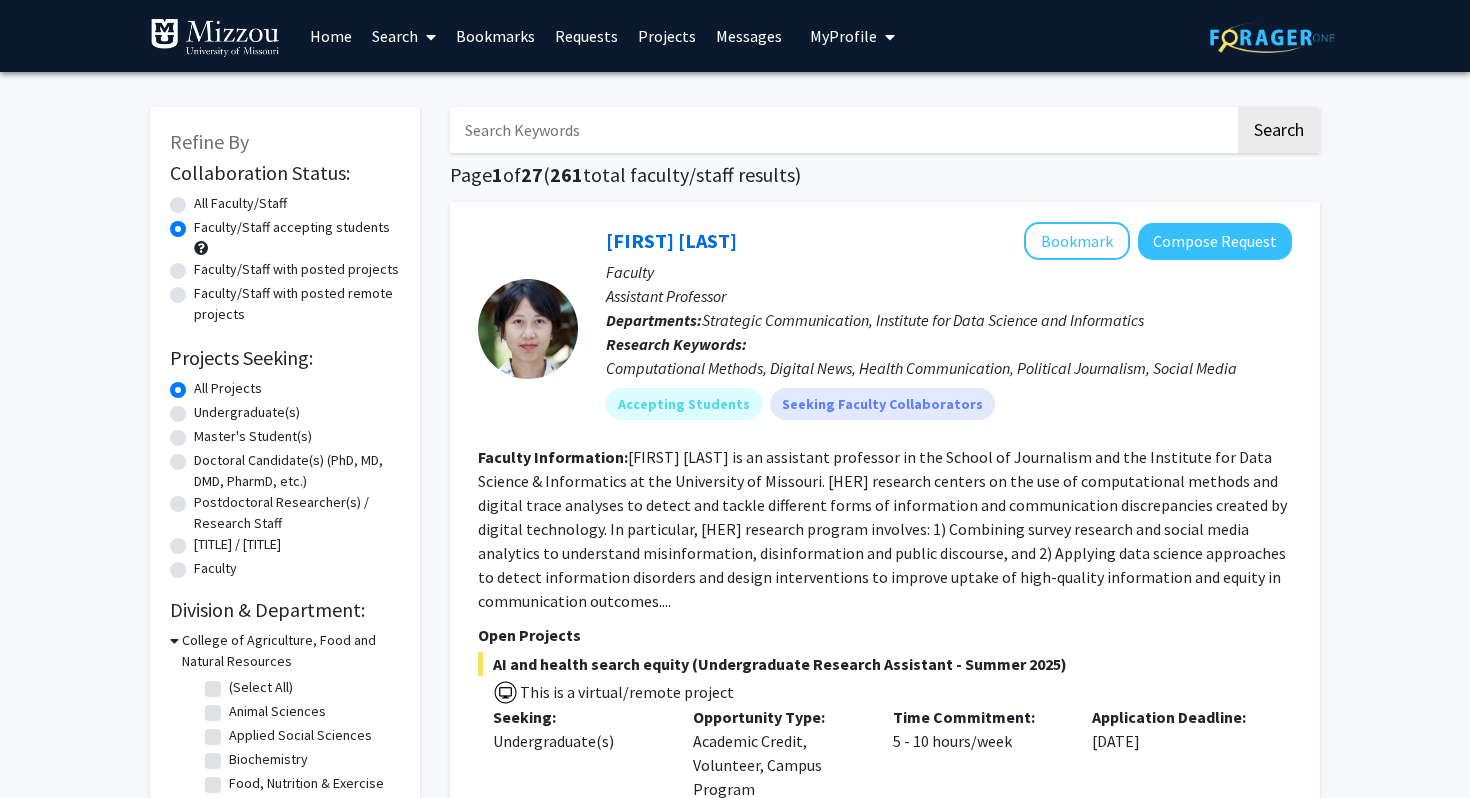 click on "Undergraduate(s)" 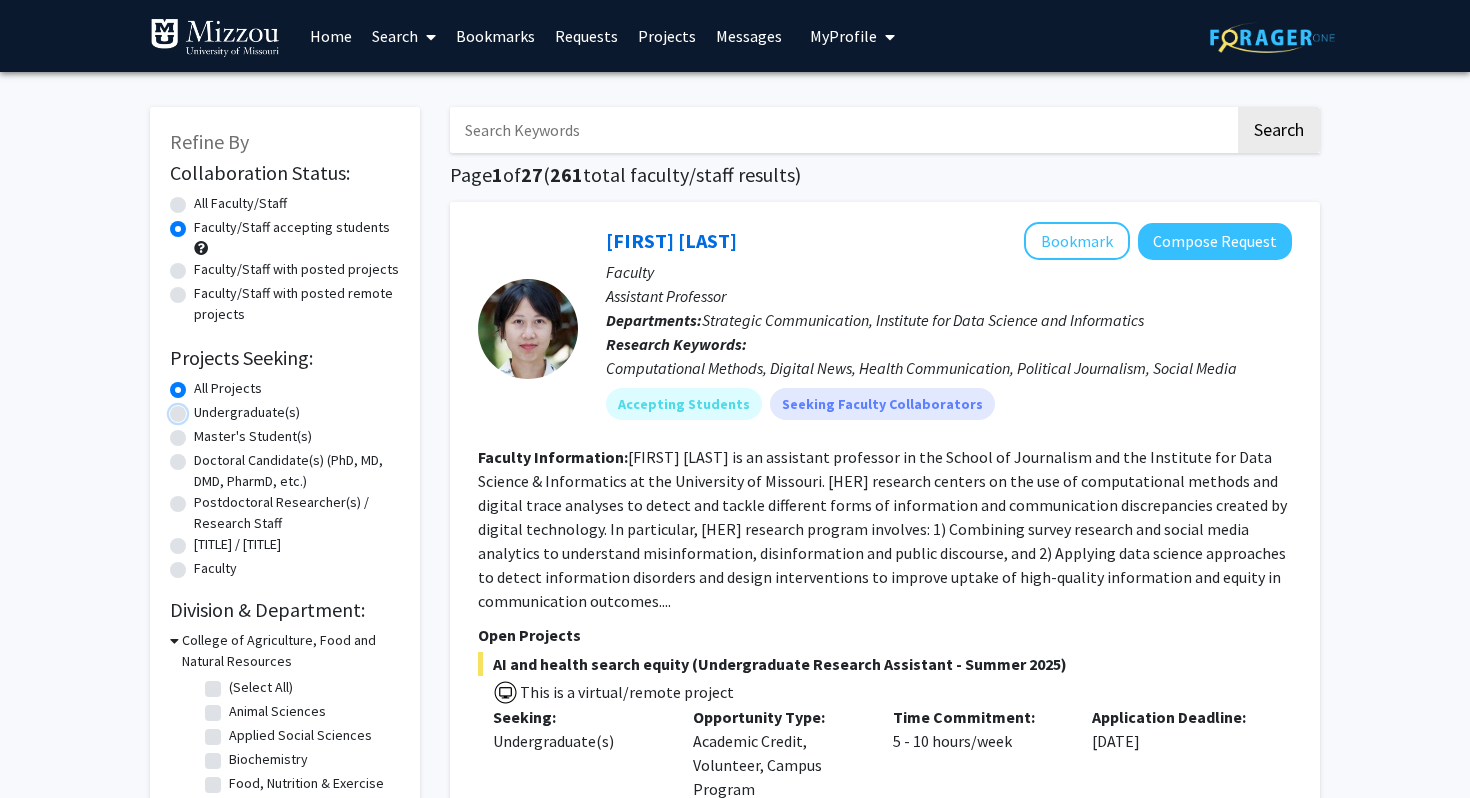 click on "Undergraduate(s)" at bounding box center (200, 408) 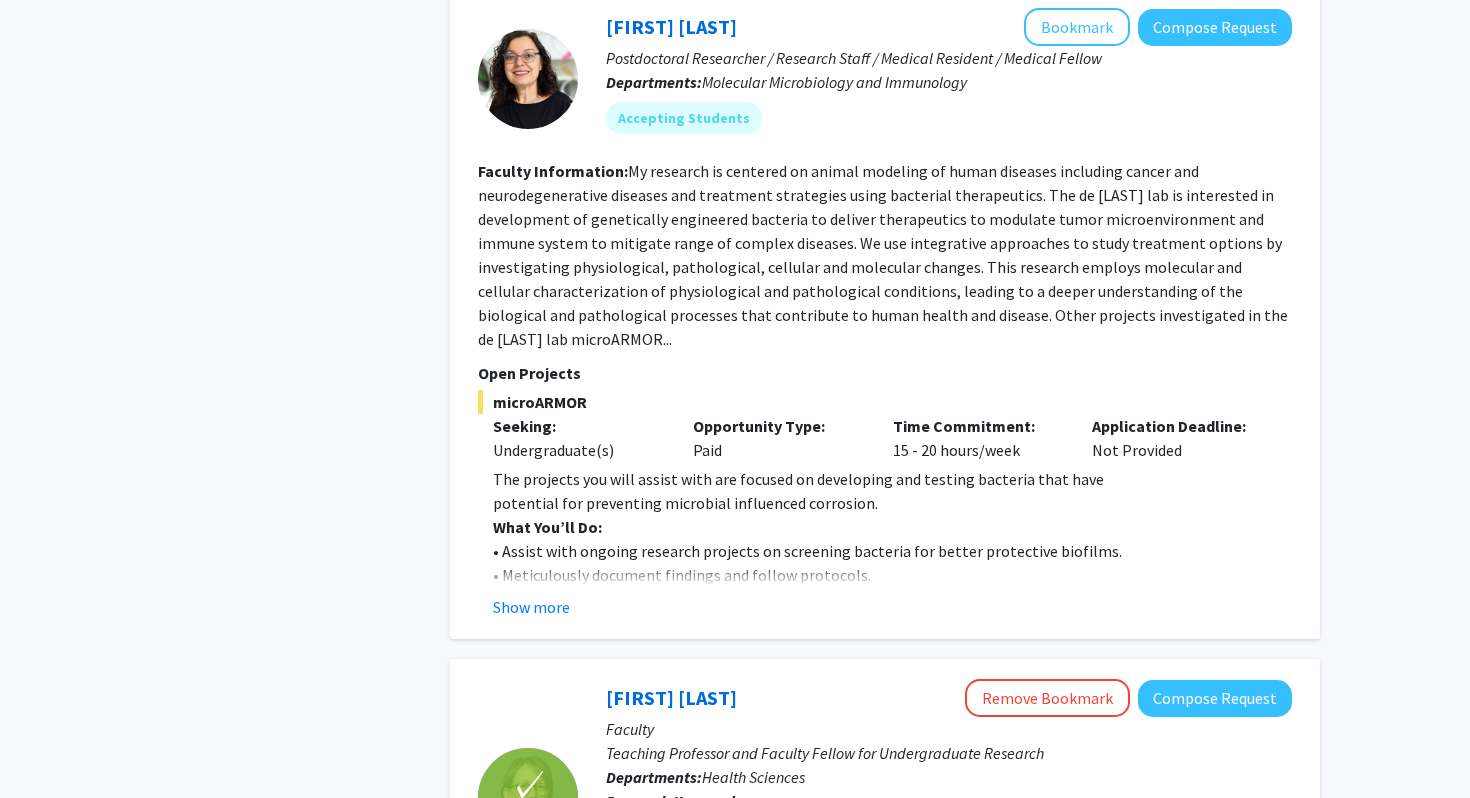 scroll, scrollTop: 2978, scrollLeft: 0, axis: vertical 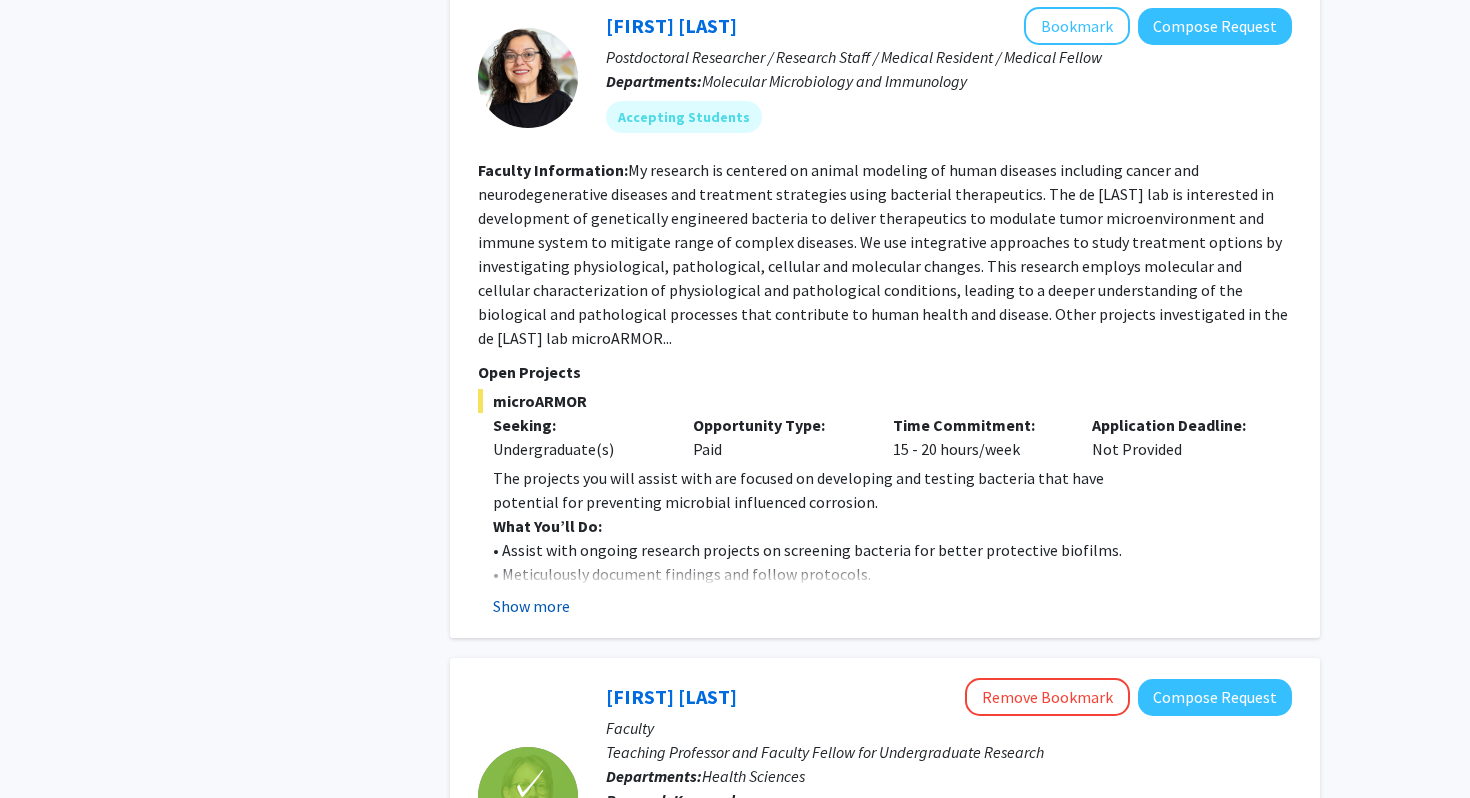 click on "Show more" 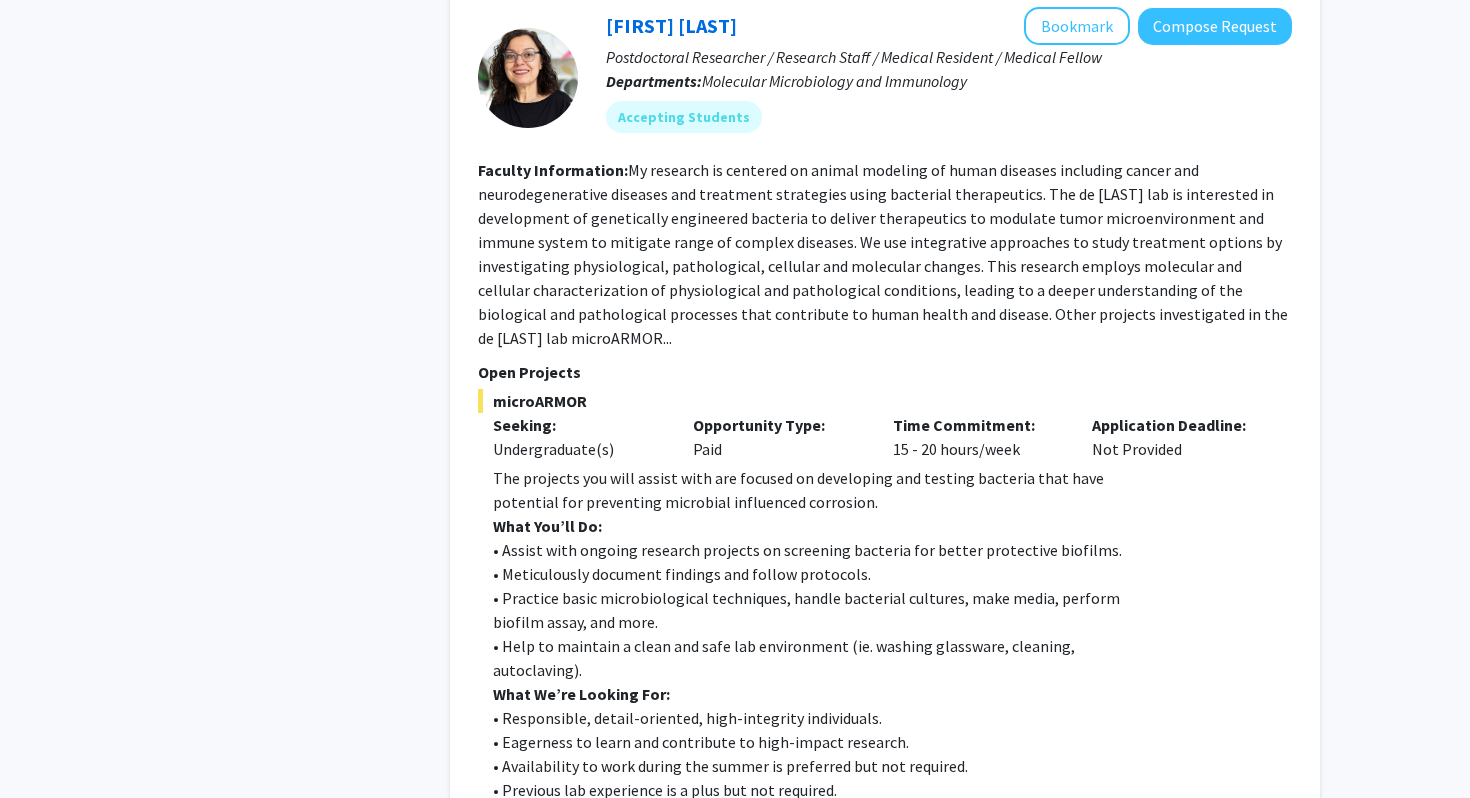 drag, startPoint x: 686, startPoint y: 148, endPoint x: 669, endPoint y: 318, distance: 170.84789 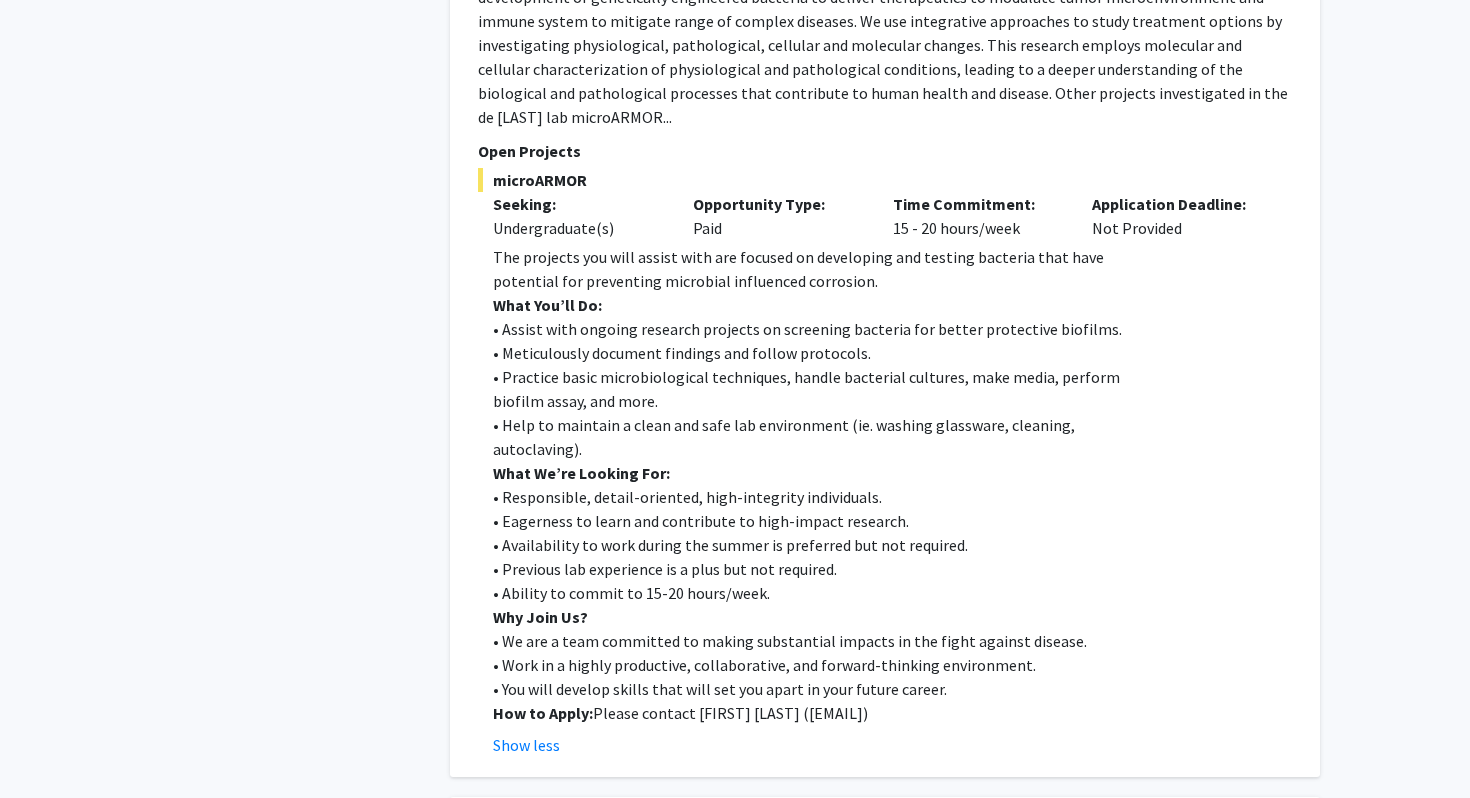 scroll, scrollTop: 3203, scrollLeft: 0, axis: vertical 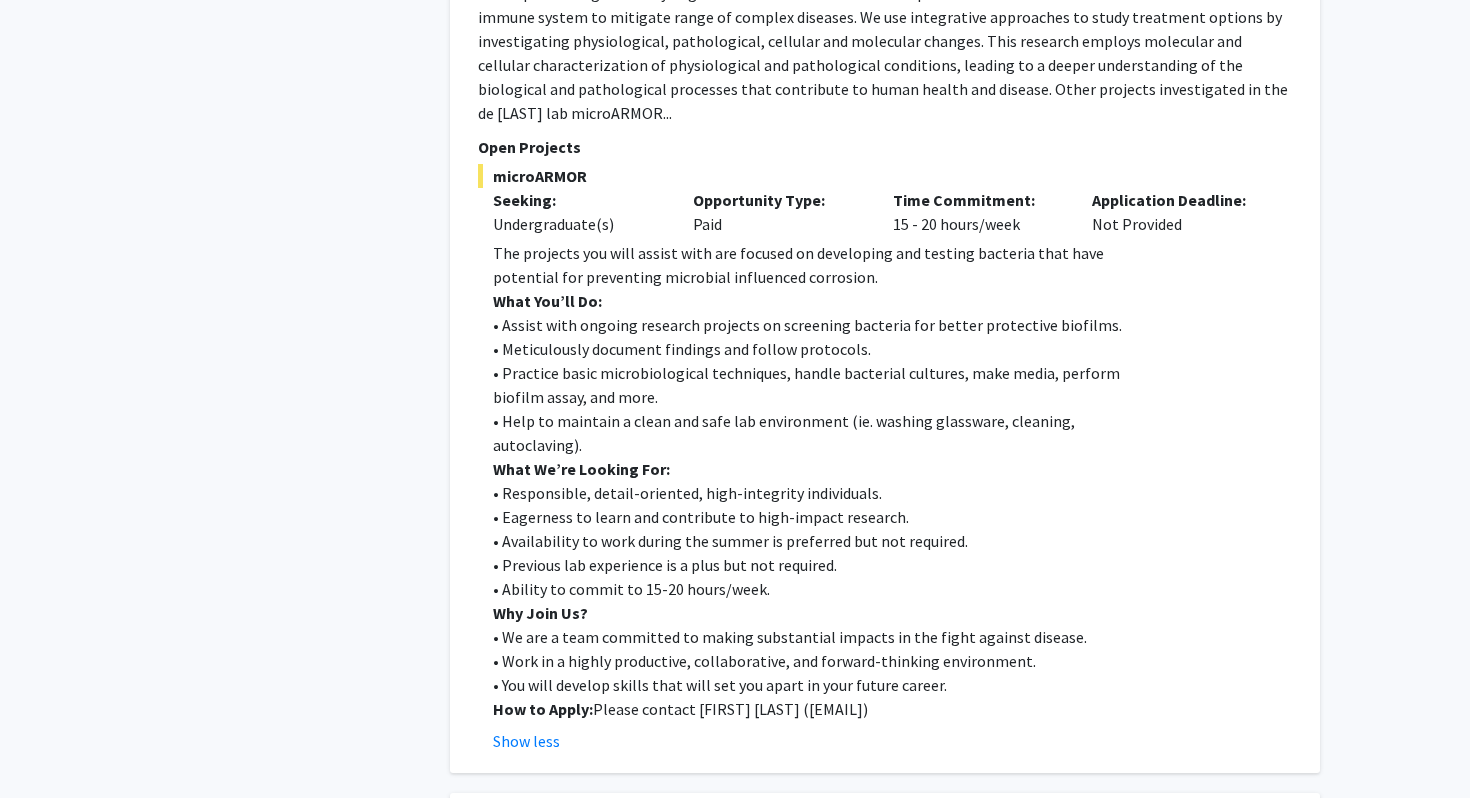 drag, startPoint x: 648, startPoint y: 474, endPoint x: 649, endPoint y: 531, distance: 57.00877 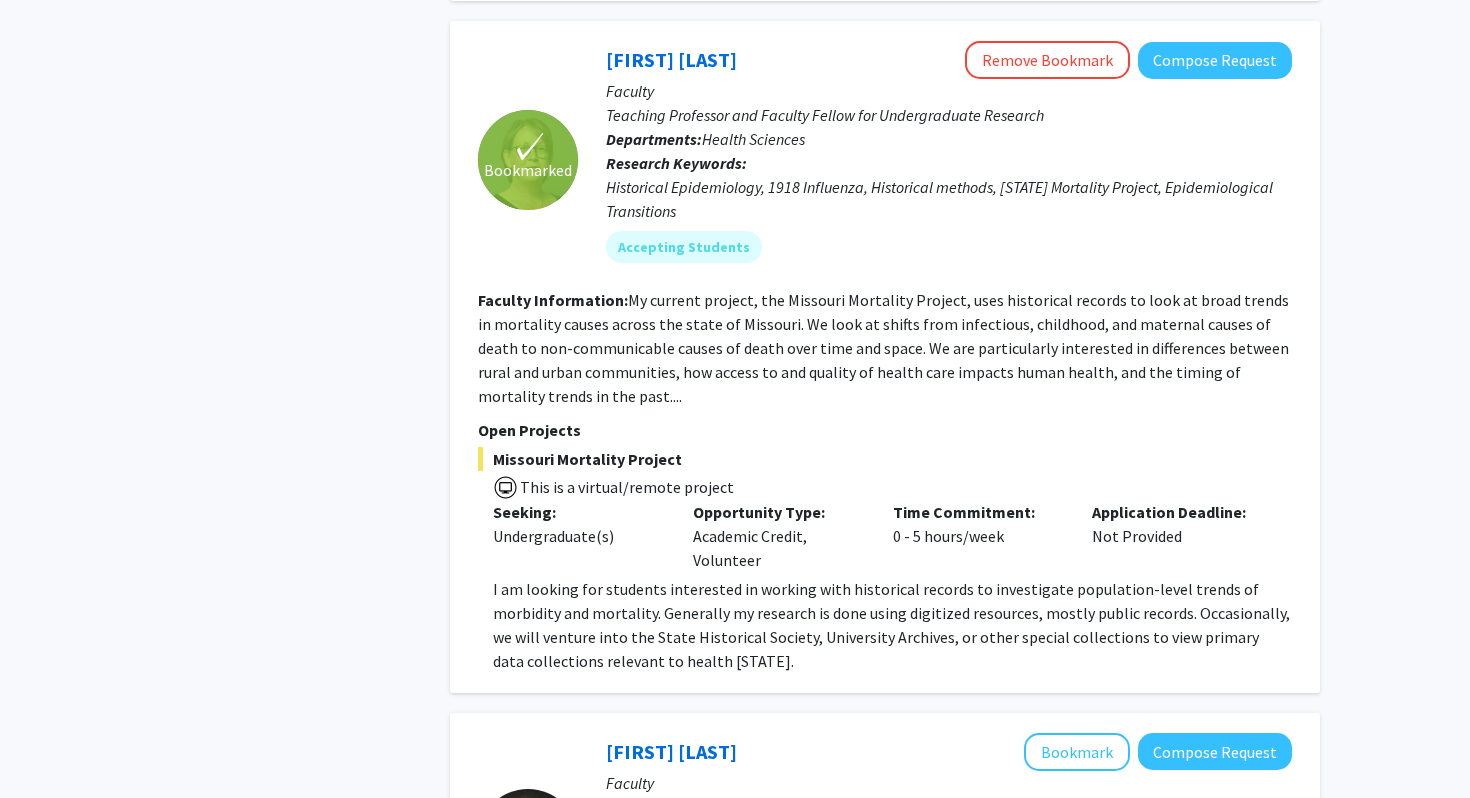 scroll, scrollTop: 3983, scrollLeft: 0, axis: vertical 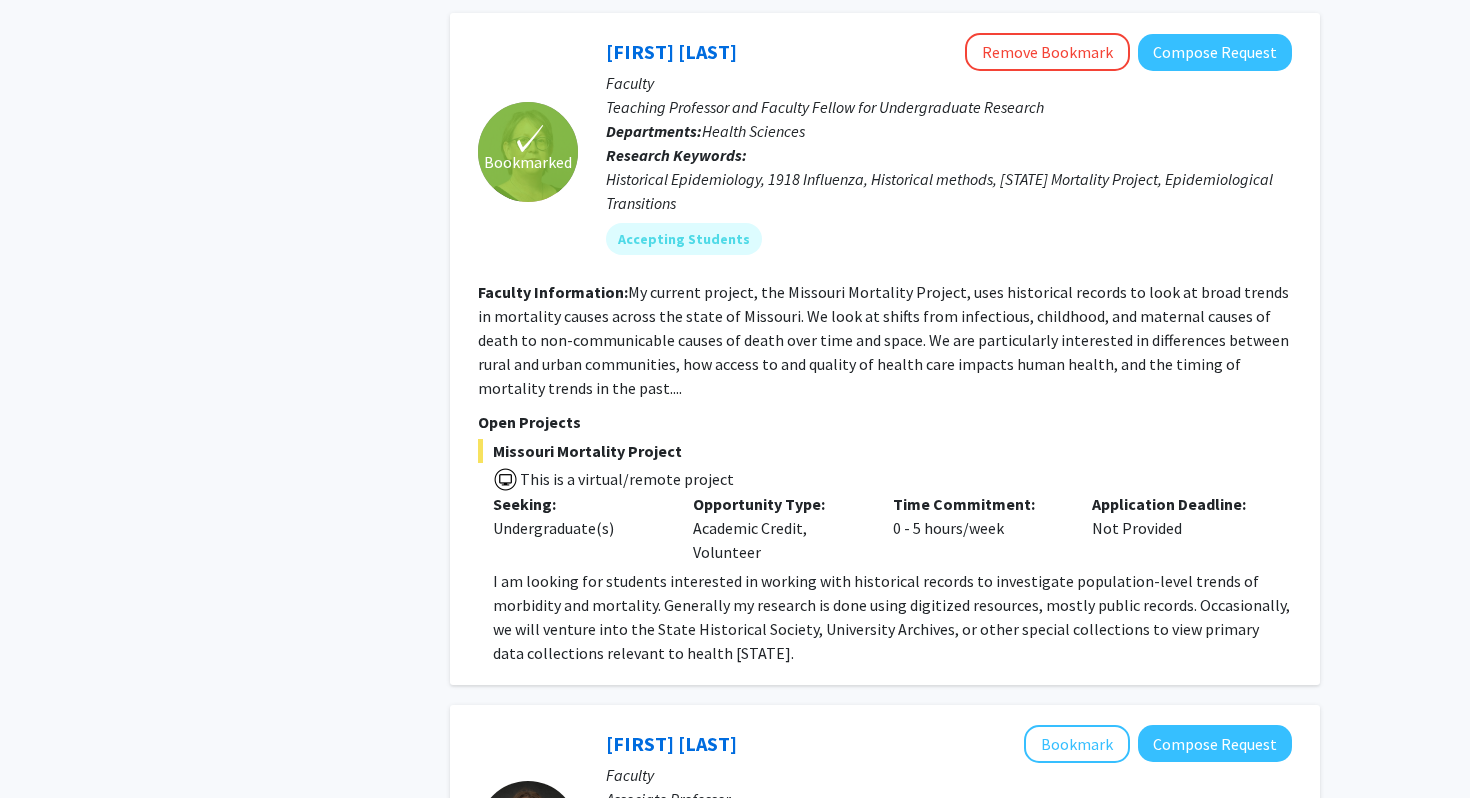 click on "I am looking for students interested in working with historical records to investigate population-level trends of morbidity and mortality. Generally my research is done using digitized resources, mostly public records. Occasionally, we will venture into the State Historical Society, University Archives, or other special collections to view primary data collections relevant to health [STATE]." 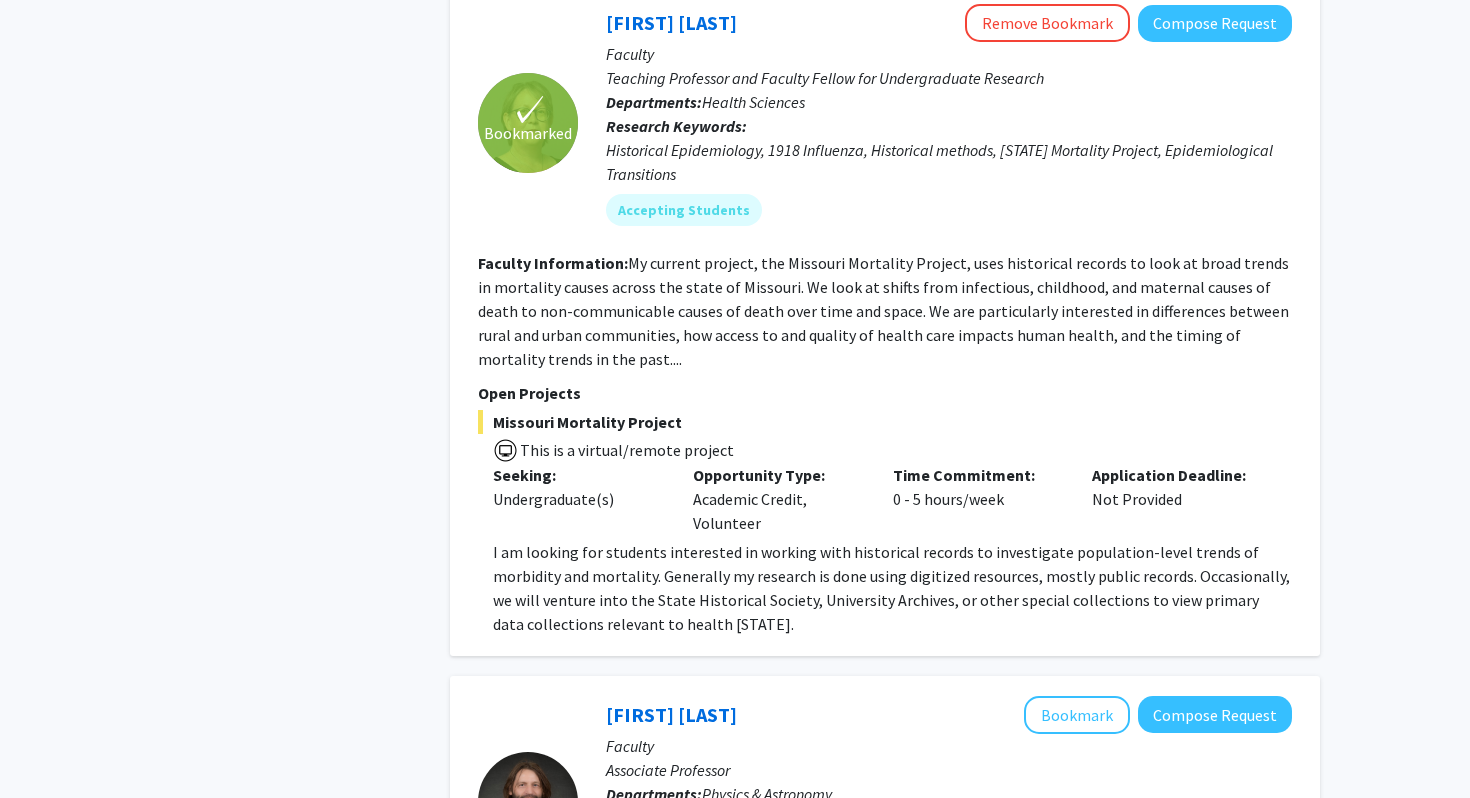 scroll, scrollTop: 4026, scrollLeft: 0, axis: vertical 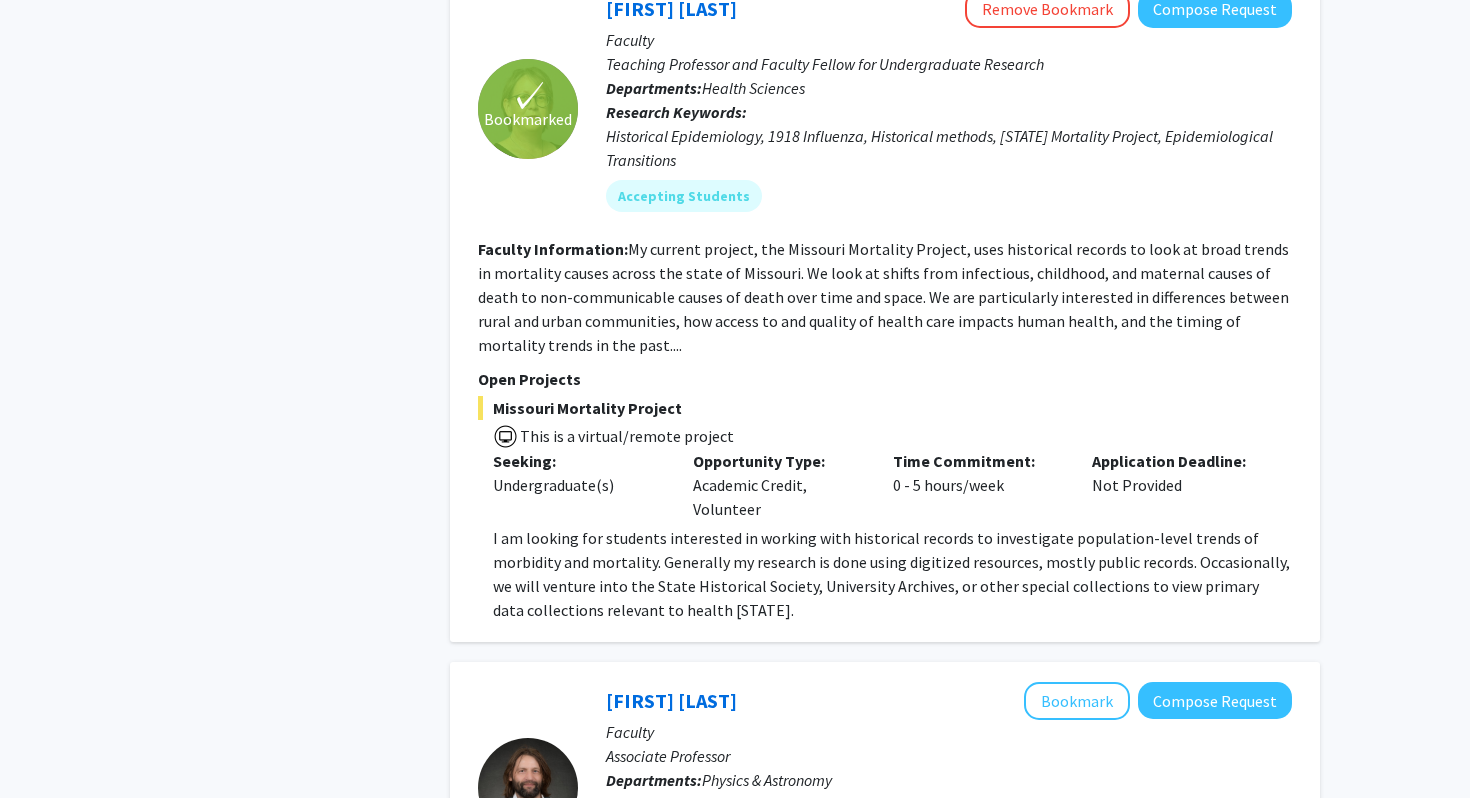 drag, startPoint x: 739, startPoint y: 535, endPoint x: 738, endPoint y: 592, distance: 57.00877 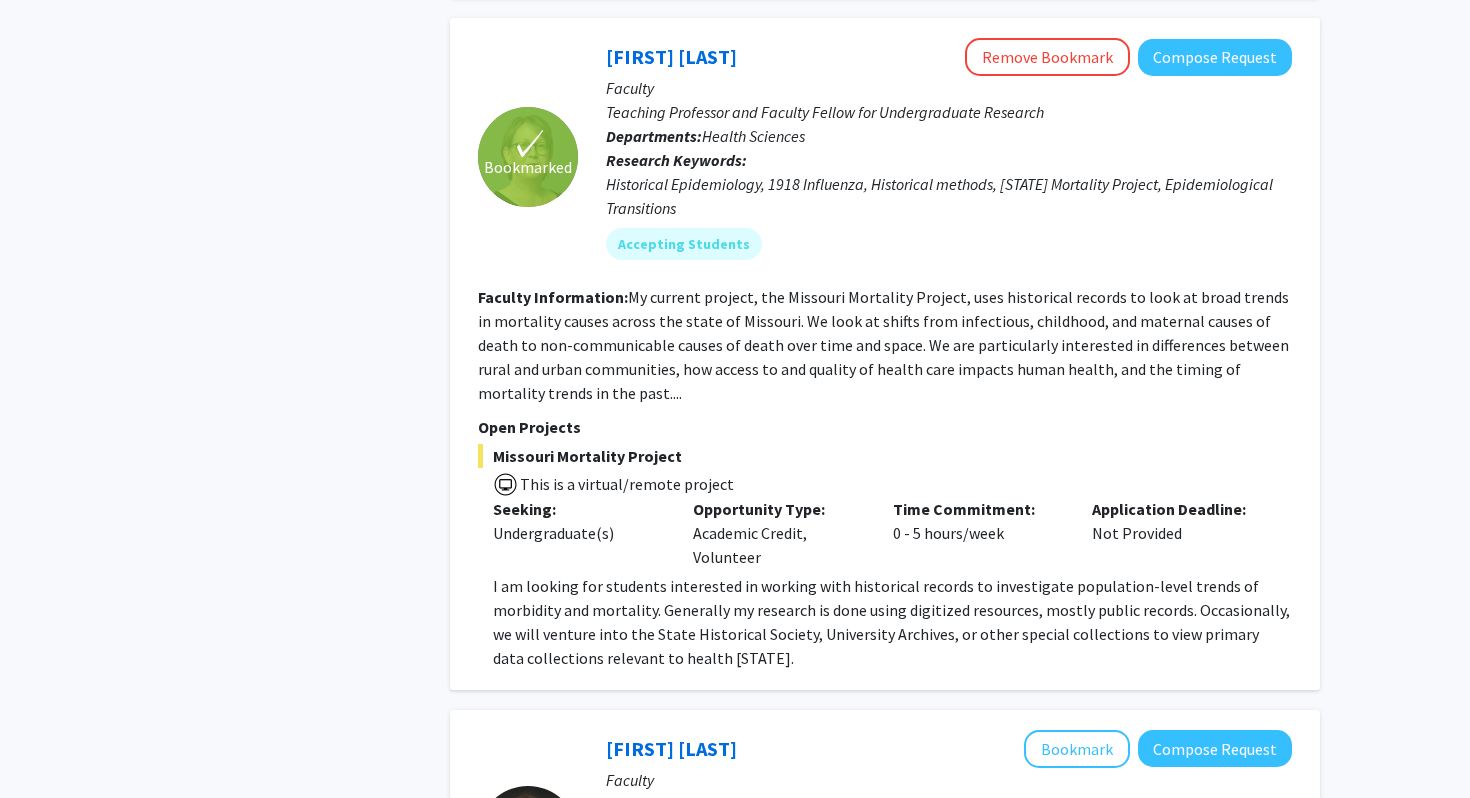 scroll, scrollTop: 3957, scrollLeft: 0, axis: vertical 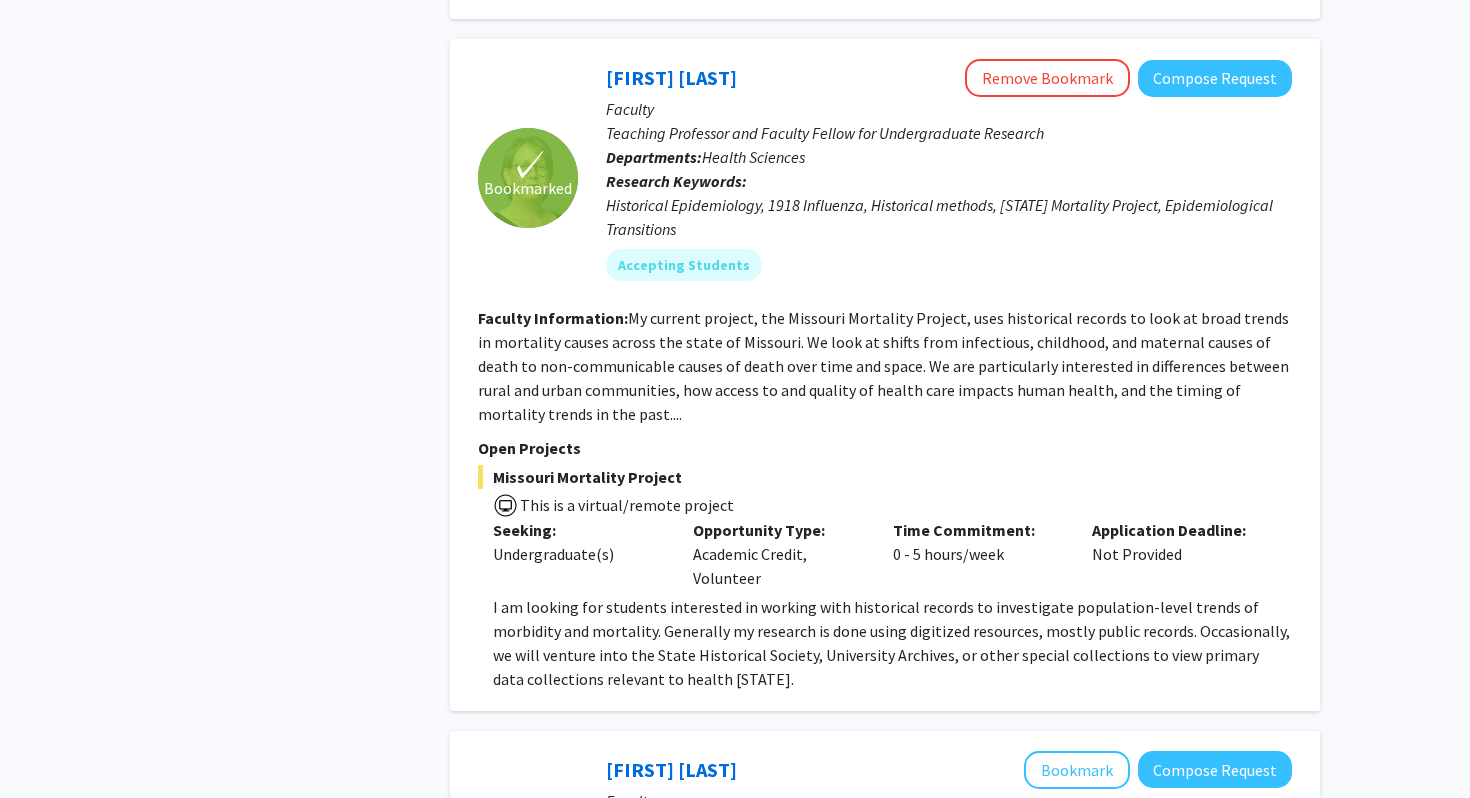 click on "Opportunity Type:" 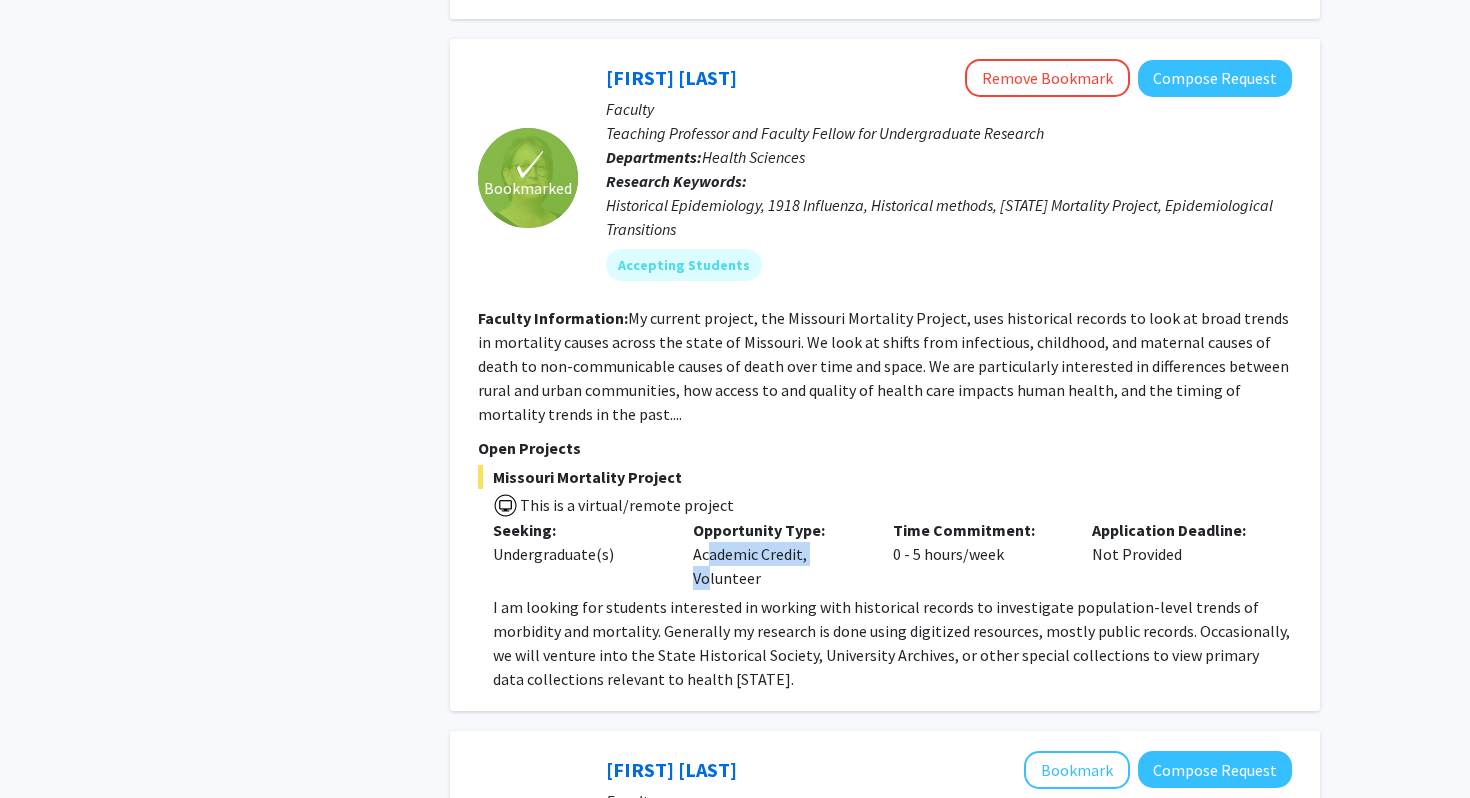 drag, startPoint x: 704, startPoint y: 522, endPoint x: 704, endPoint y: 560, distance: 38 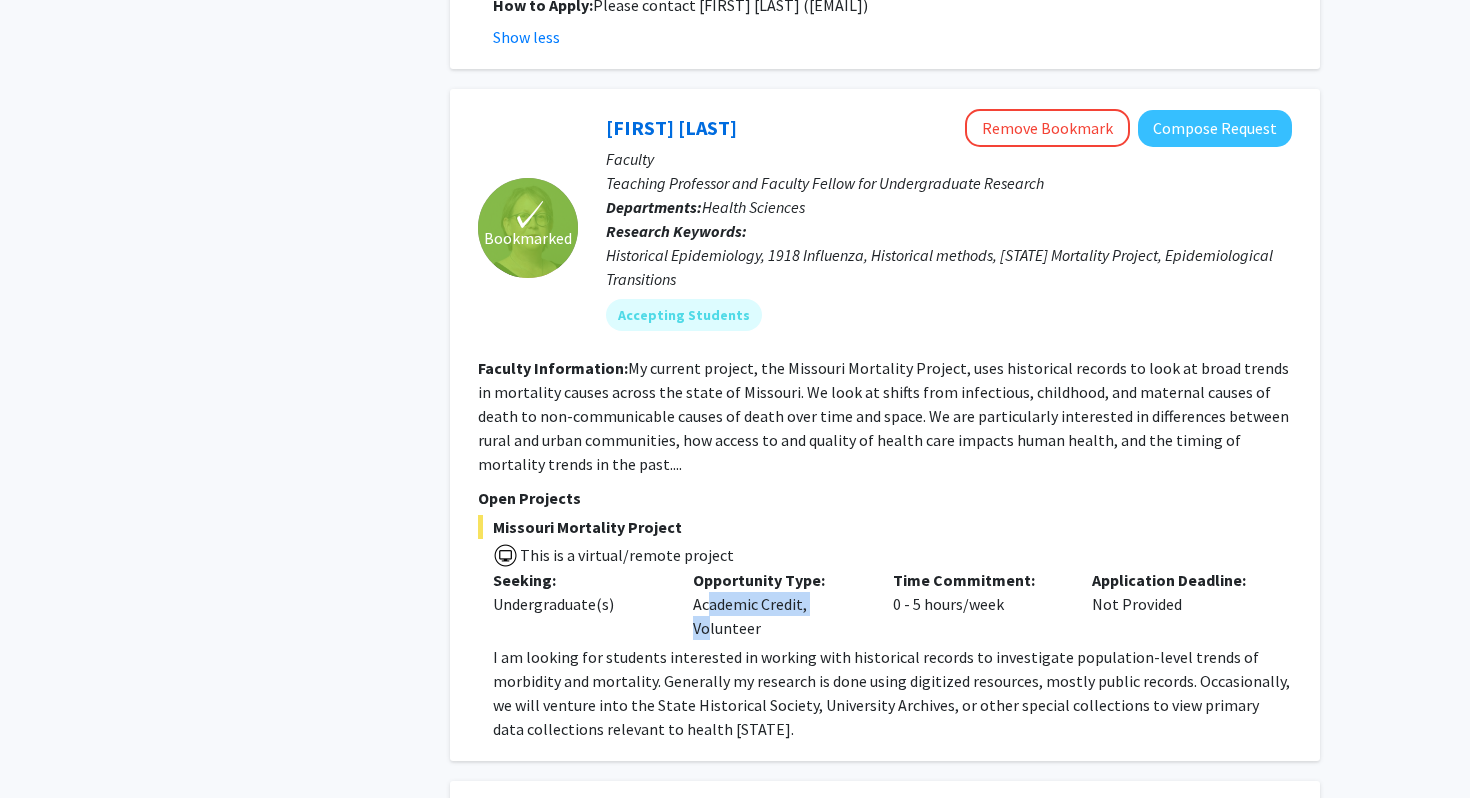 scroll, scrollTop: 3866, scrollLeft: 0, axis: vertical 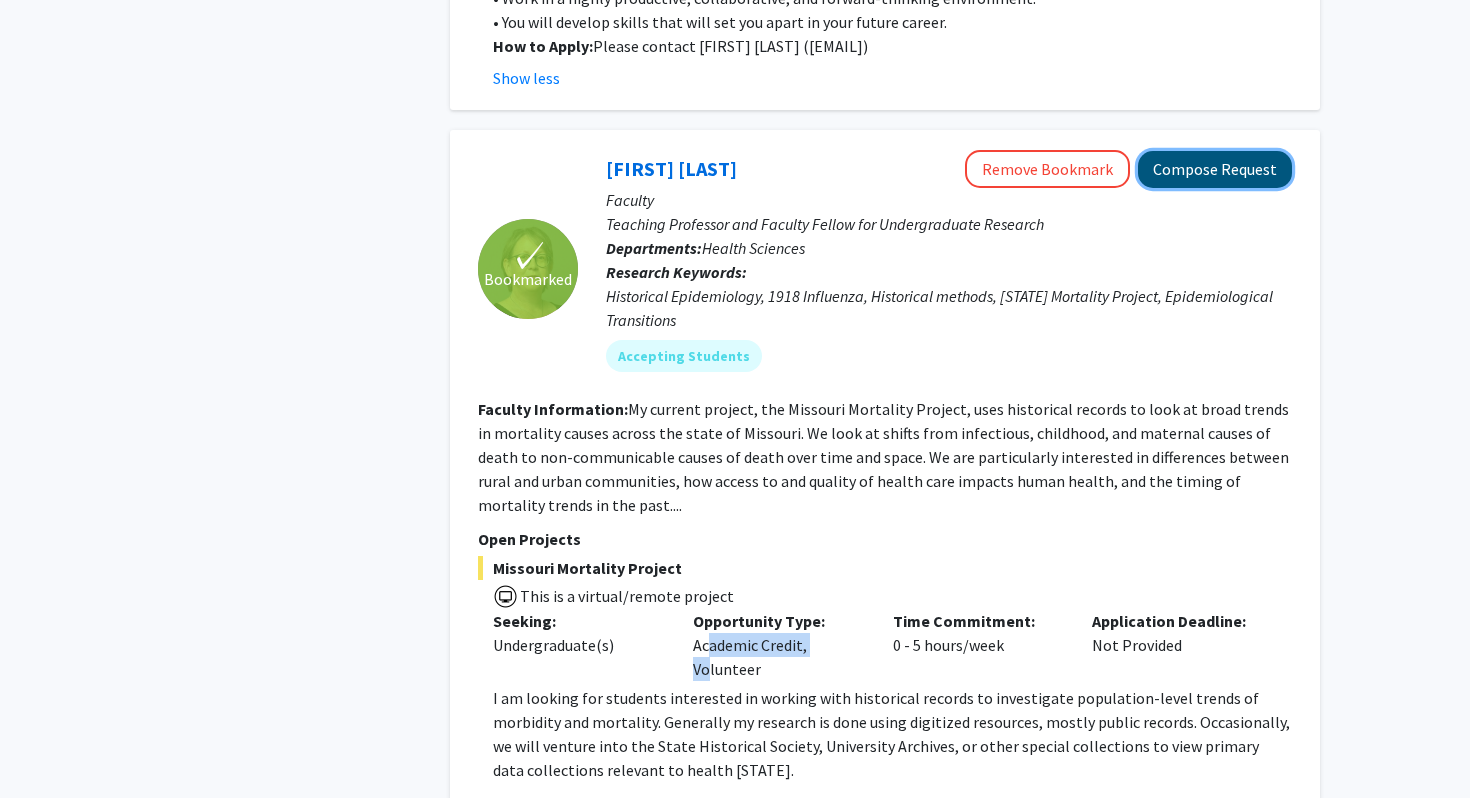 click on "Compose Request" 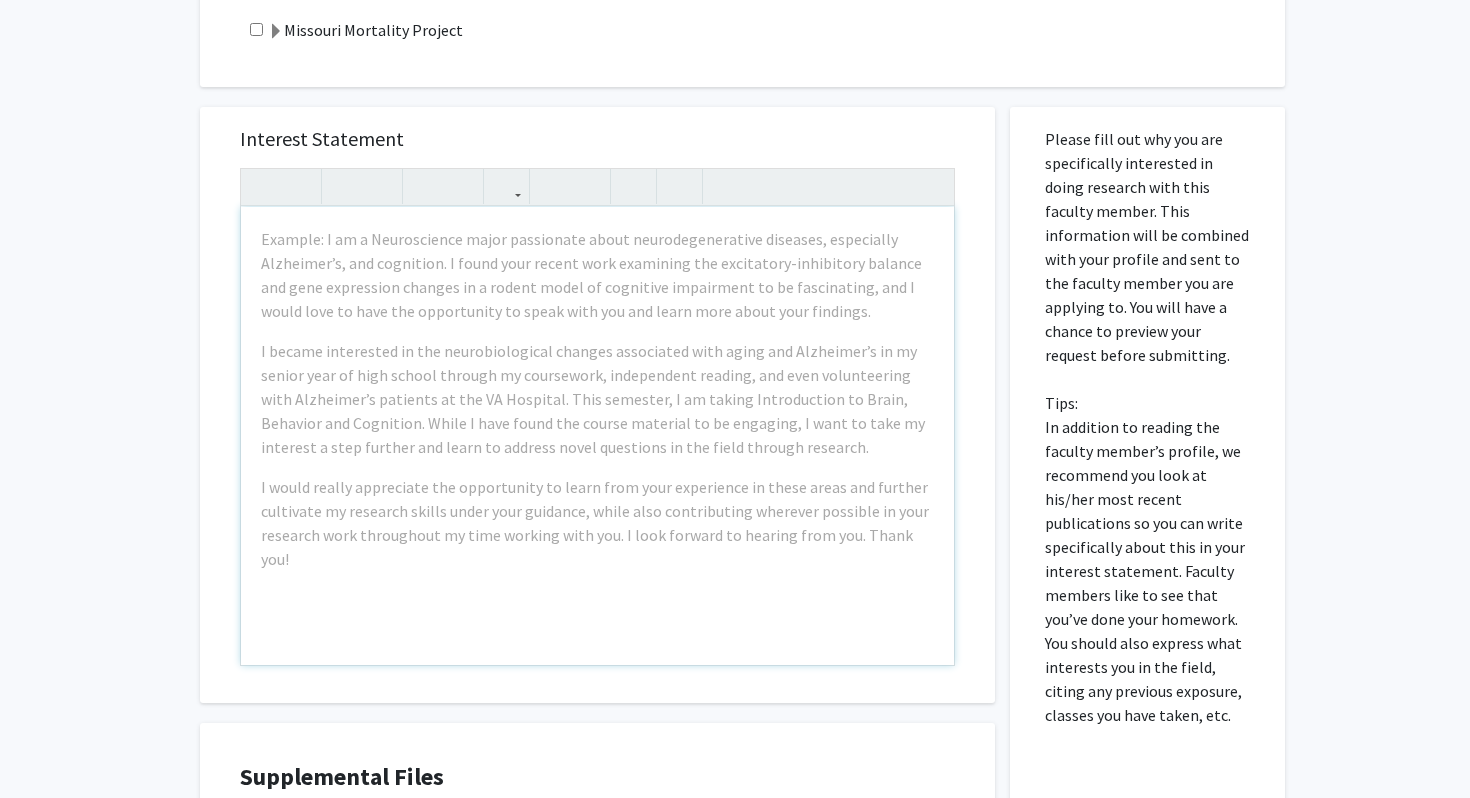 scroll, scrollTop: 666, scrollLeft: 0, axis: vertical 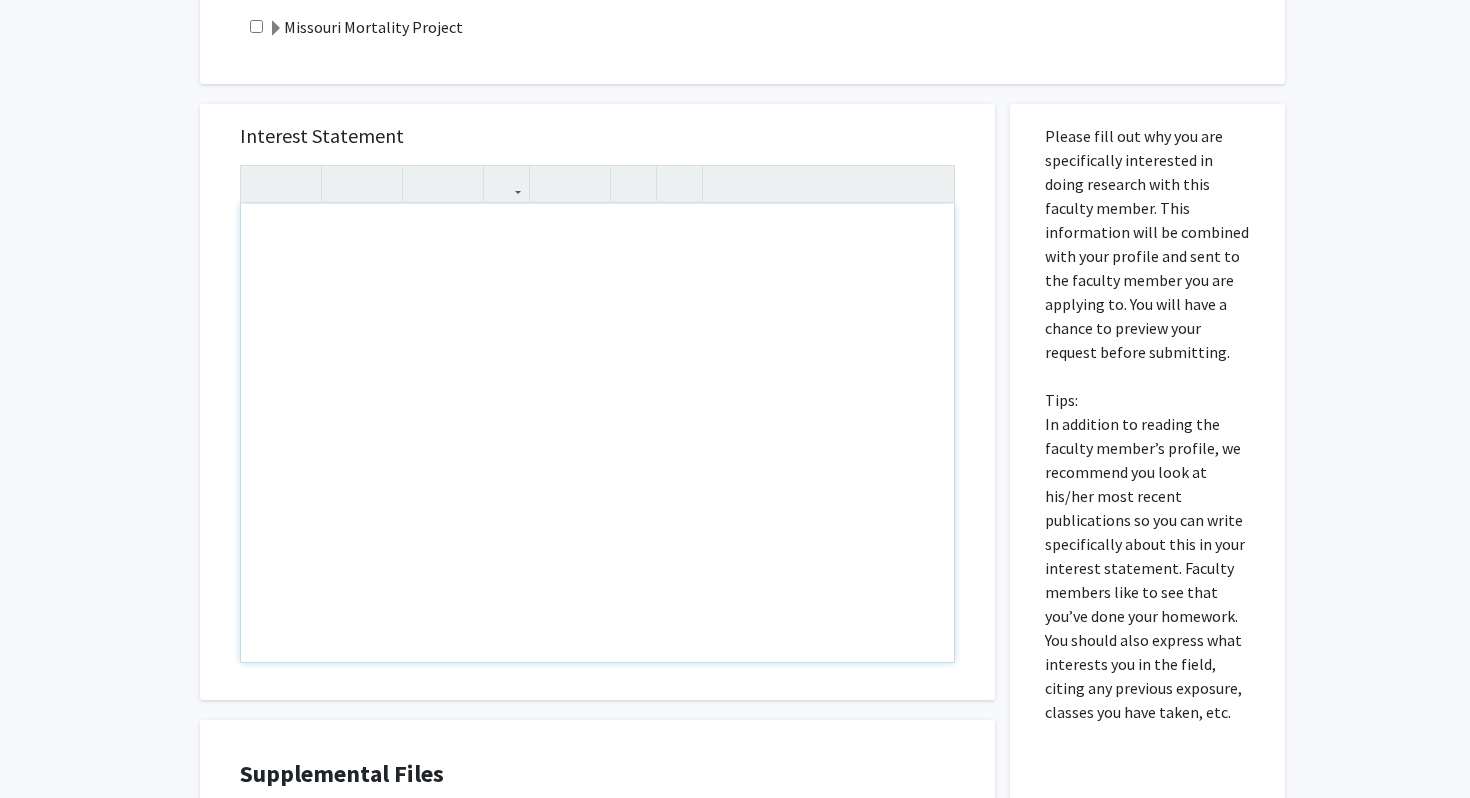 click at bounding box center (597, 433) 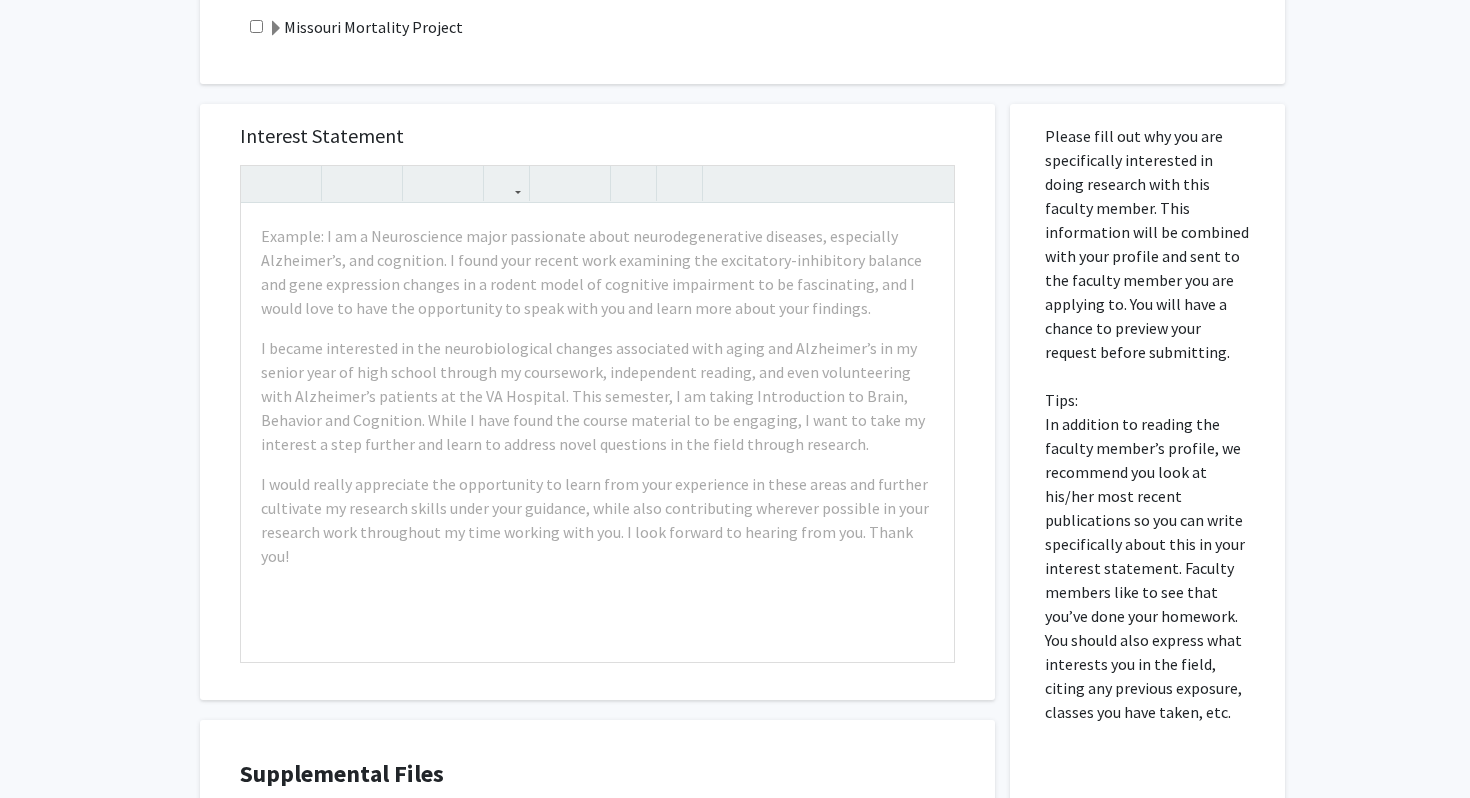 click on "Please fill out why you are specifically interested in doing research with this faculty member. This information will be combined with your profile and sent to the faculty member you are applying to. You will have a chance to preview your request before submitting. Tips: In addition to reading the faculty member’s profile, we recommend you look at his/her most recent publications so you can write specifically about this in your interest statement. Faculty members like to see that you’ve done your homework. You should also express what interests you in the field, citing any previous exposure, classes you have taken, etc." at bounding box center (1147, 424) 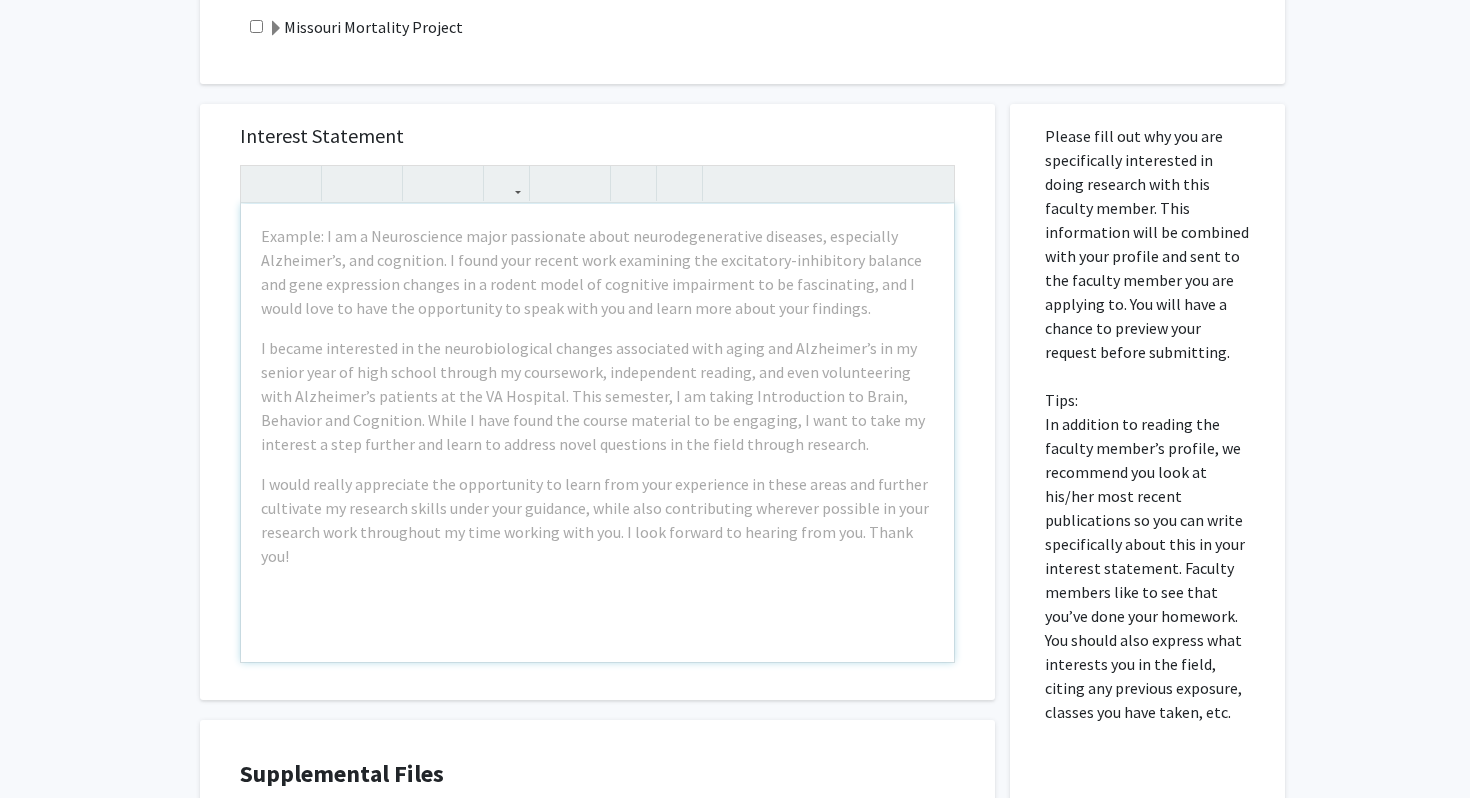 click on "Please fill out why you are specifically interested in doing research with this faculty member. This information will be combined with your profile and sent to the faculty member you are applying to. You will have a chance to preview your request before submitting. Tips: In addition to reading the faculty member’s profile, we recommend you look at his/her most recent publications so you can write specifically about this in your interest statement. Faculty members like to see that you’ve done your homework. You should also express what interests you in the field, citing any previous exposure, classes you have taken, etc." at bounding box center [1147, 424] 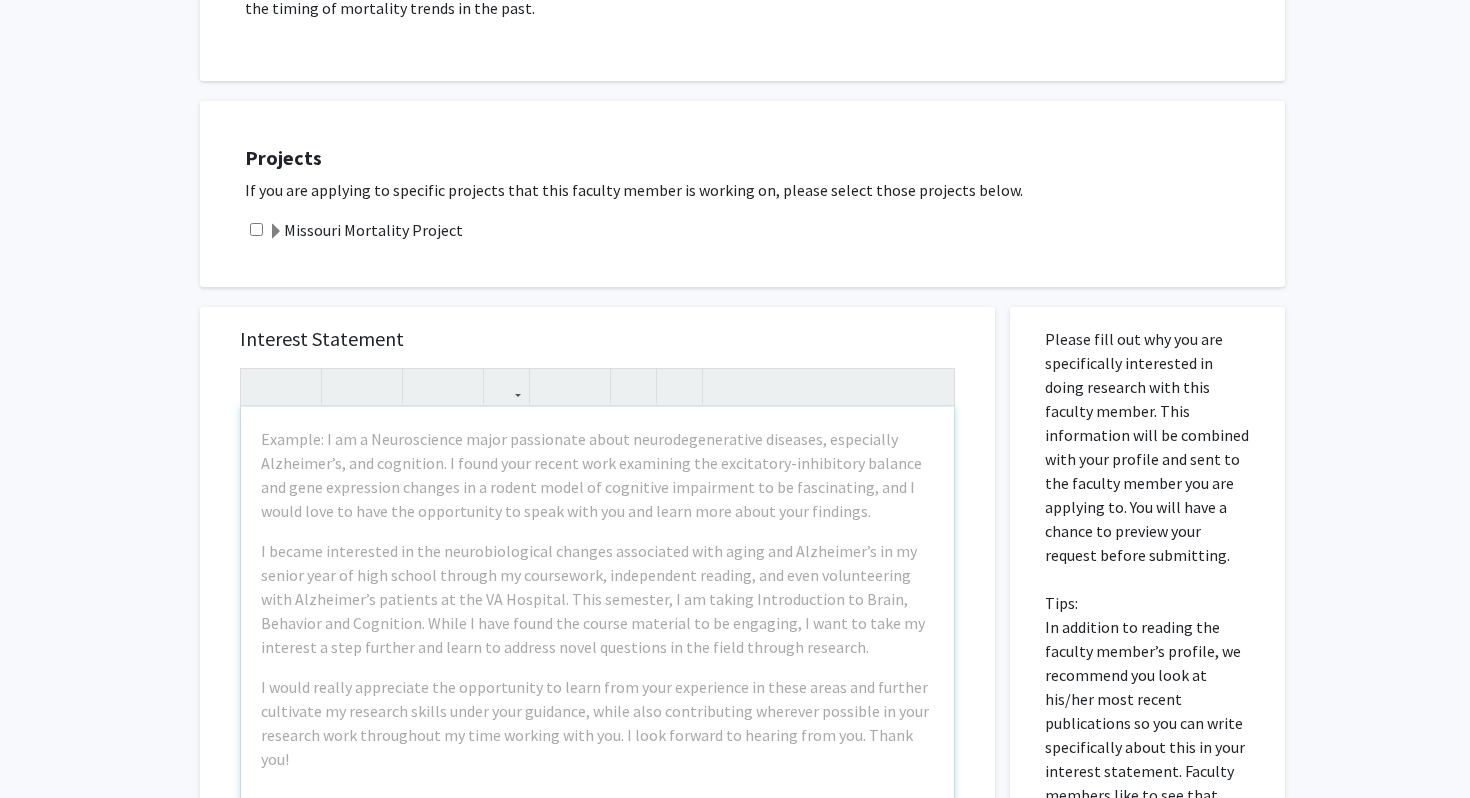 scroll, scrollTop: 0, scrollLeft: 0, axis: both 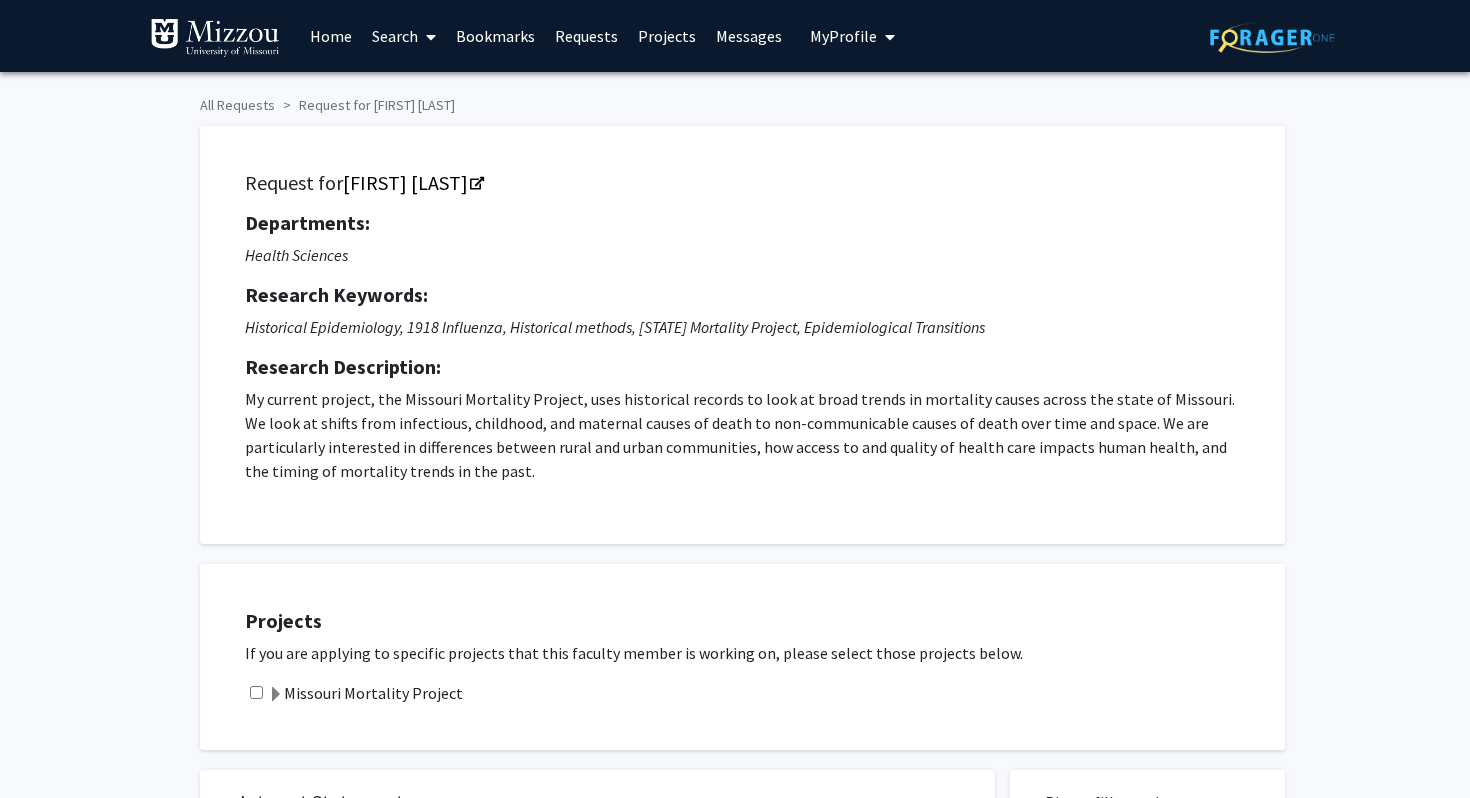 click on "Home" at bounding box center (331, 36) 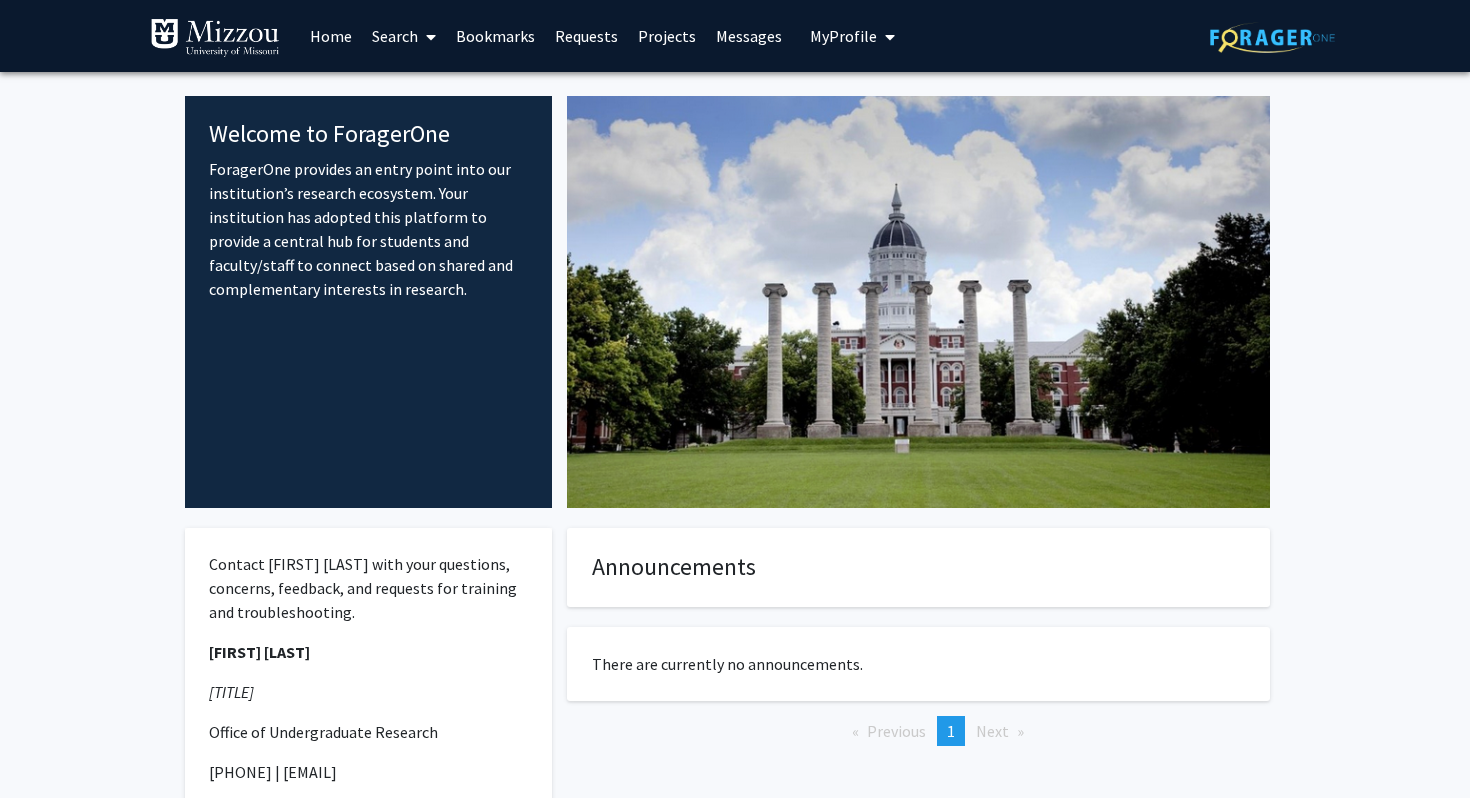 click on "Home" at bounding box center (331, 36) 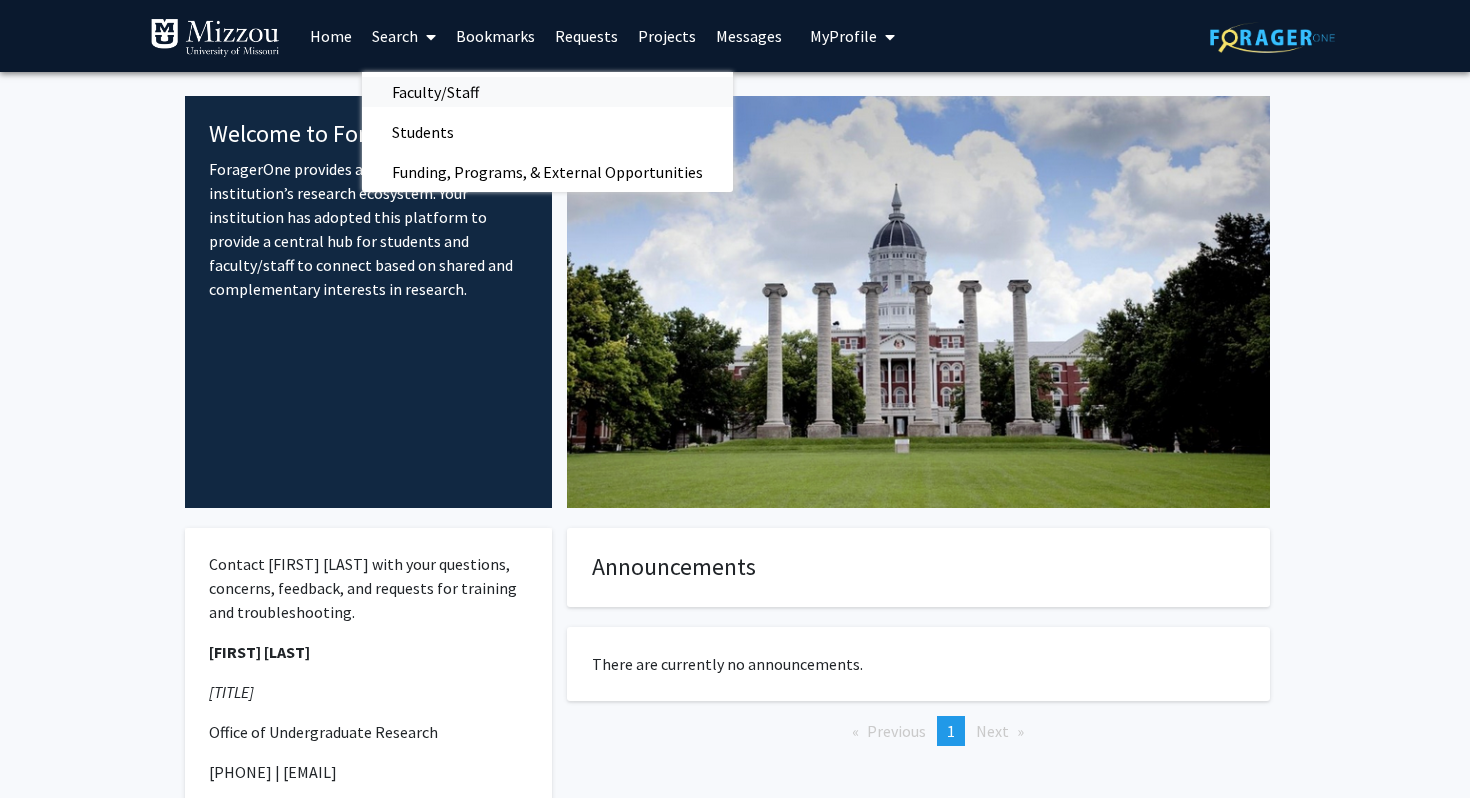 click on "Faculty/Staff" at bounding box center [435, 92] 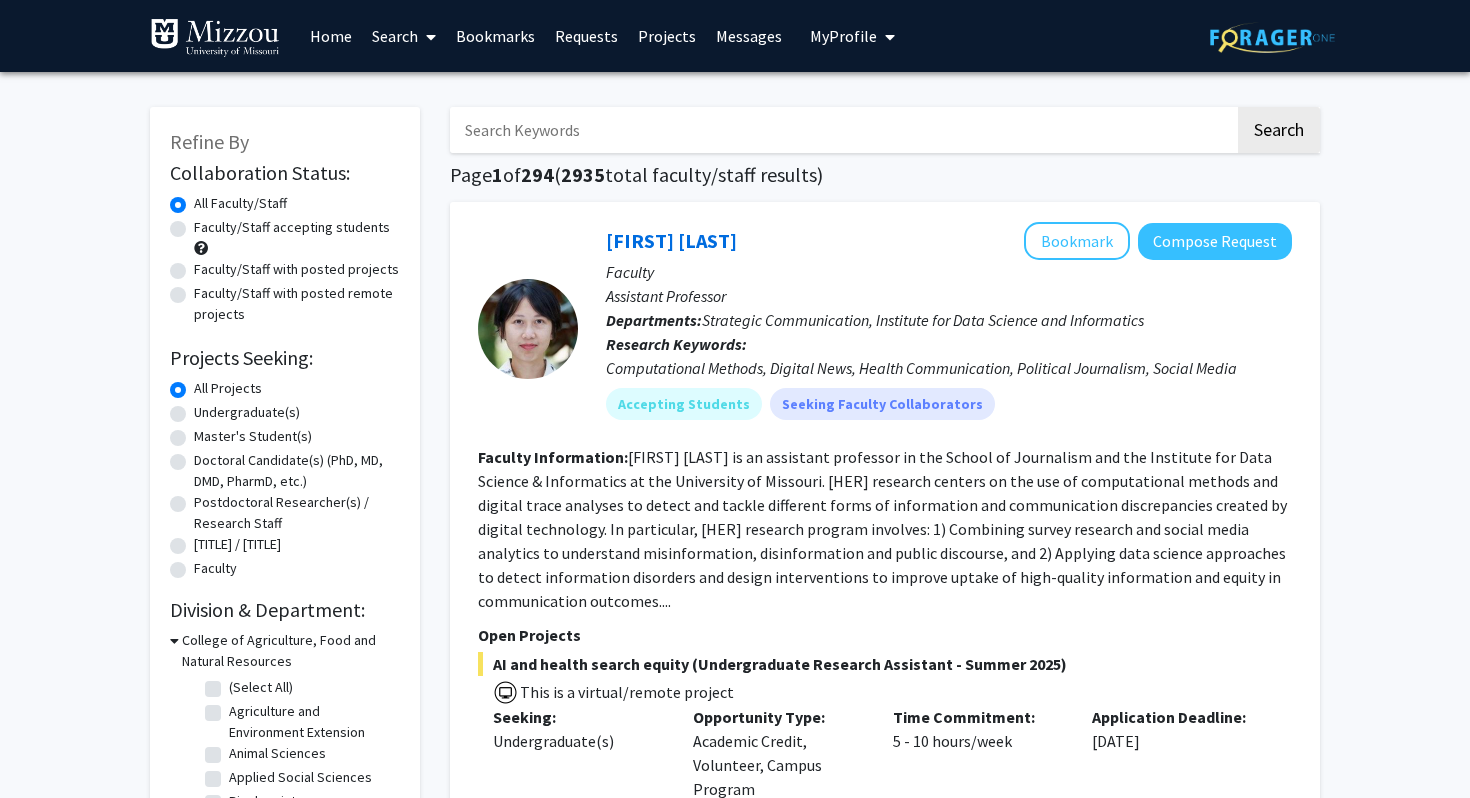 click at bounding box center [842, 130] 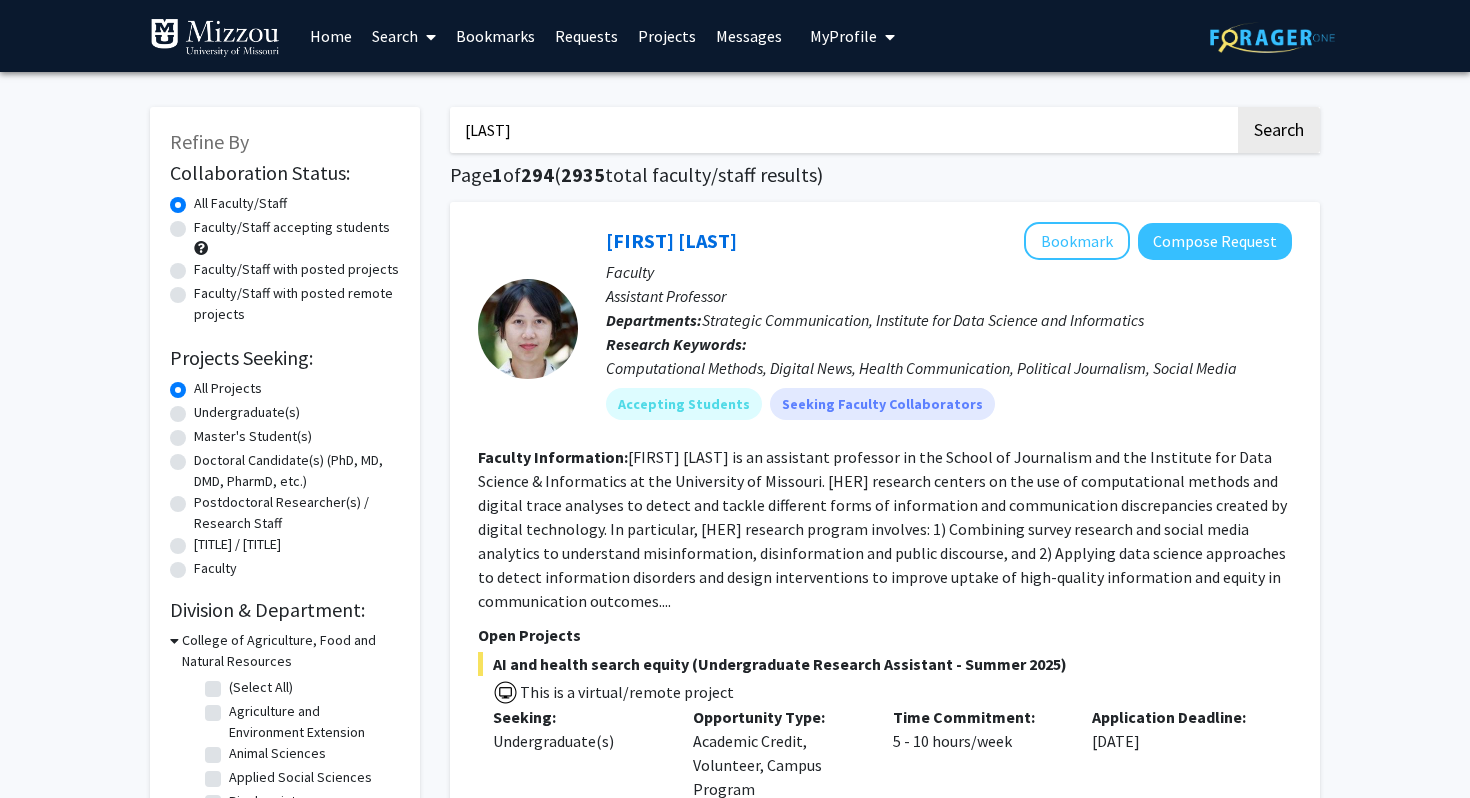 type on "[LAST]" 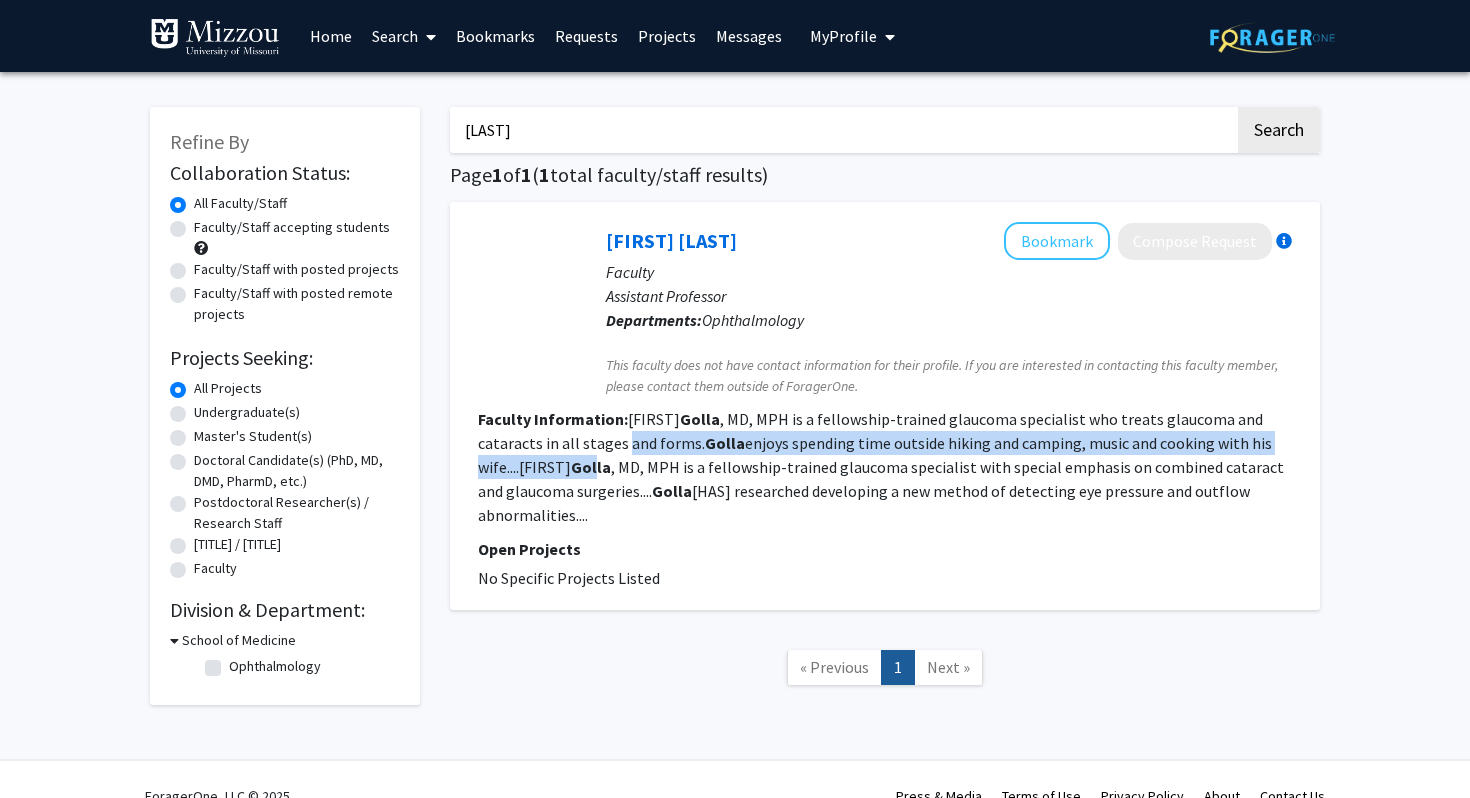 drag, startPoint x: 625, startPoint y: 437, endPoint x: 604, endPoint y: 455, distance: 27.658634 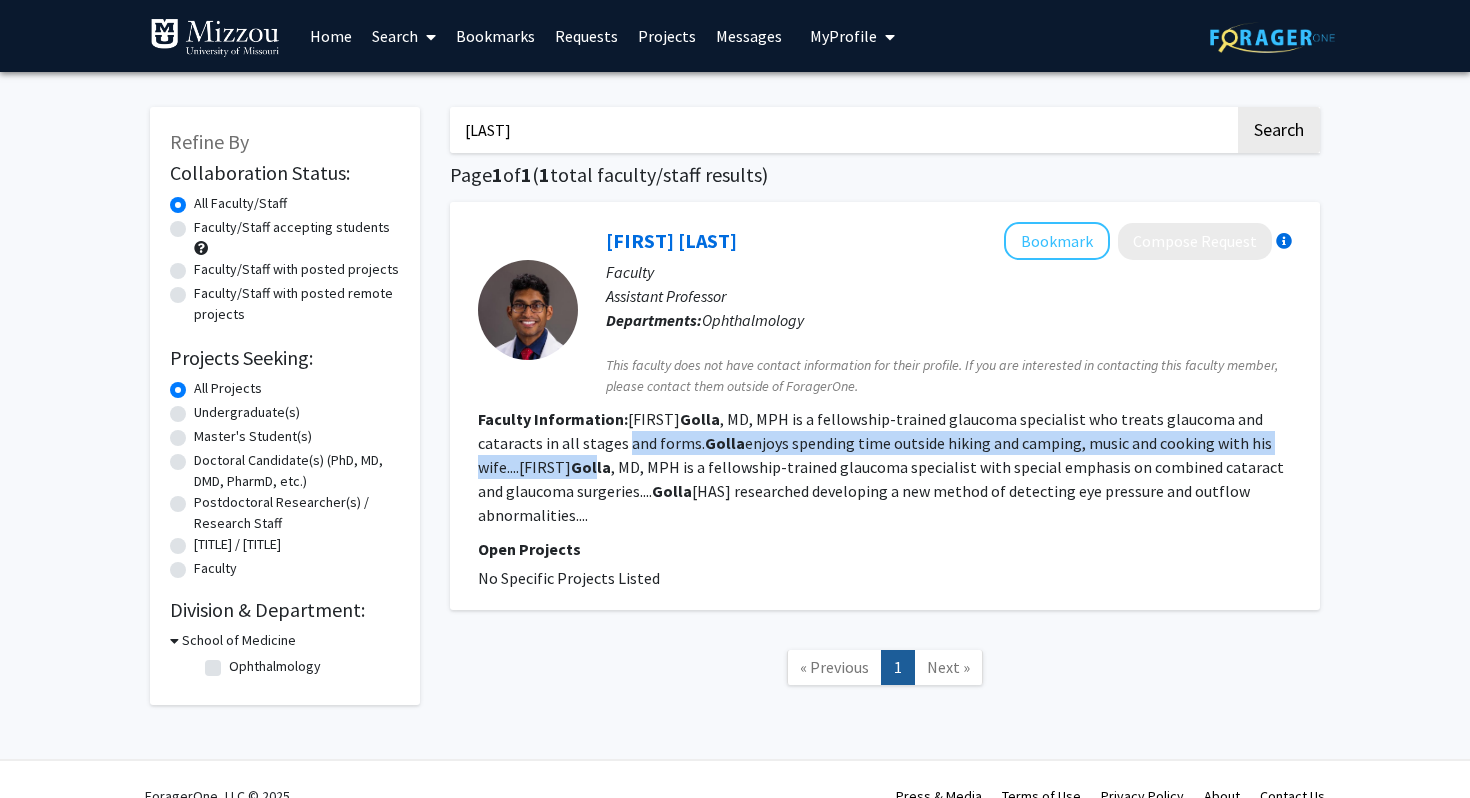 click on "Faculty Information: [FIRST] [LAST], MD, MPH is a fellowship-trained glaucoma specialist who treats glaucoma and cataracts in all stages and forms. [LAST] enjoys spending time outside hiking and camping, music and cooking with his wife....[FIRST] [LAST], MD, MPH is a fellowship-trained glaucoma specialist with special emphasis on combined cataract and glaucoma surgeries.... [LAST] has researched developing a new method of detecting eye pressure and outflow abnormalities...." 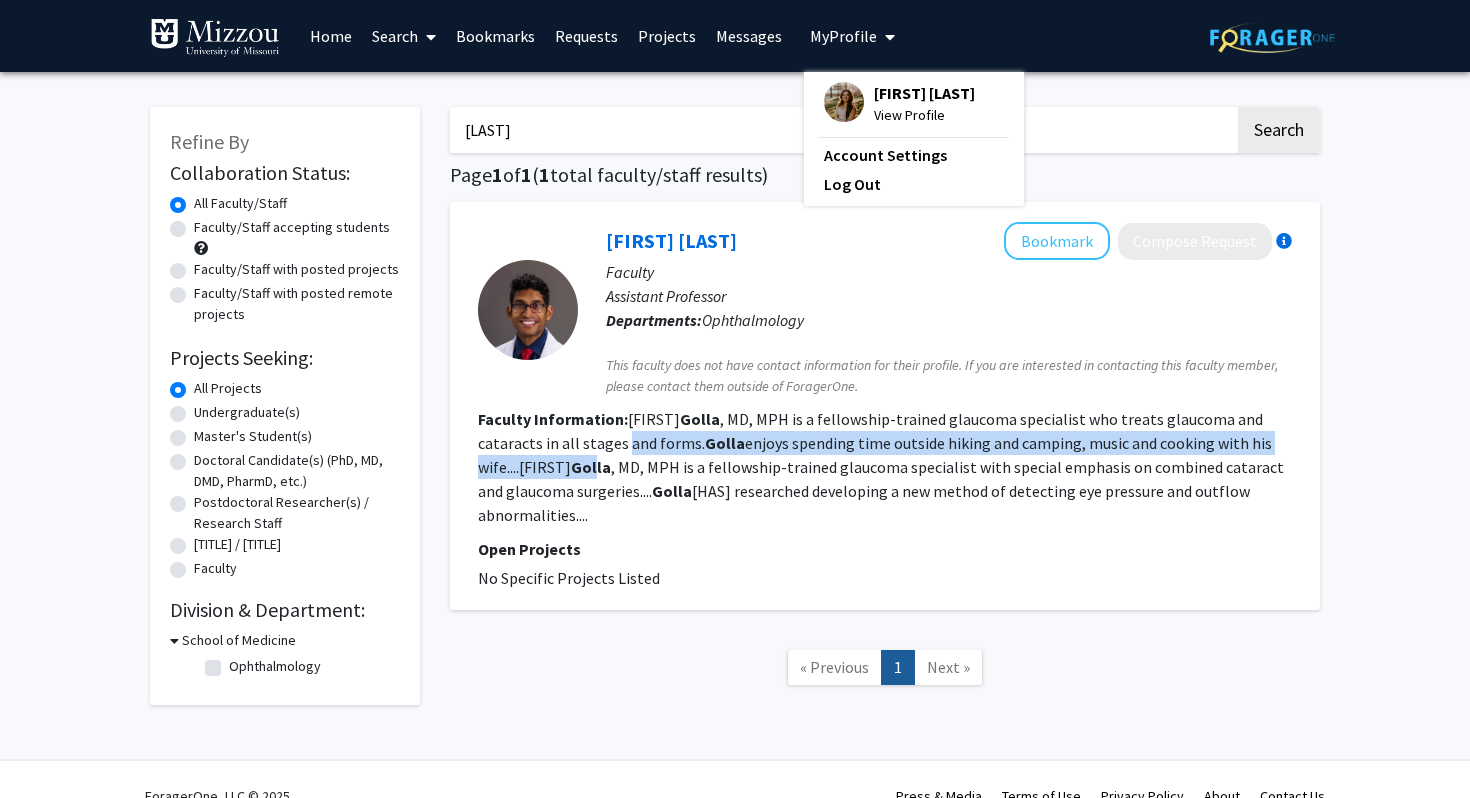 click on "Messages" at bounding box center [749, 36] 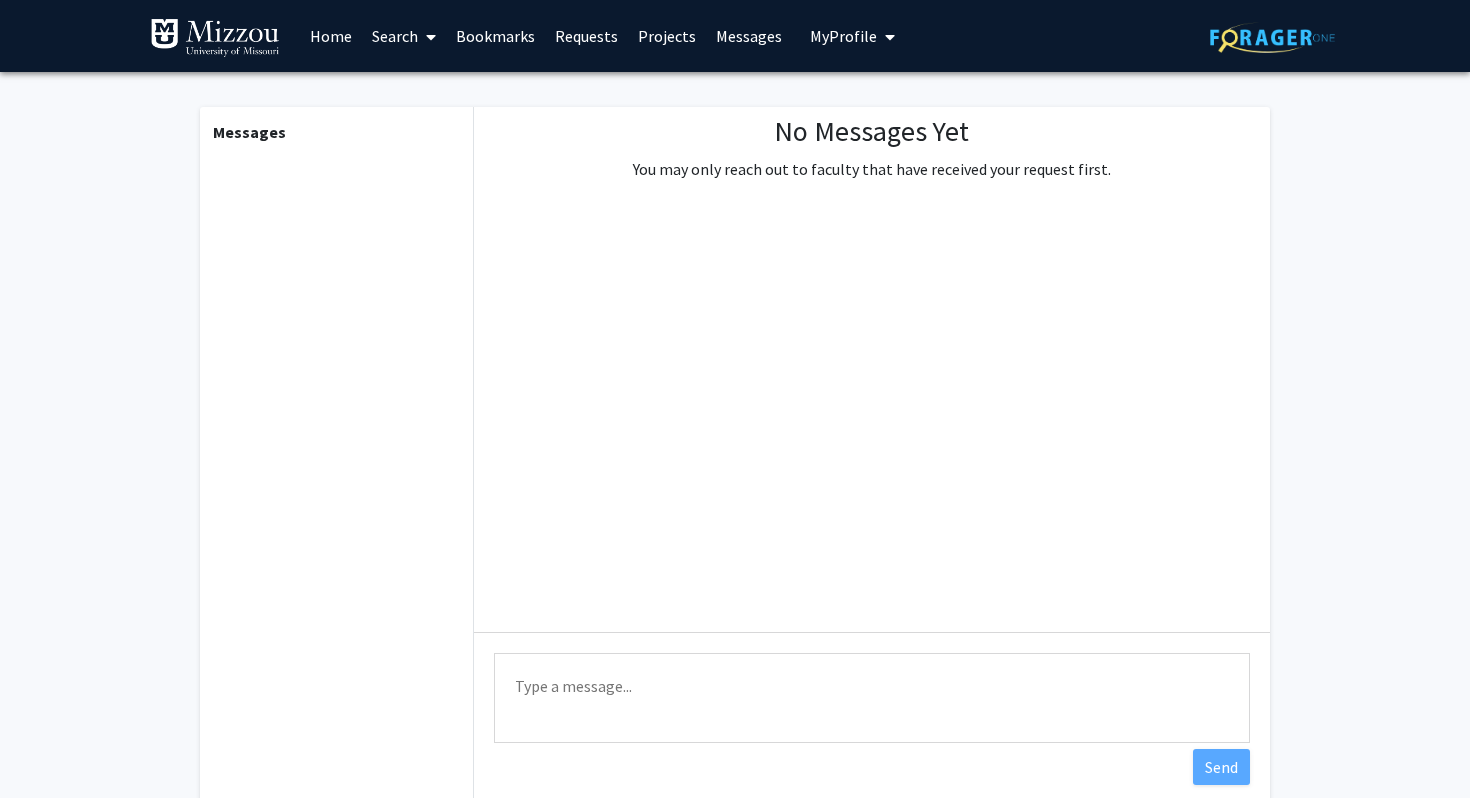 click on "My   Profile" at bounding box center [843, 36] 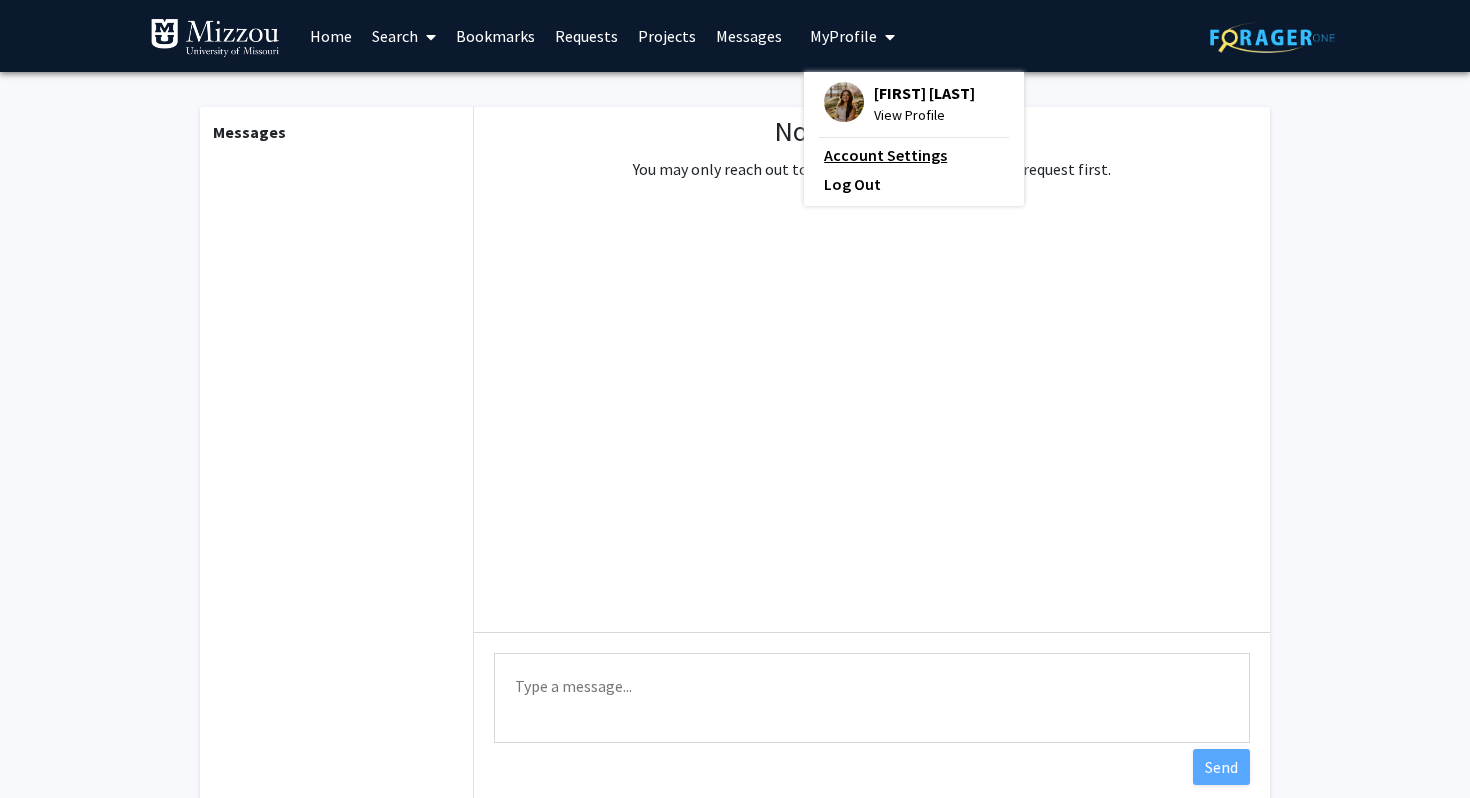 click on "Account Settings" at bounding box center (914, 155) 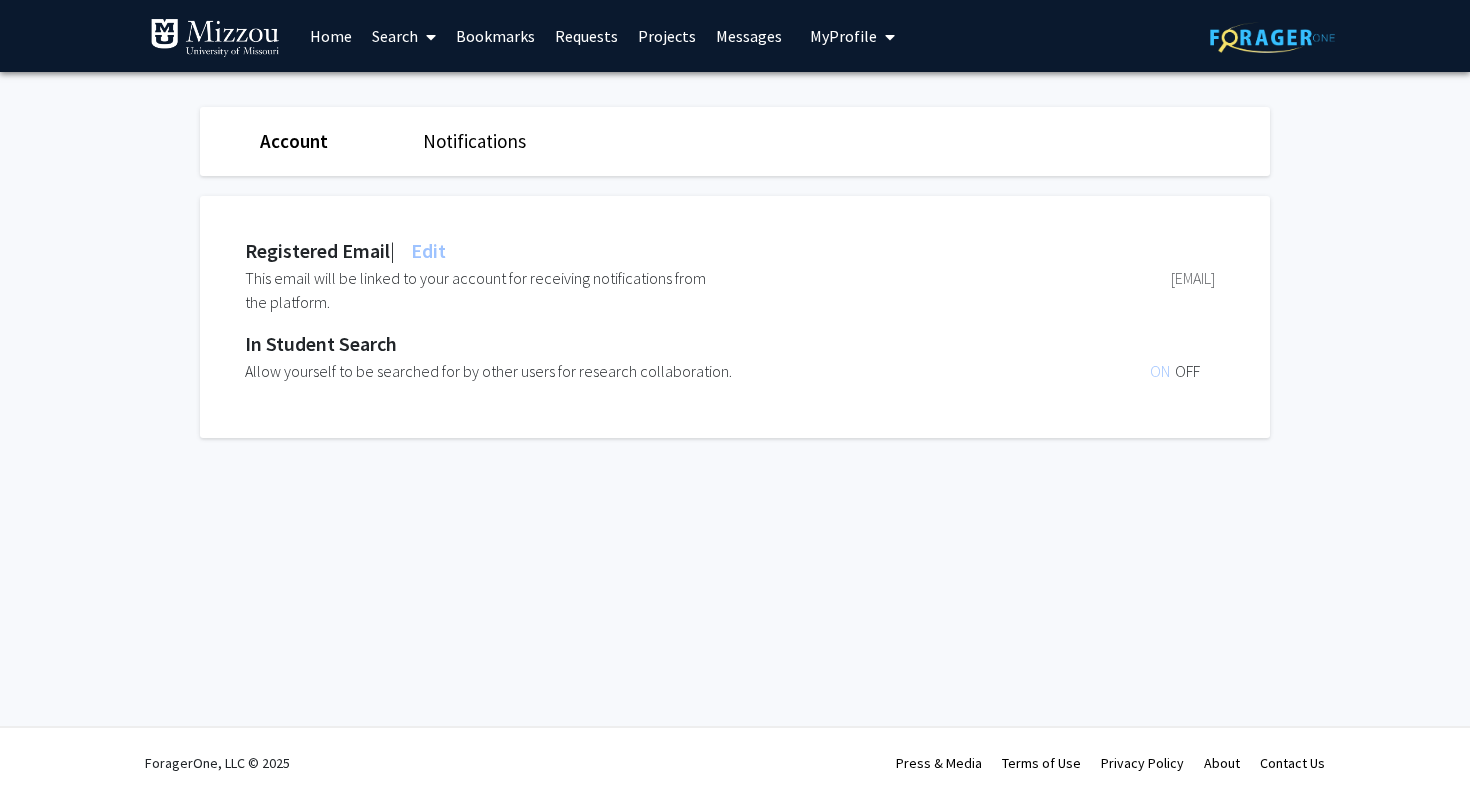 click on "In Student Search  Allow yourself to be searched for by other users for research collaboration.  ON OFF" 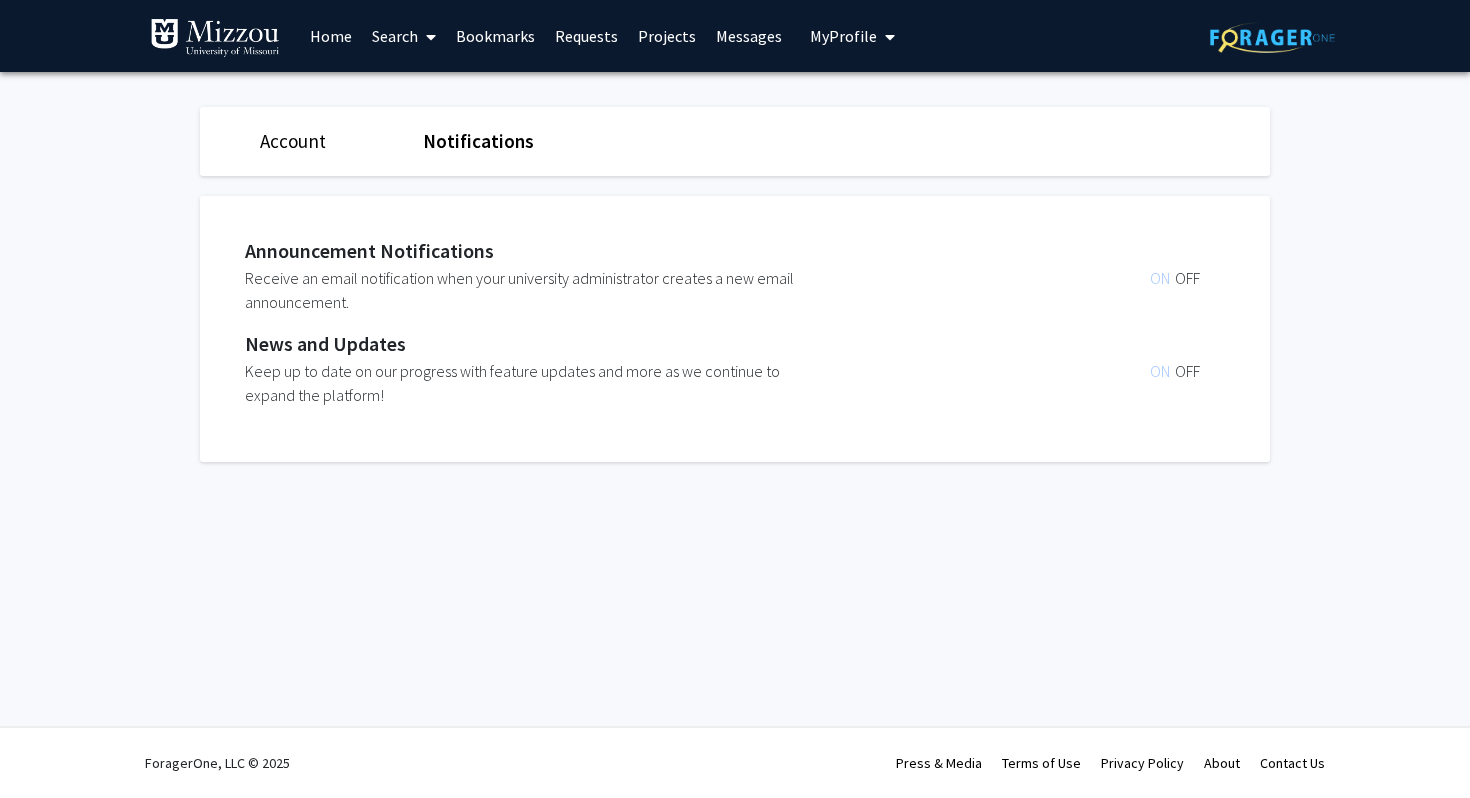 click on "Account" 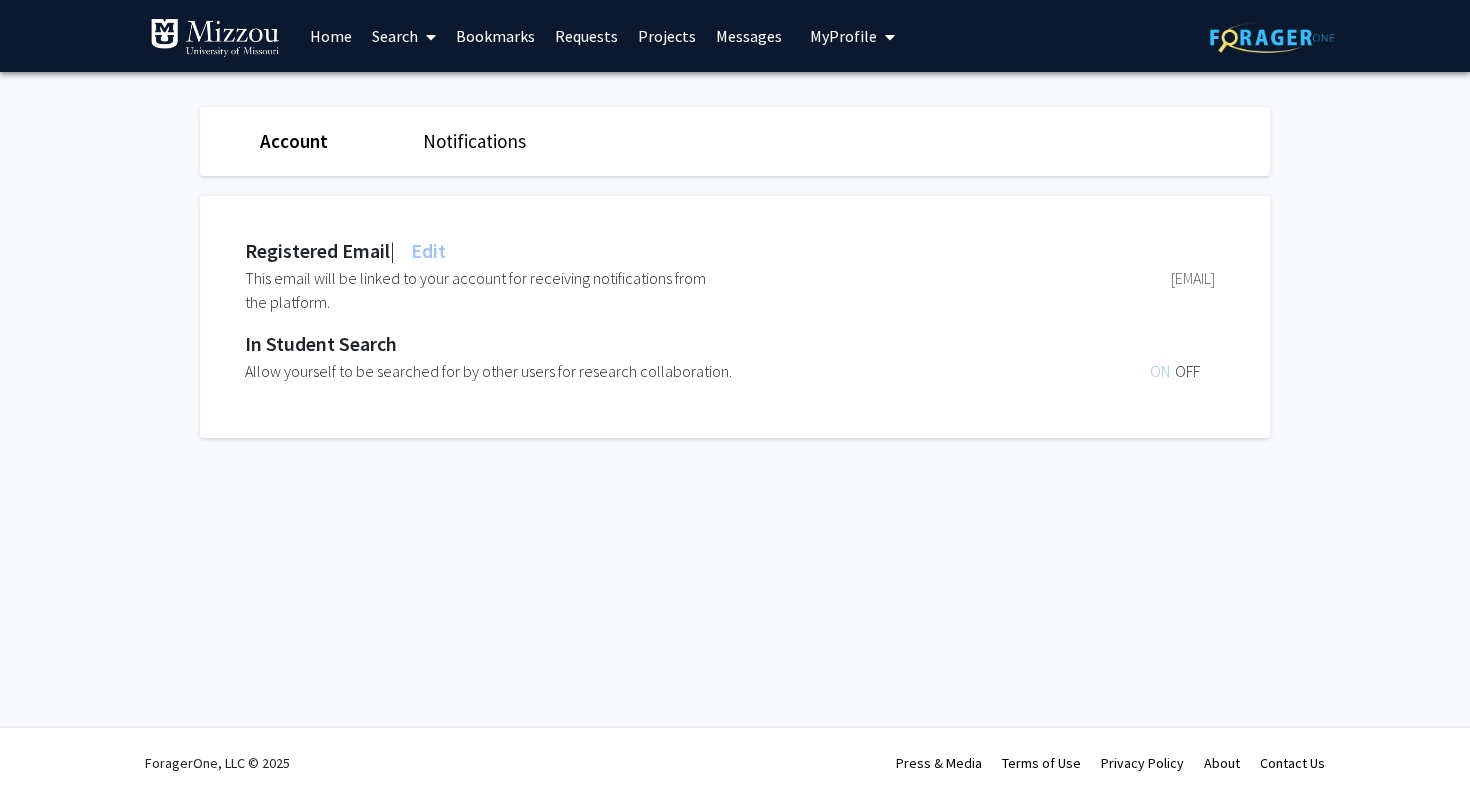 click on "Account Notifications" 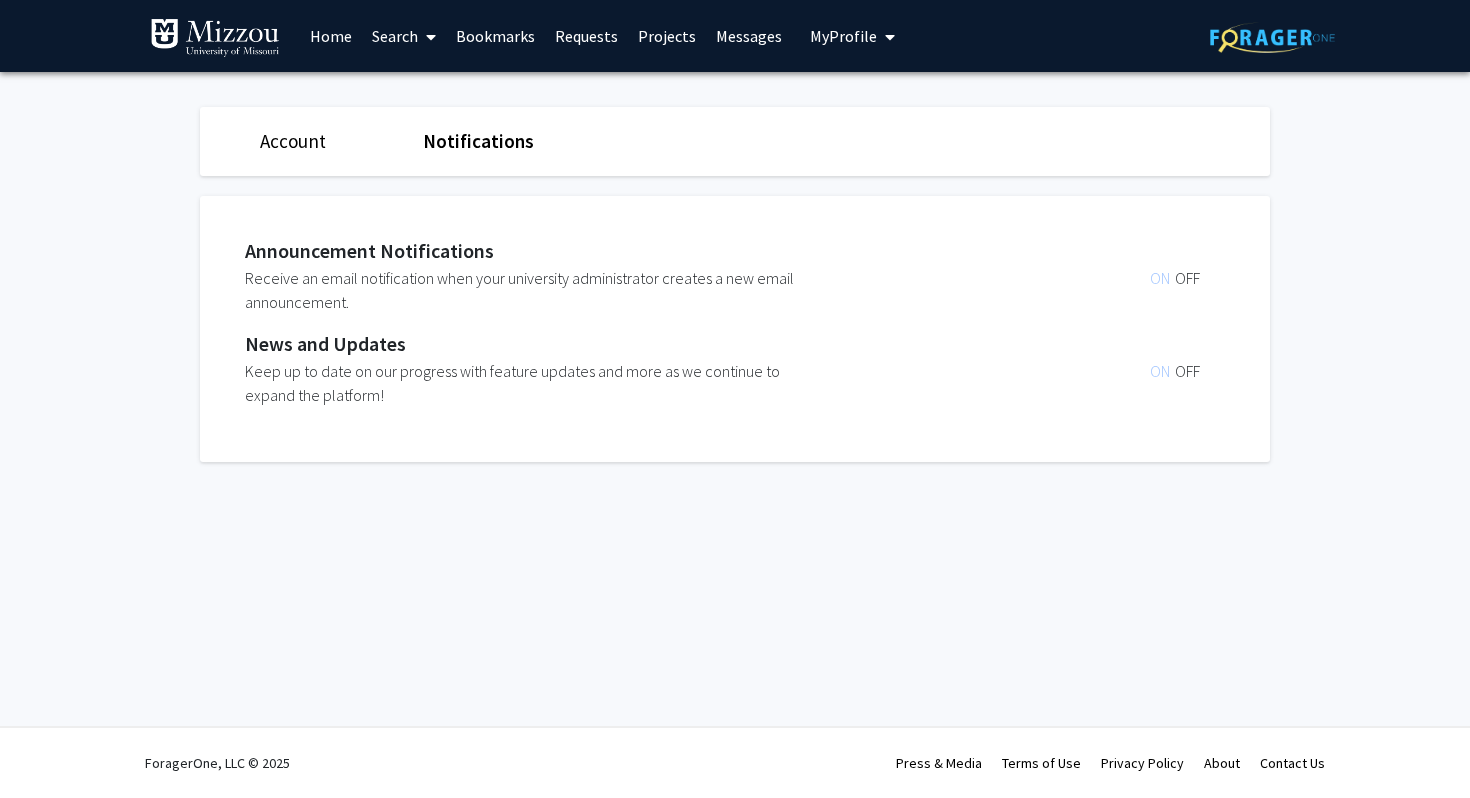 click on "Account" 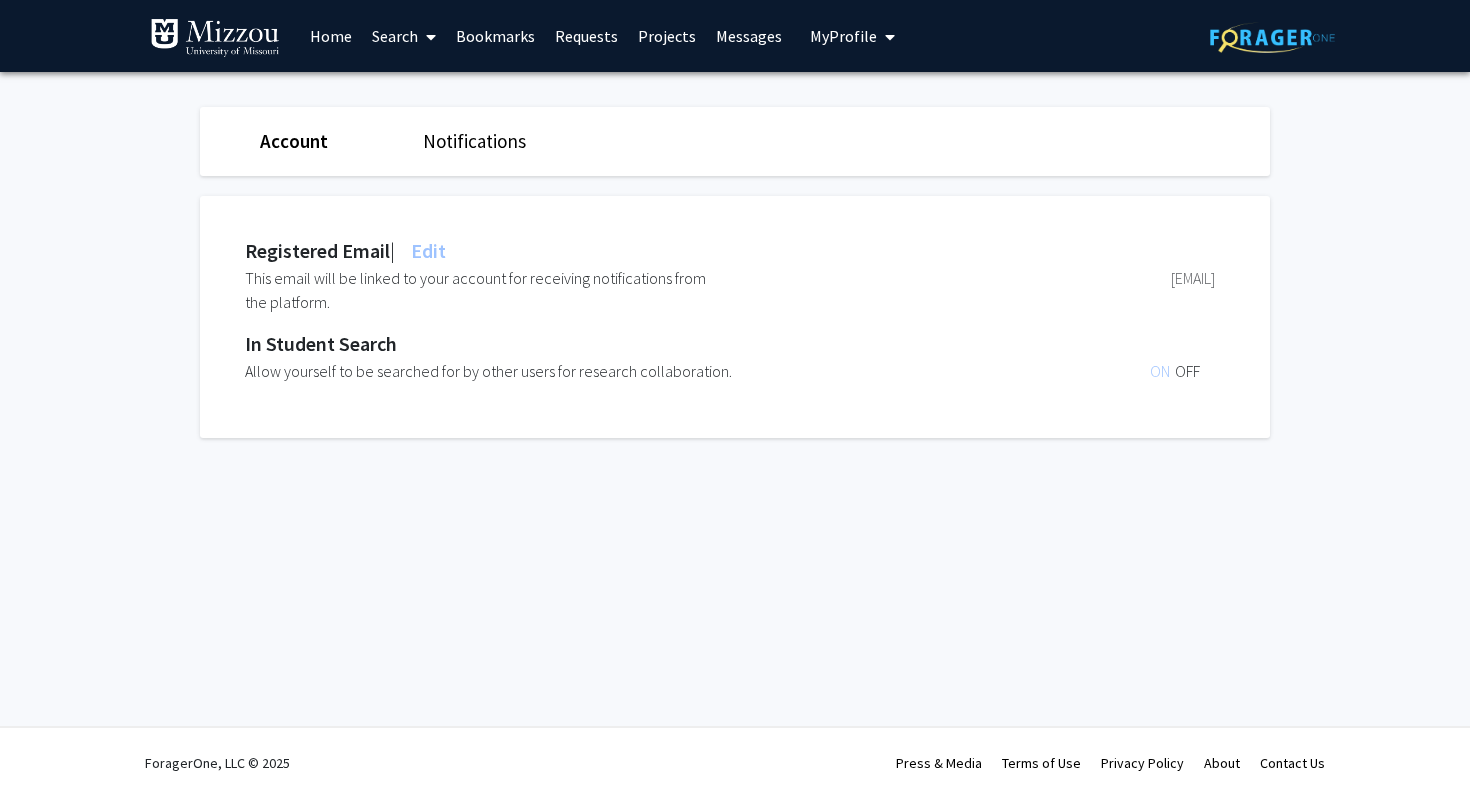 click on "Home" at bounding box center (331, 36) 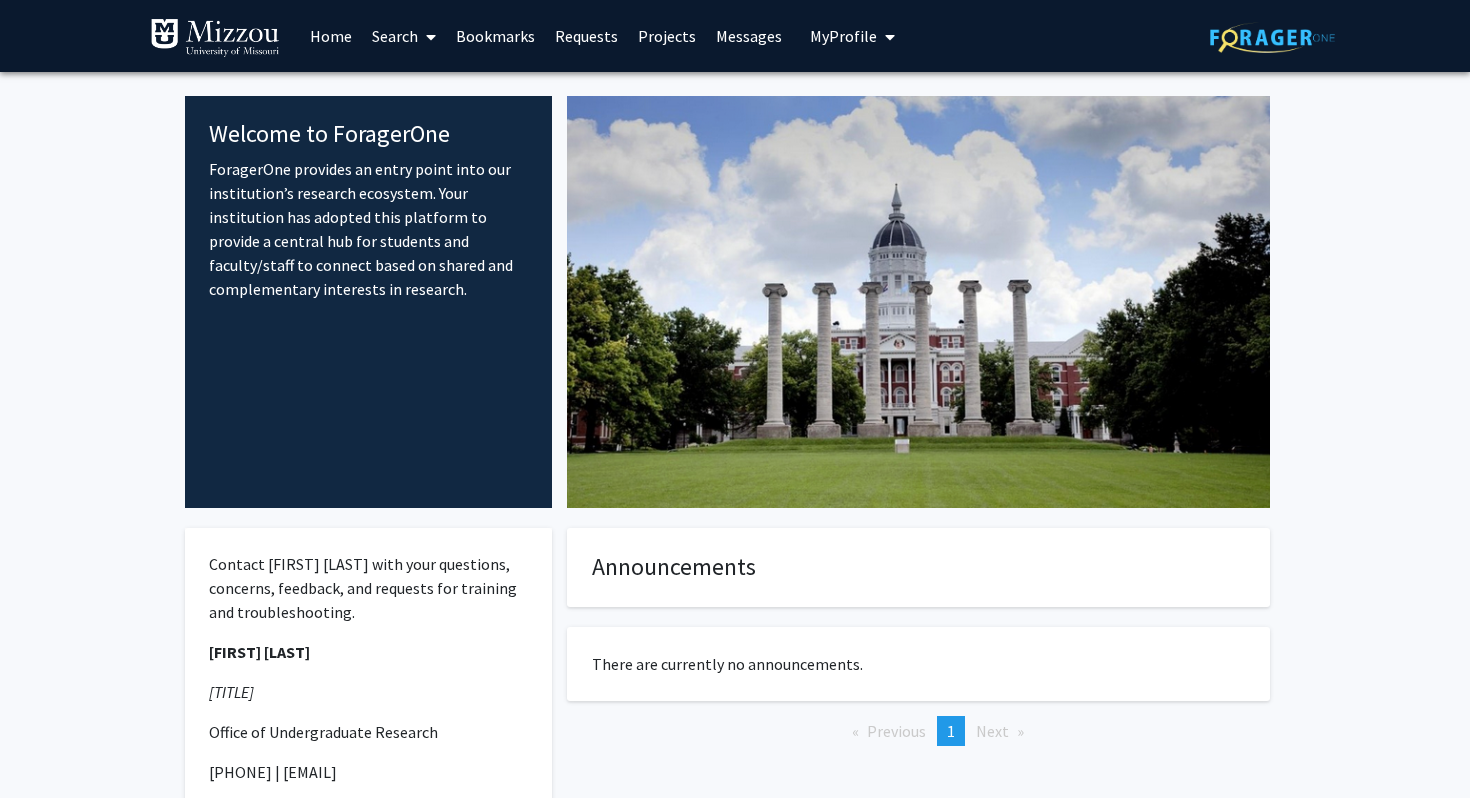 click on "Bookmarks" at bounding box center (495, 36) 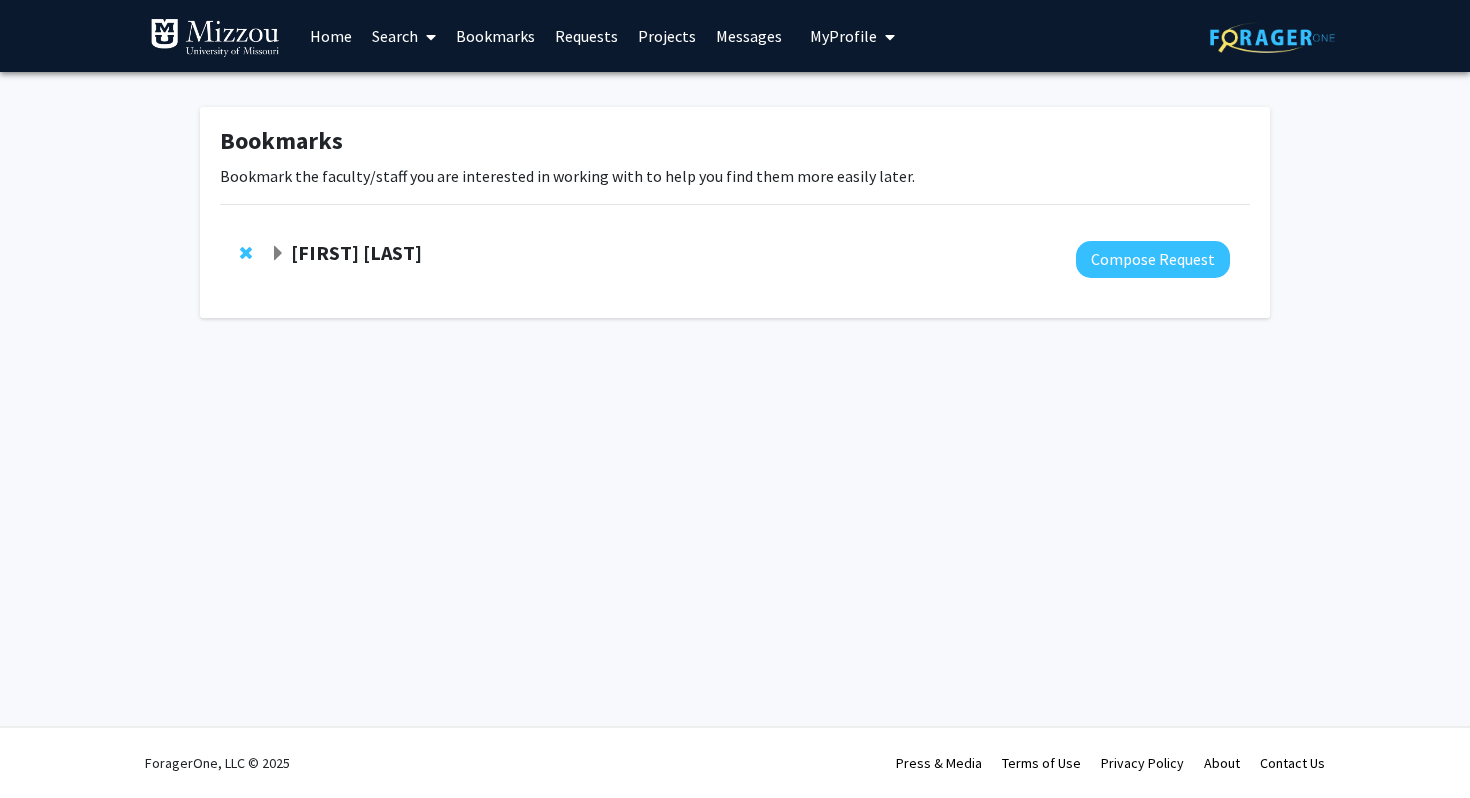 drag, startPoint x: 371, startPoint y: 174, endPoint x: 408, endPoint y: 174, distance: 37 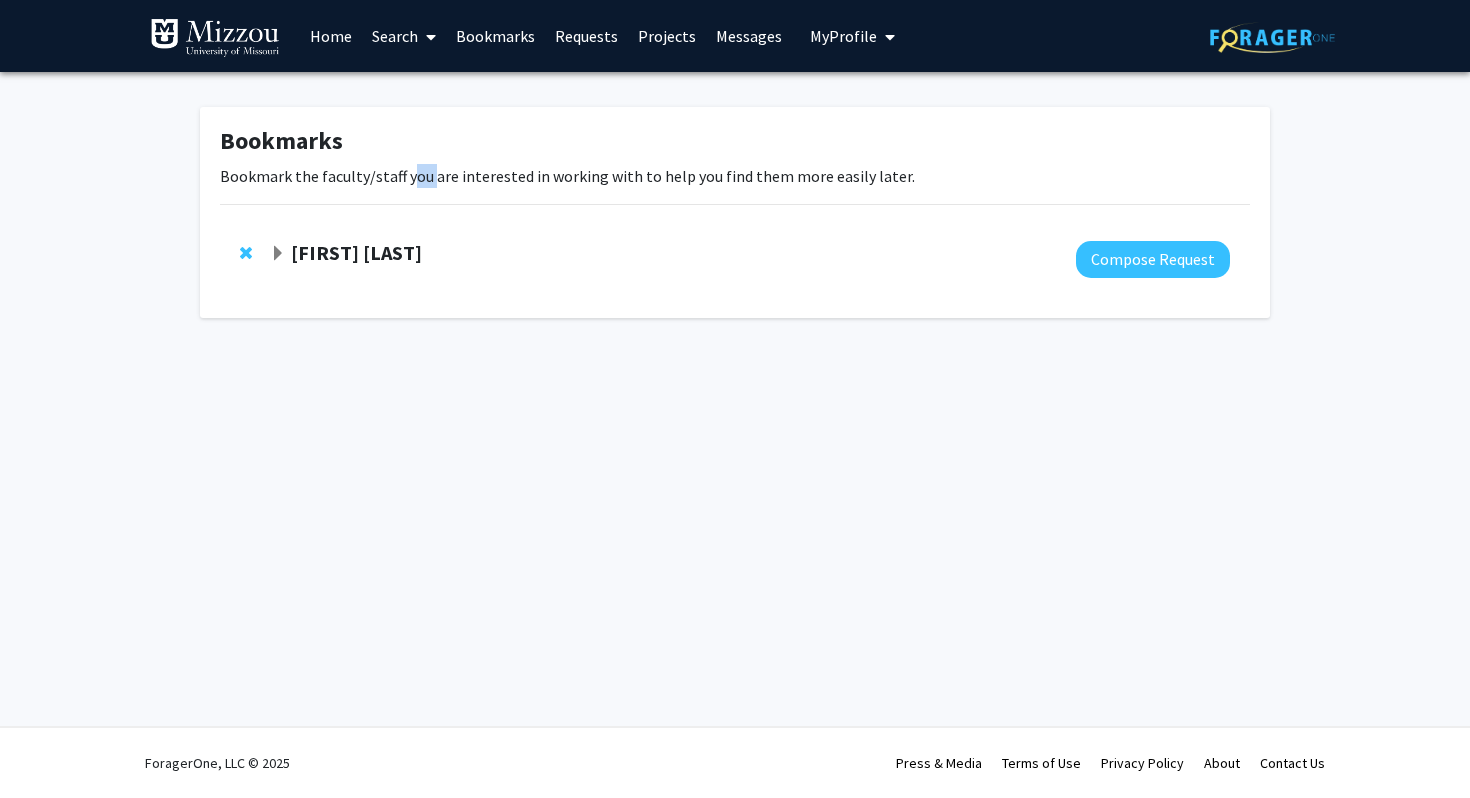 click on "Bookmark the faculty/staff you are interested in working with to help you find them more easily later." 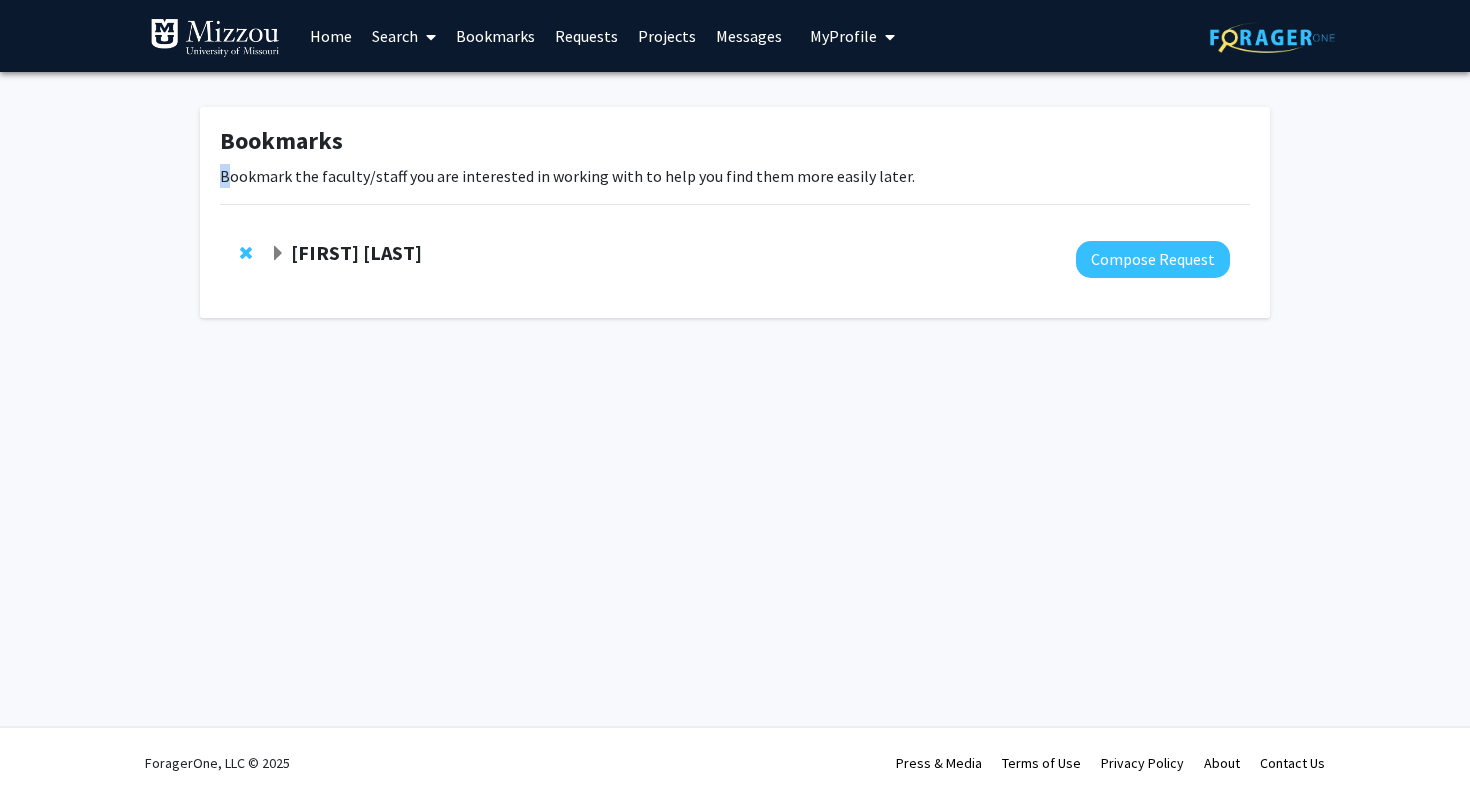 click on "Bookmark the faculty/staff you are interested in working with to help you find them more easily later." 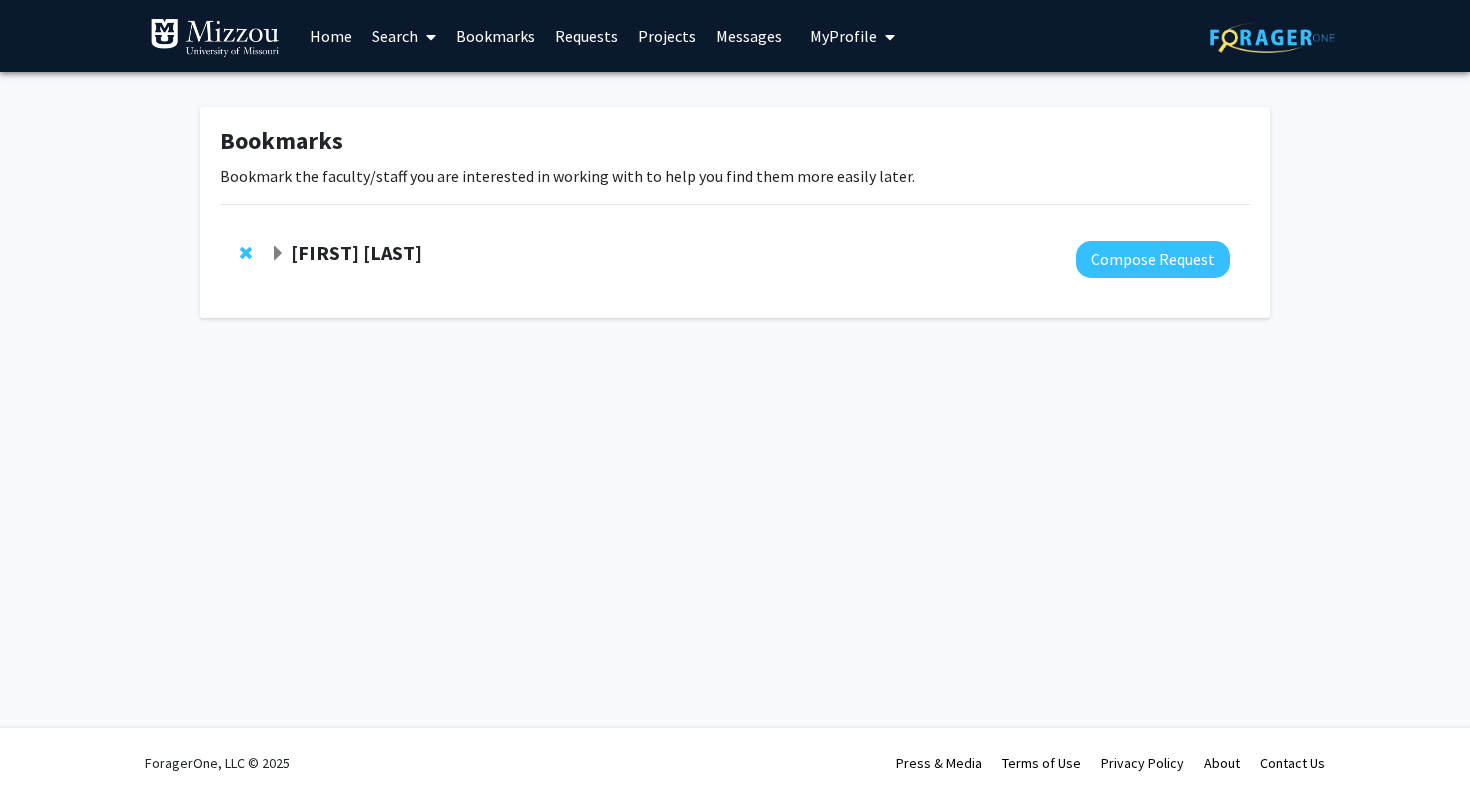 click on "Search" at bounding box center (404, 36) 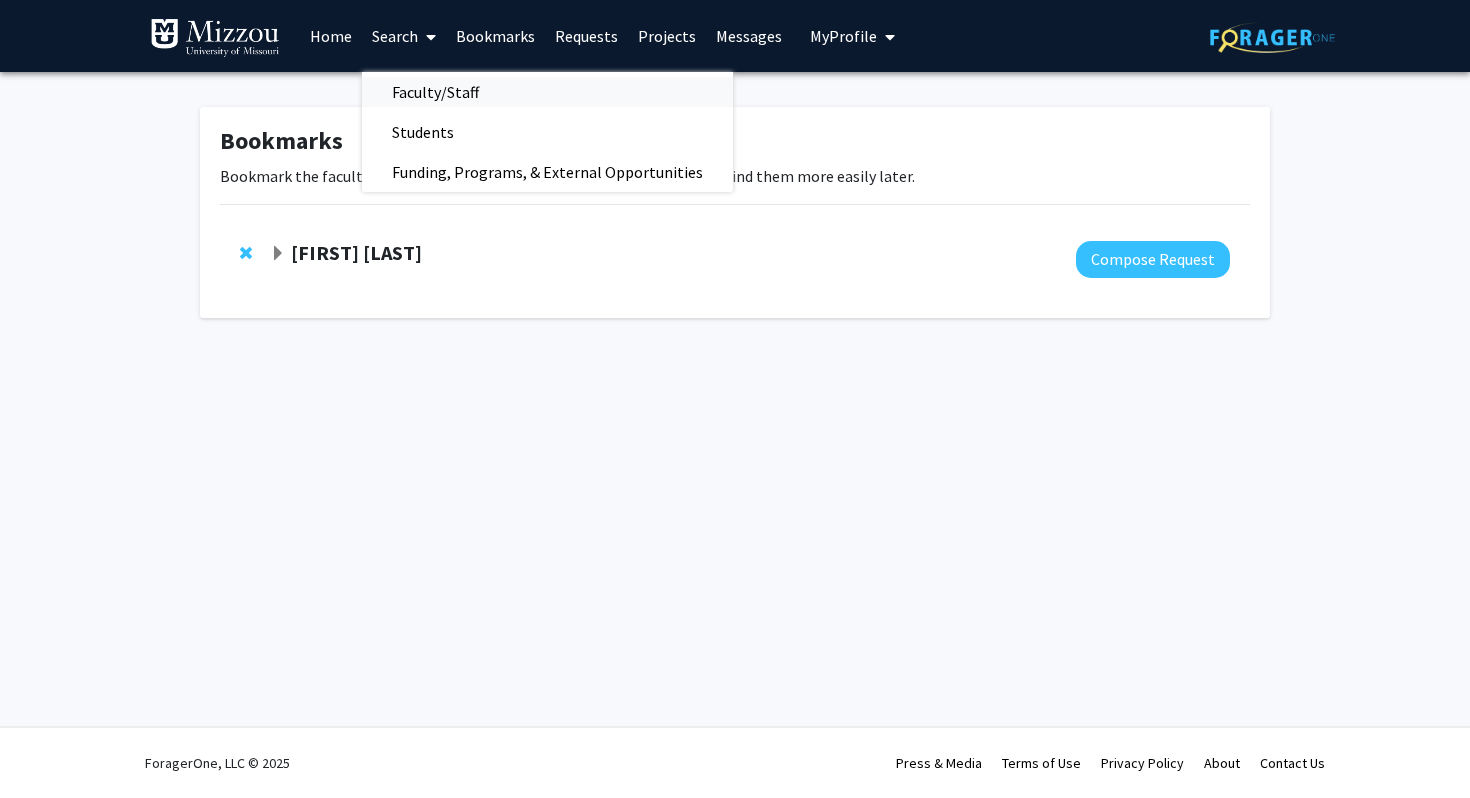 click on "Faculty/Staff" at bounding box center [435, 92] 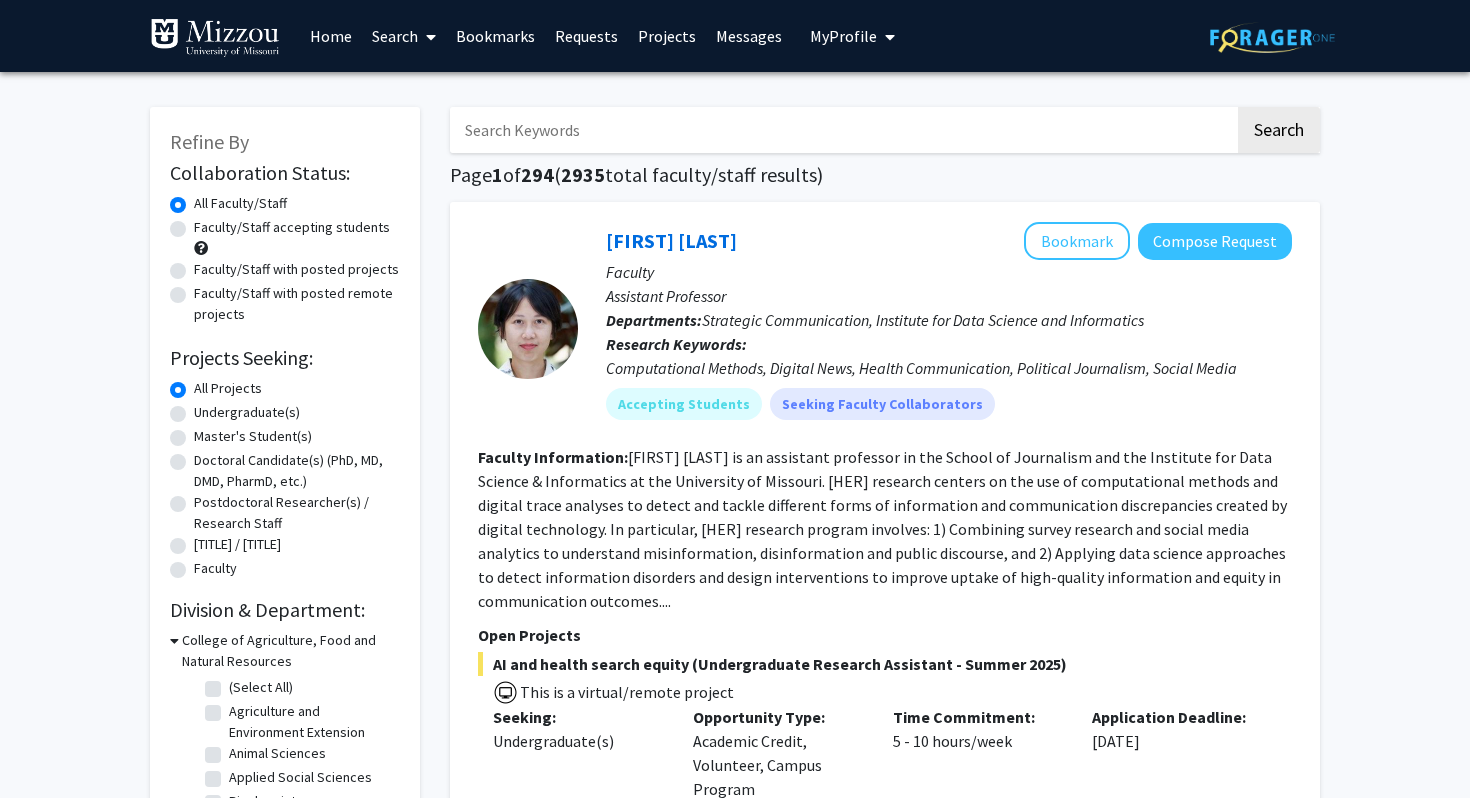 click on "Faculty/Staff accepting students" 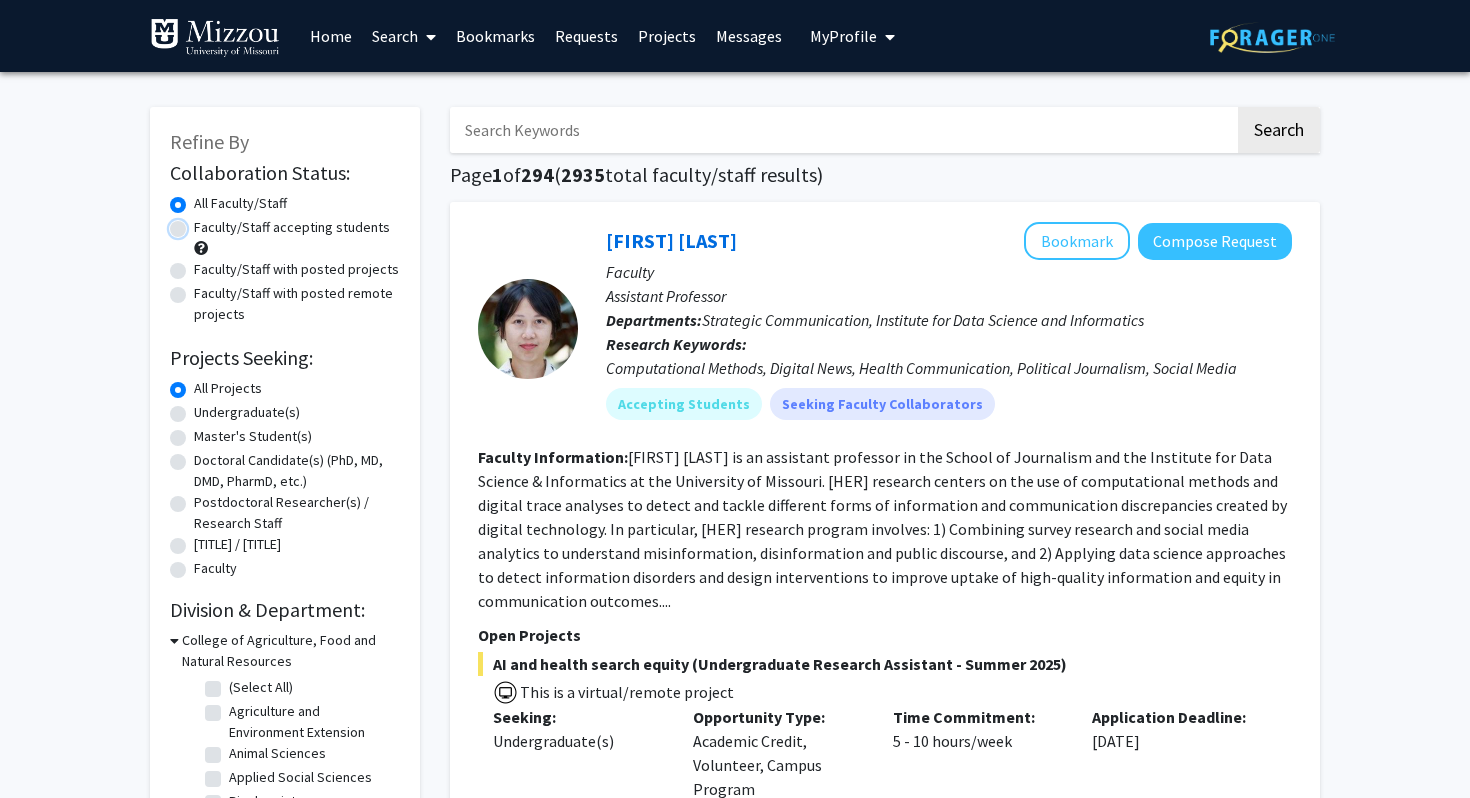 click on "Faculty/Staff accepting students" at bounding box center (200, 223) 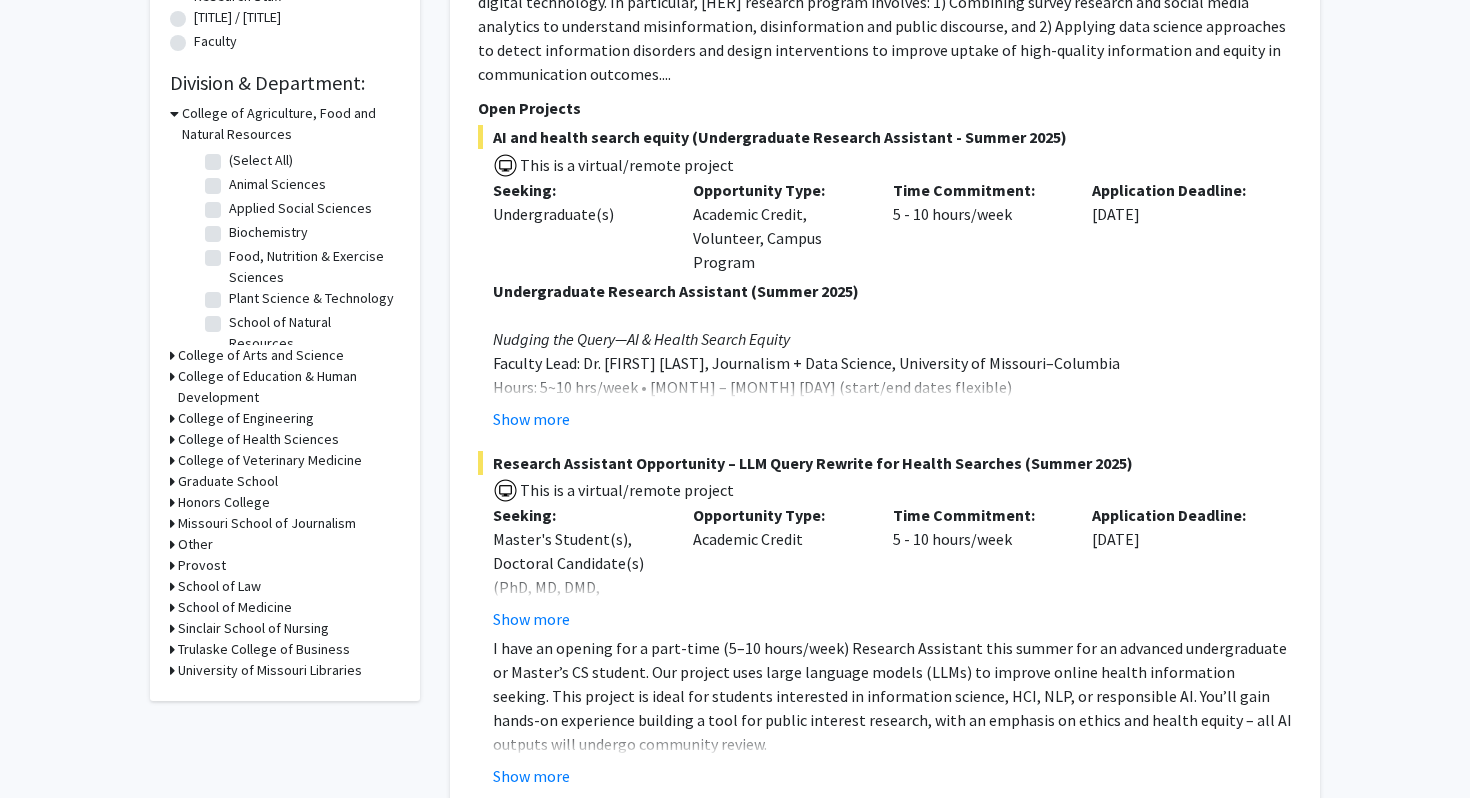 scroll, scrollTop: 0, scrollLeft: 0, axis: both 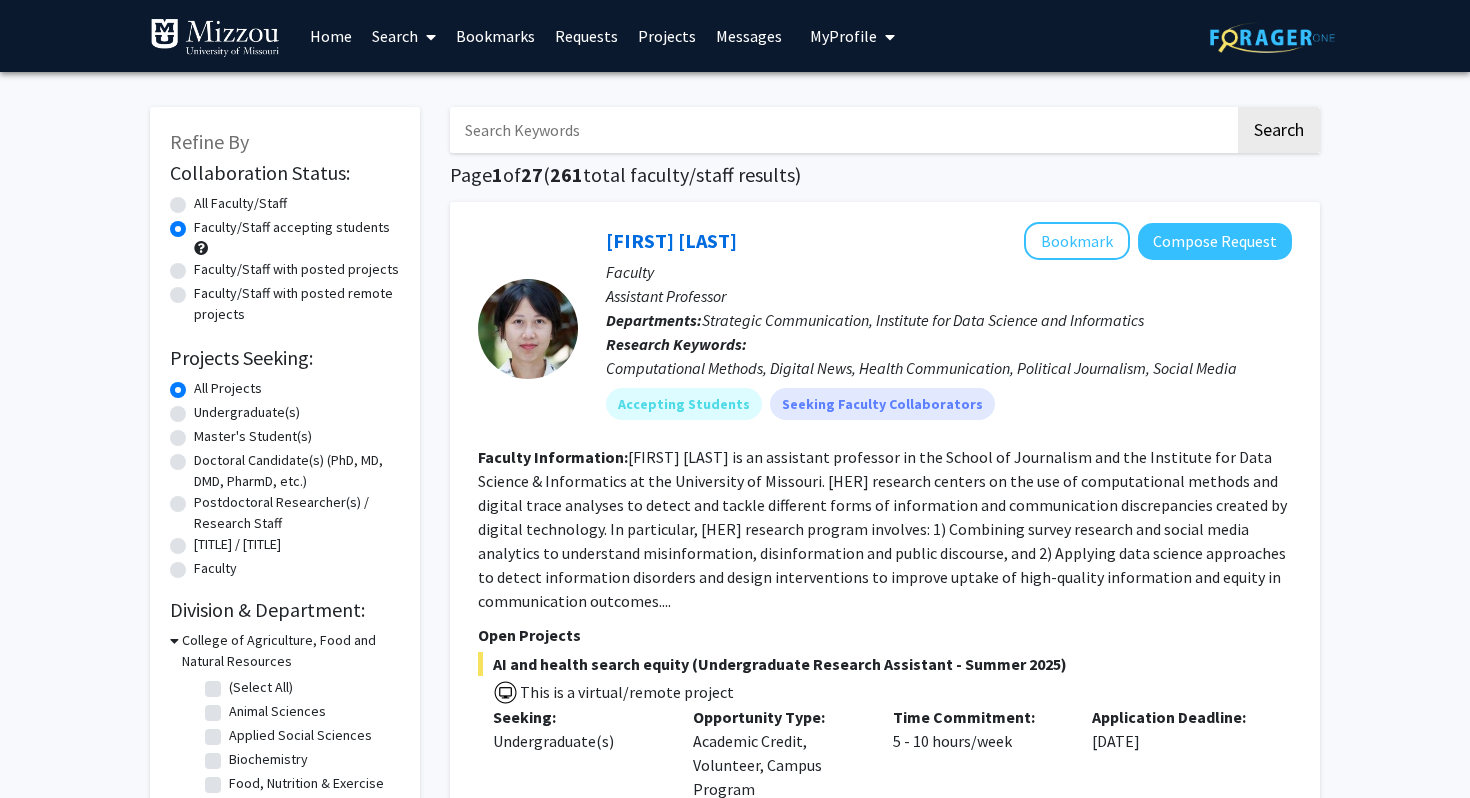 click at bounding box center [842, 130] 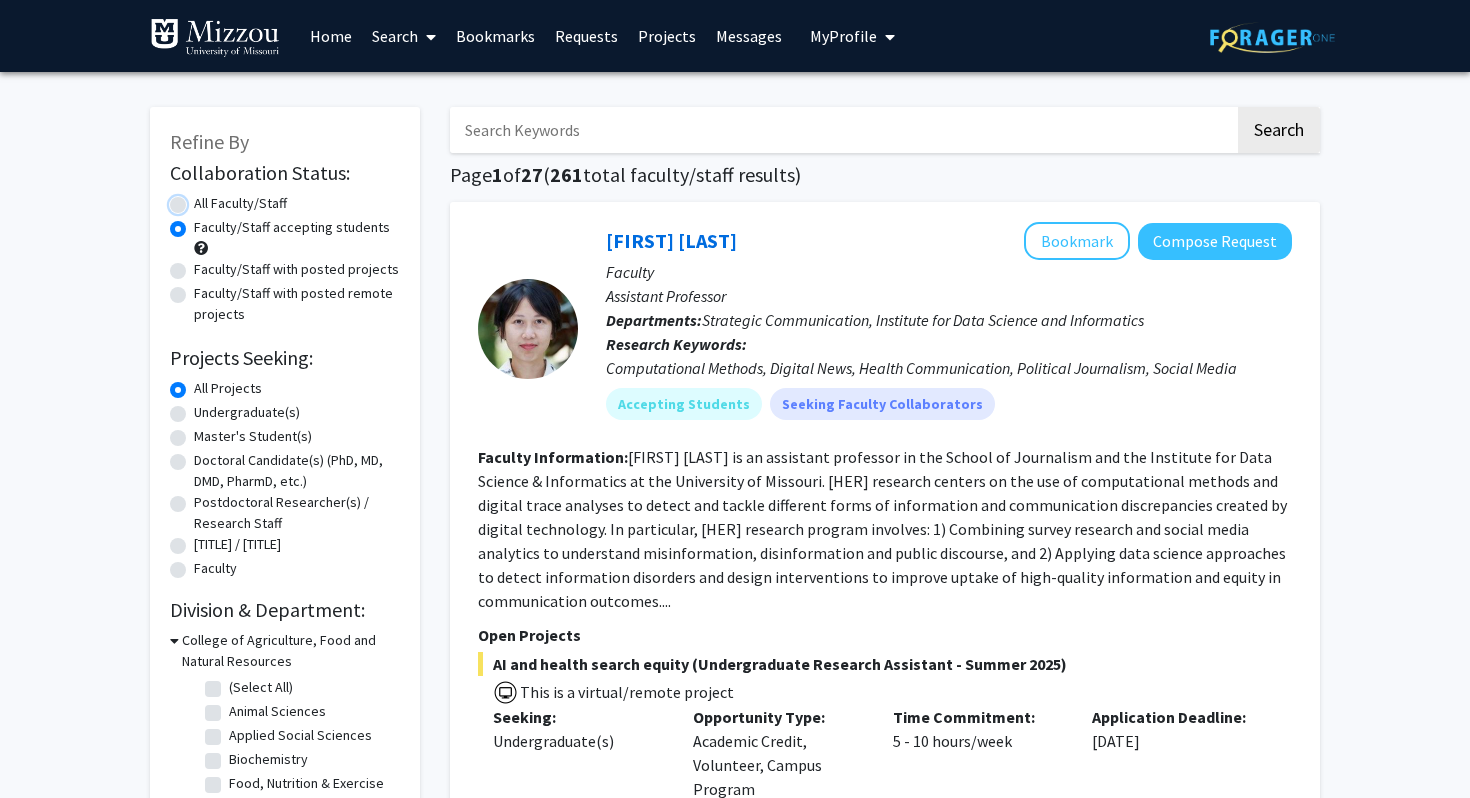 click on "All Faculty/Staff" at bounding box center (200, 199) 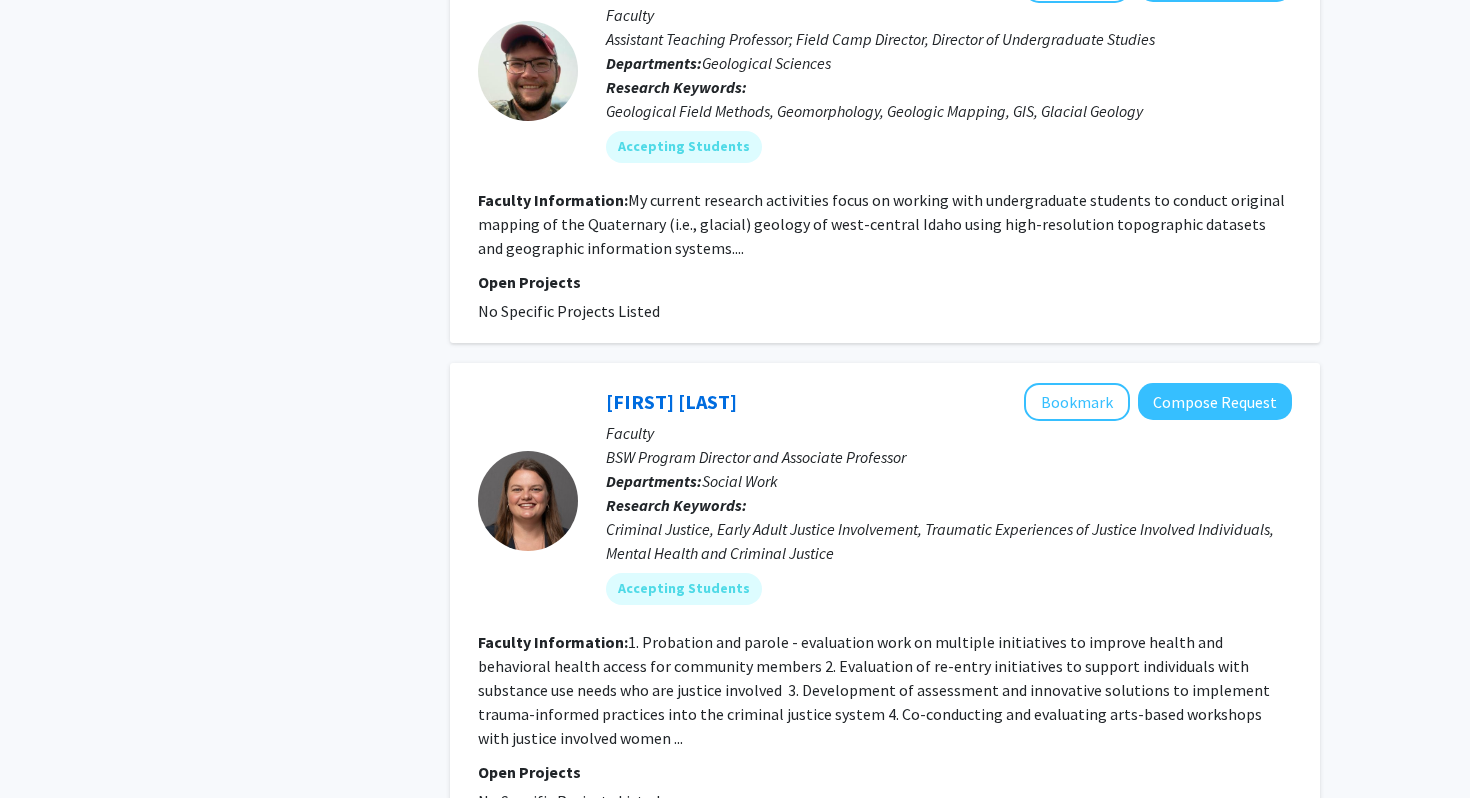 scroll, scrollTop: 7756, scrollLeft: 0, axis: vertical 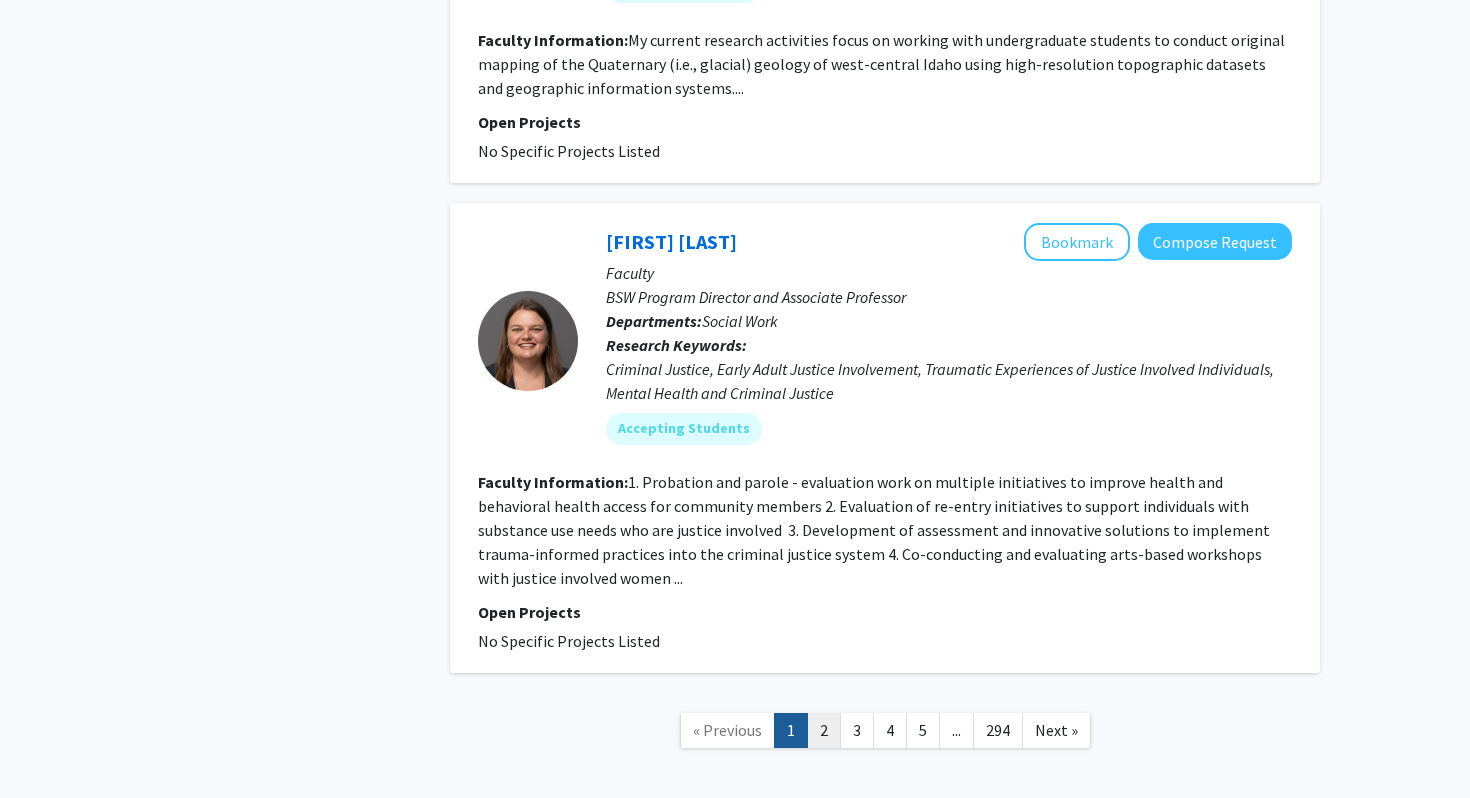 click on "2" 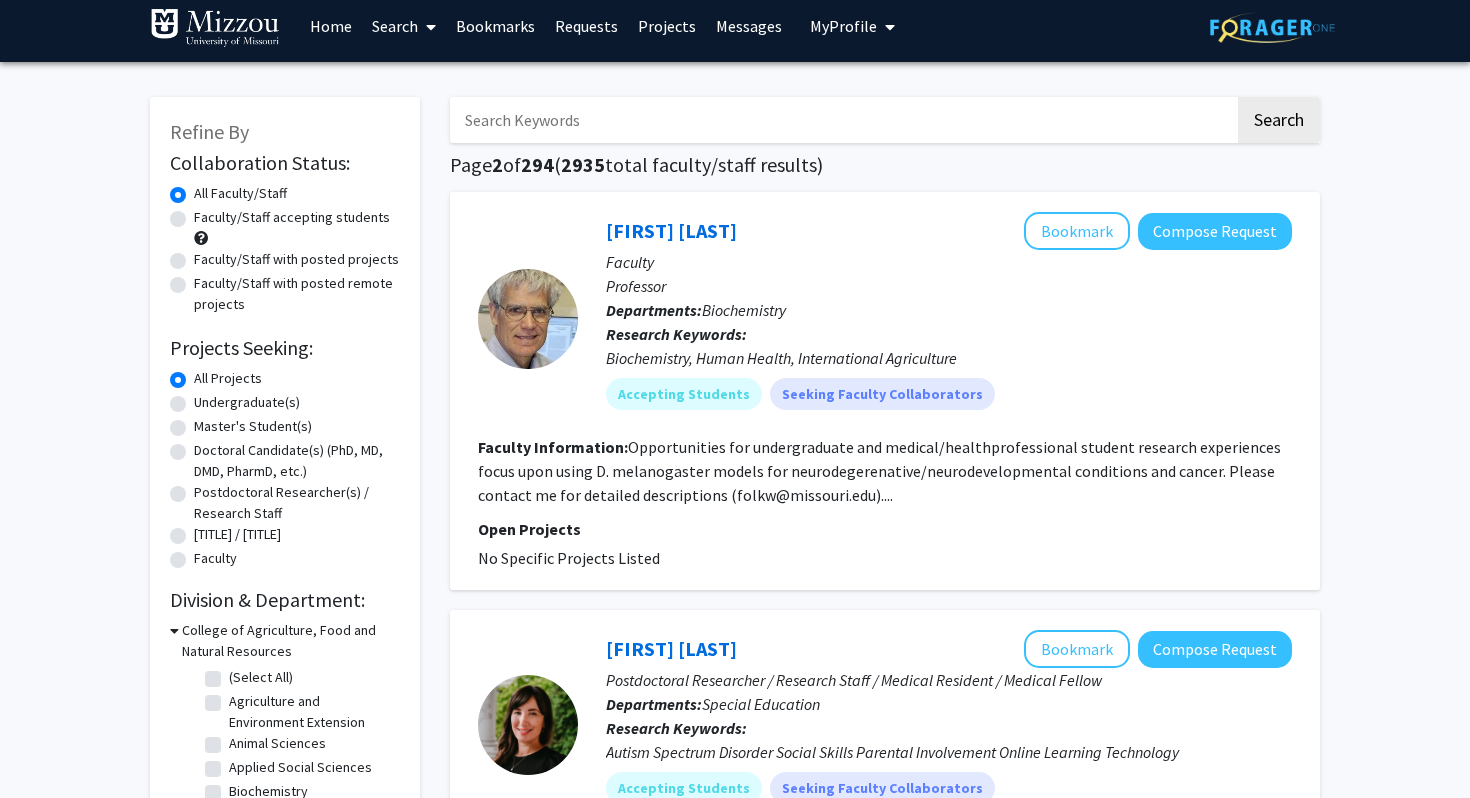 scroll, scrollTop: 0, scrollLeft: 0, axis: both 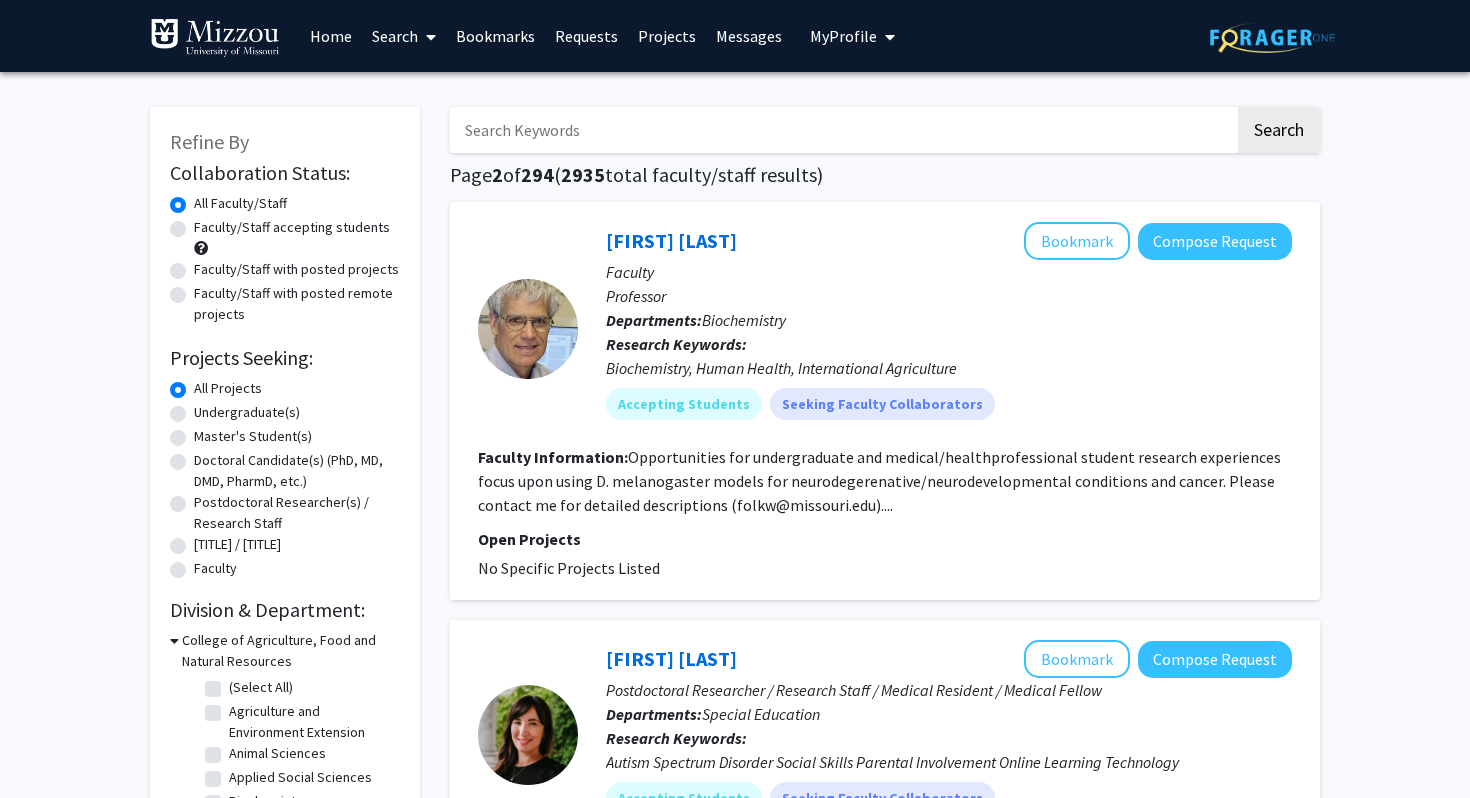 click on "[TITLE] / [TITLE]" 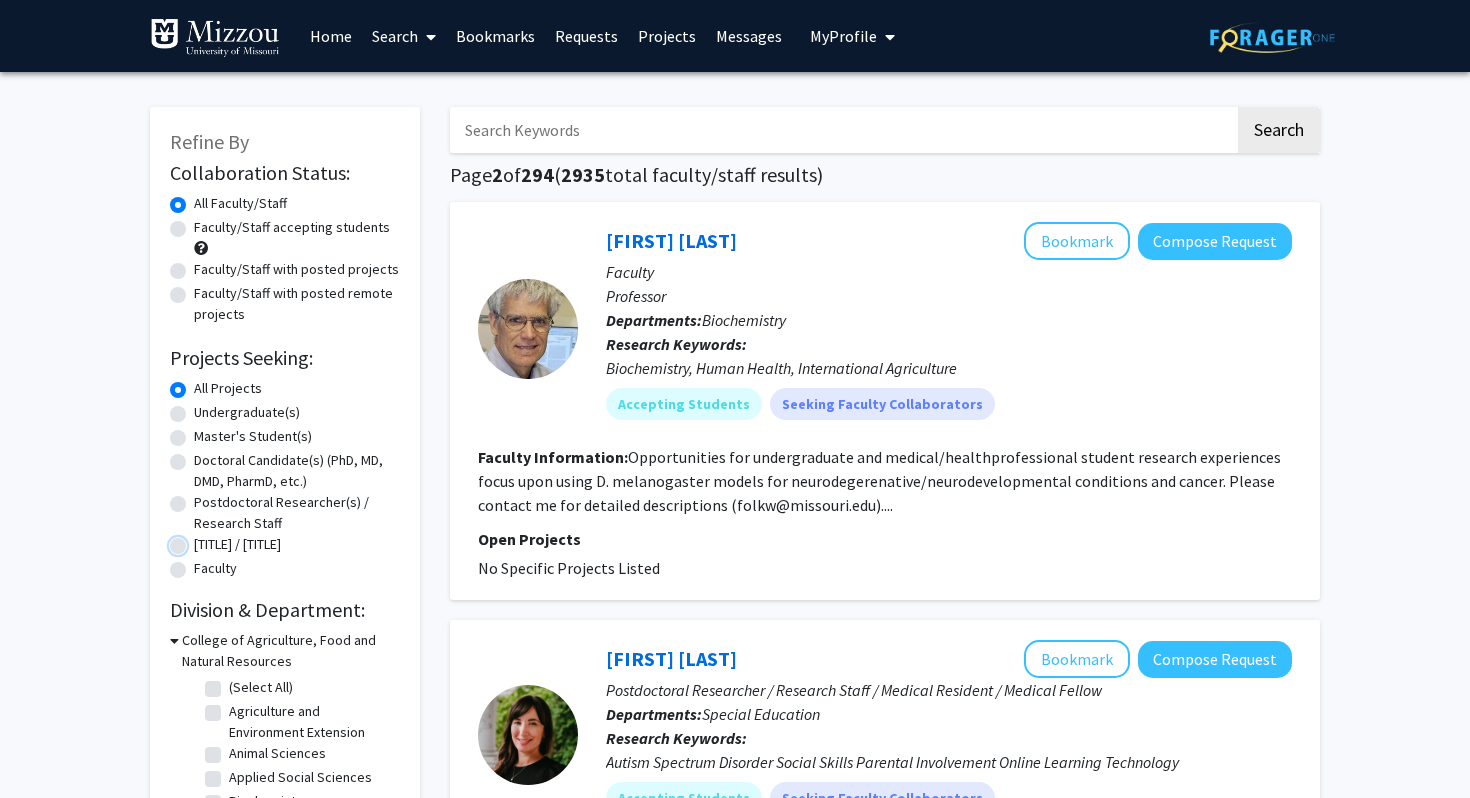 click on "[TITLE] / [TITLE]" at bounding box center (200, 540) 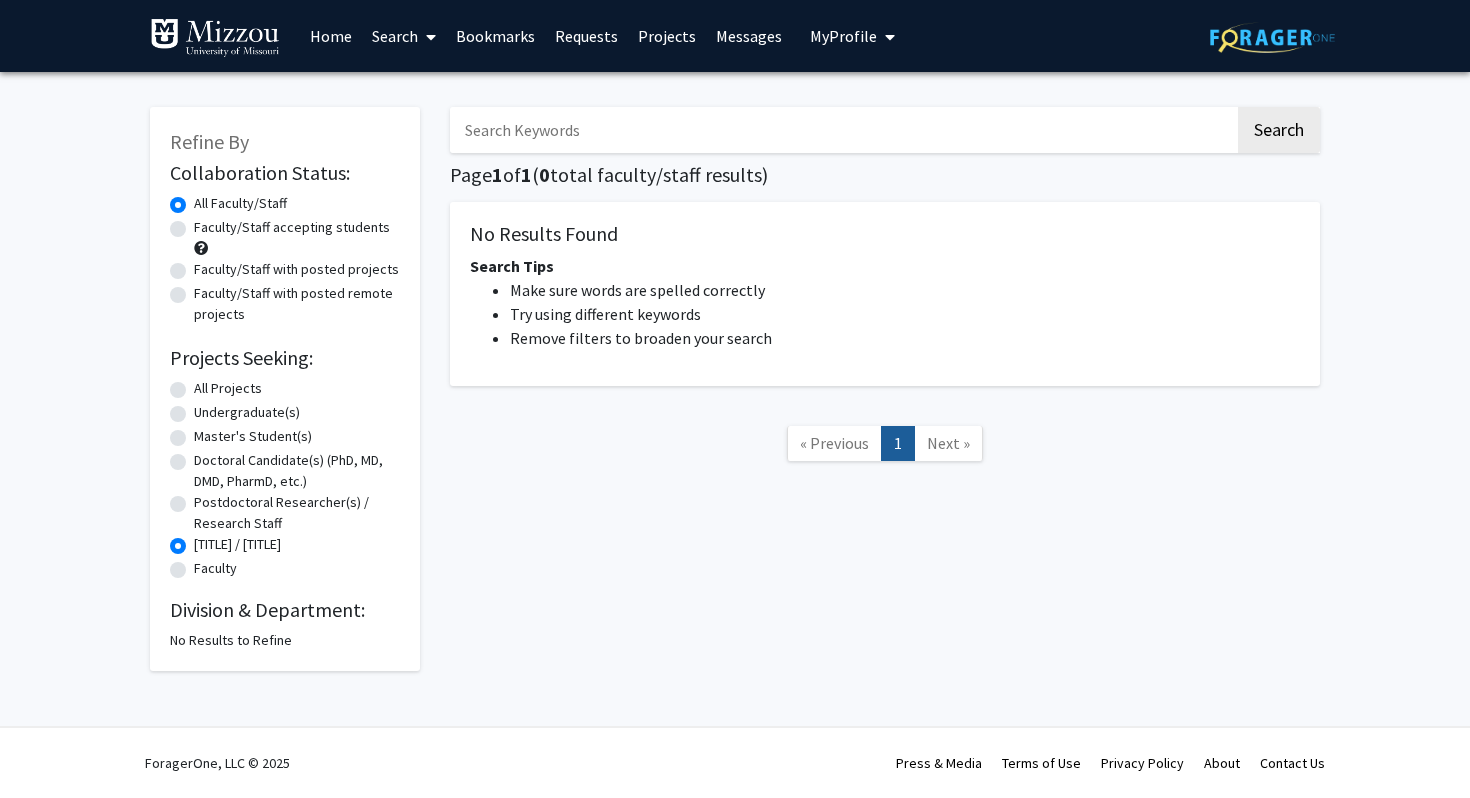 click on "All Projects" 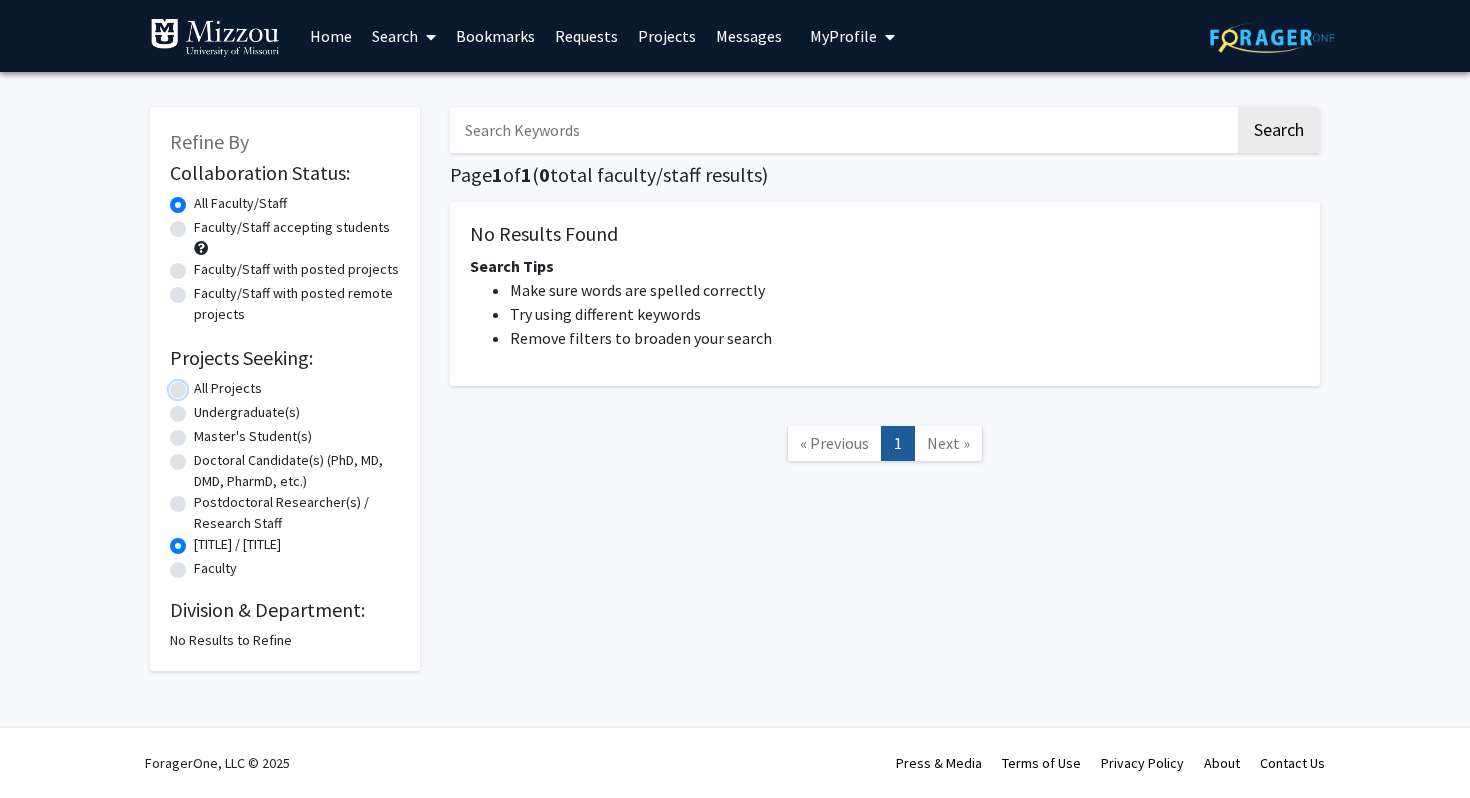 click on "All Projects" at bounding box center [200, 384] 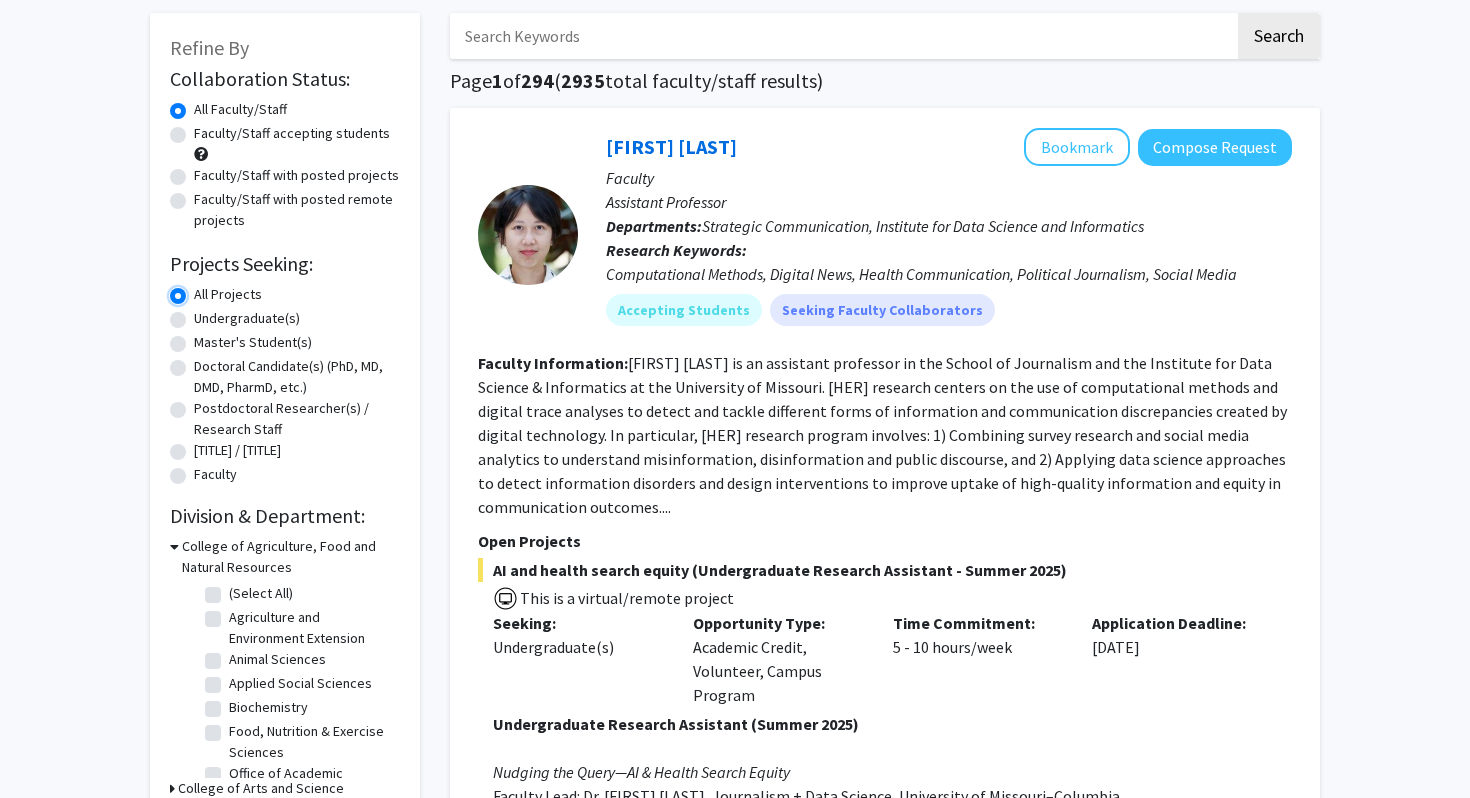 scroll, scrollTop: 0, scrollLeft: 0, axis: both 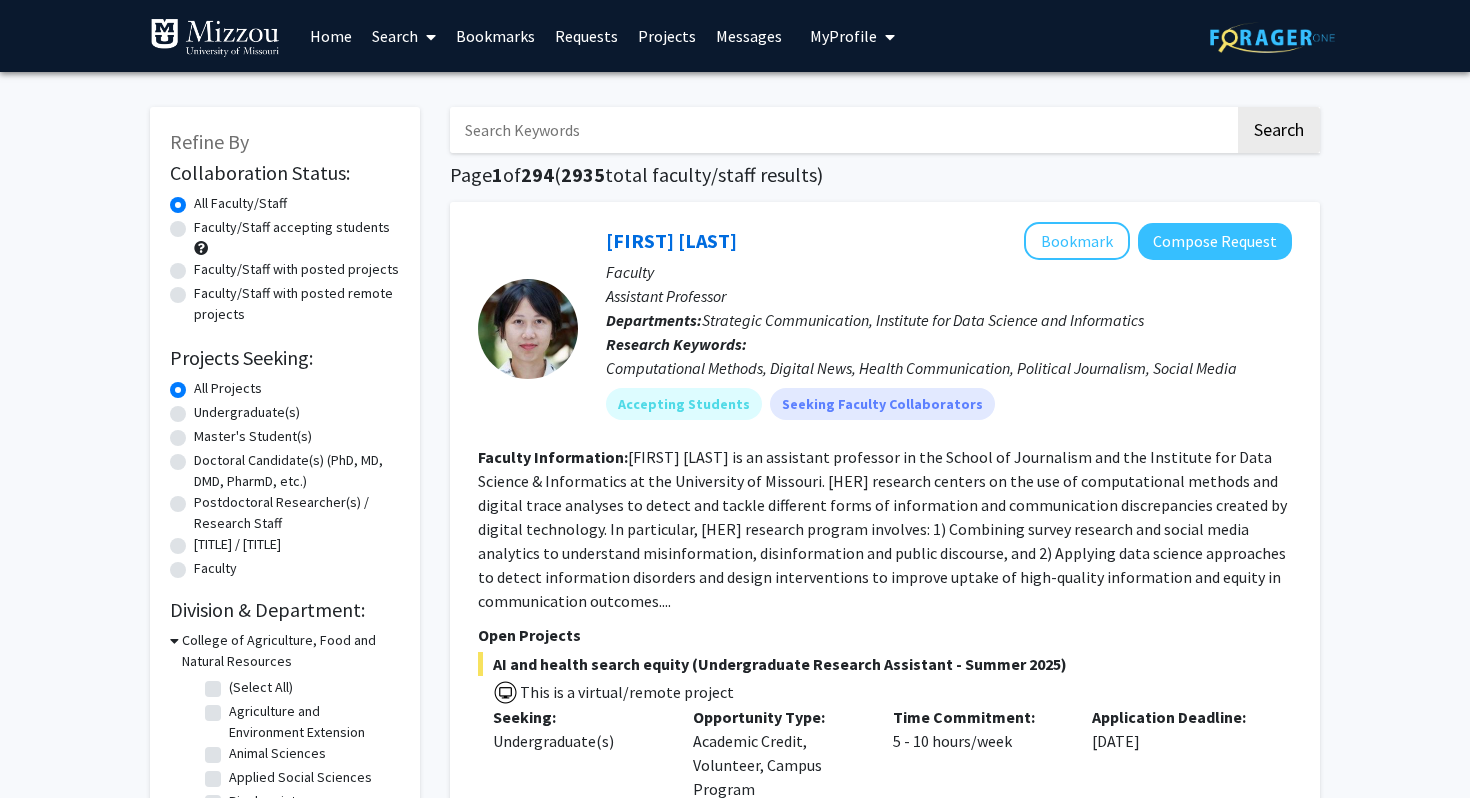 click at bounding box center (842, 130) 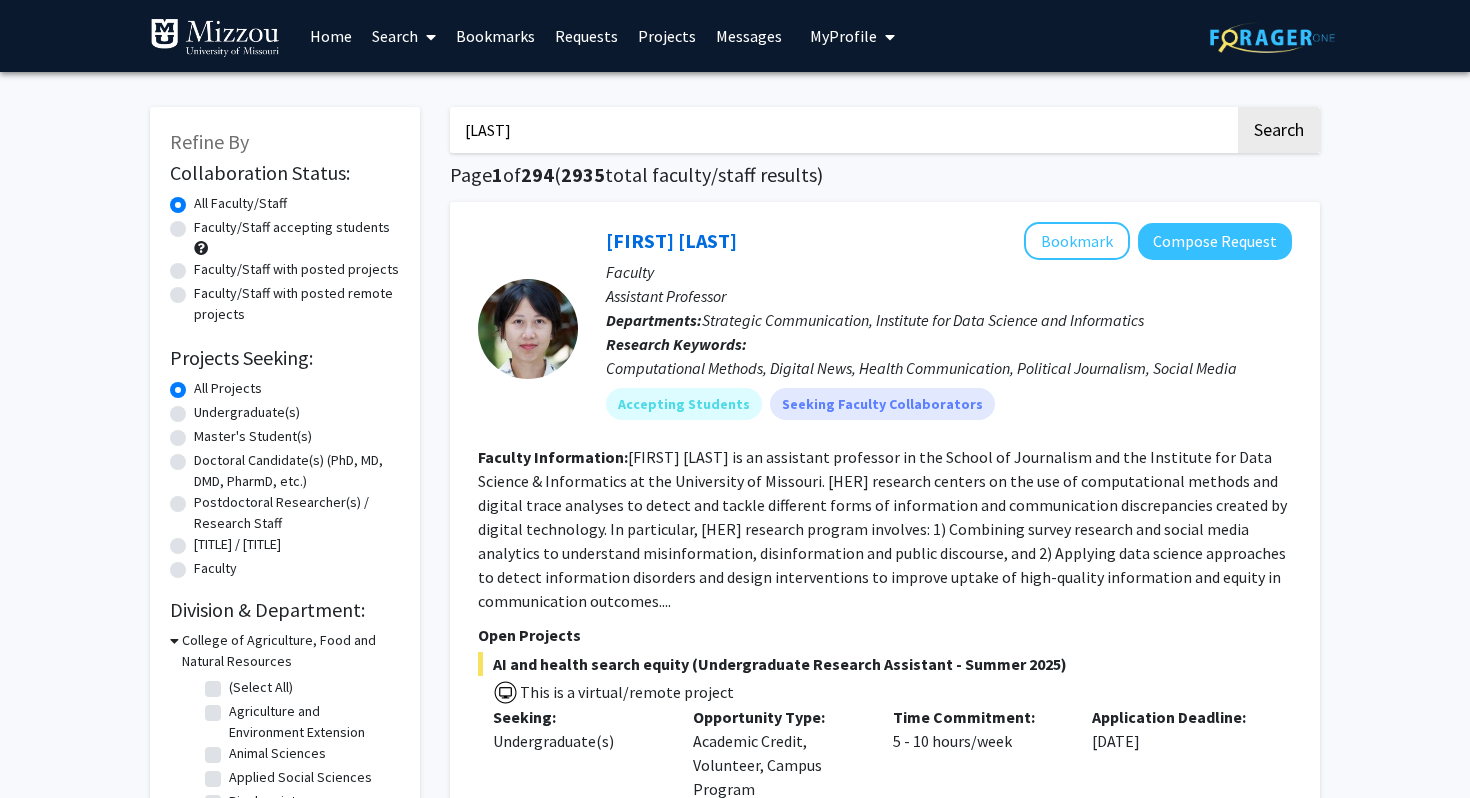 type on "[LAST]" 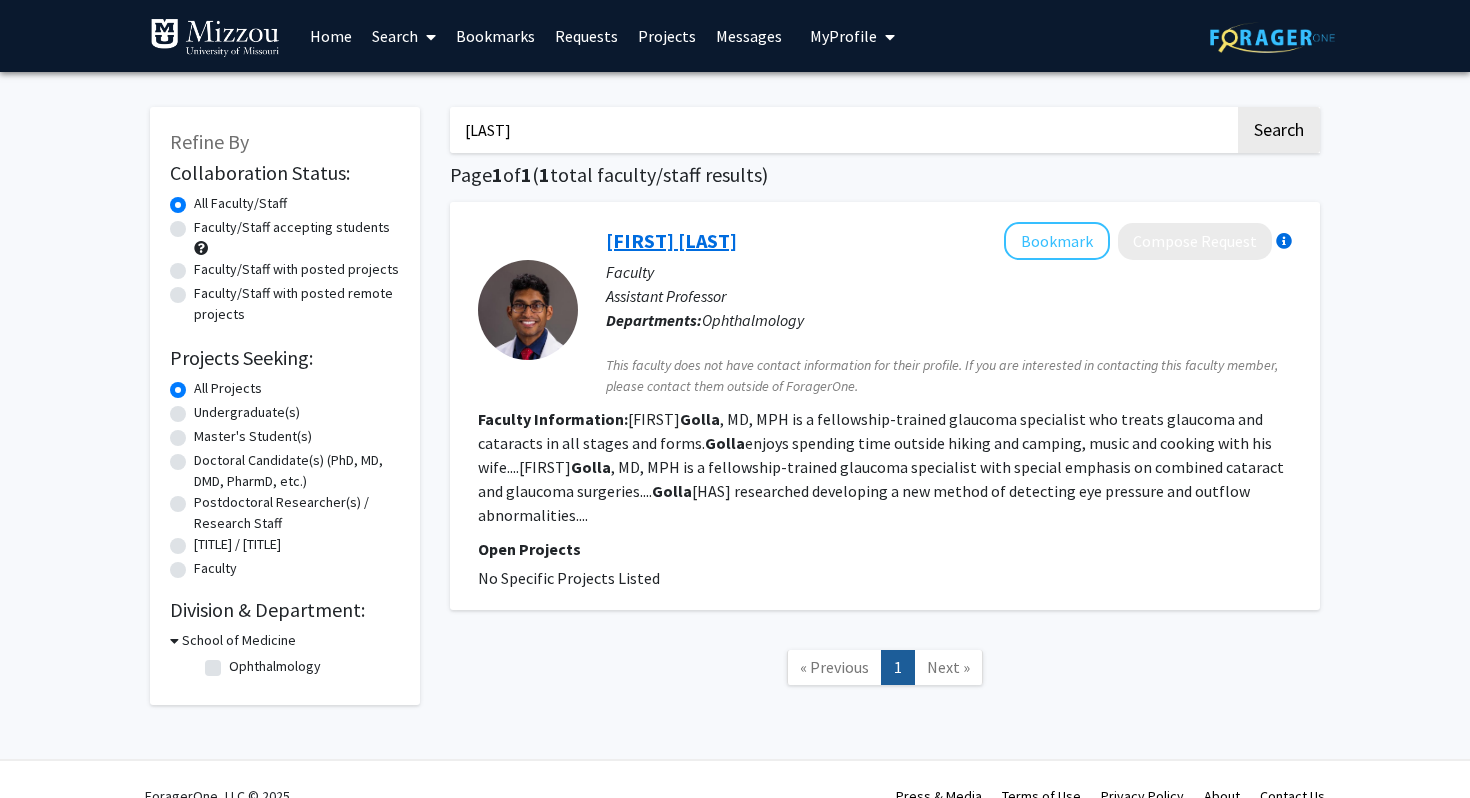 click on "[FIRST] [LAST]" 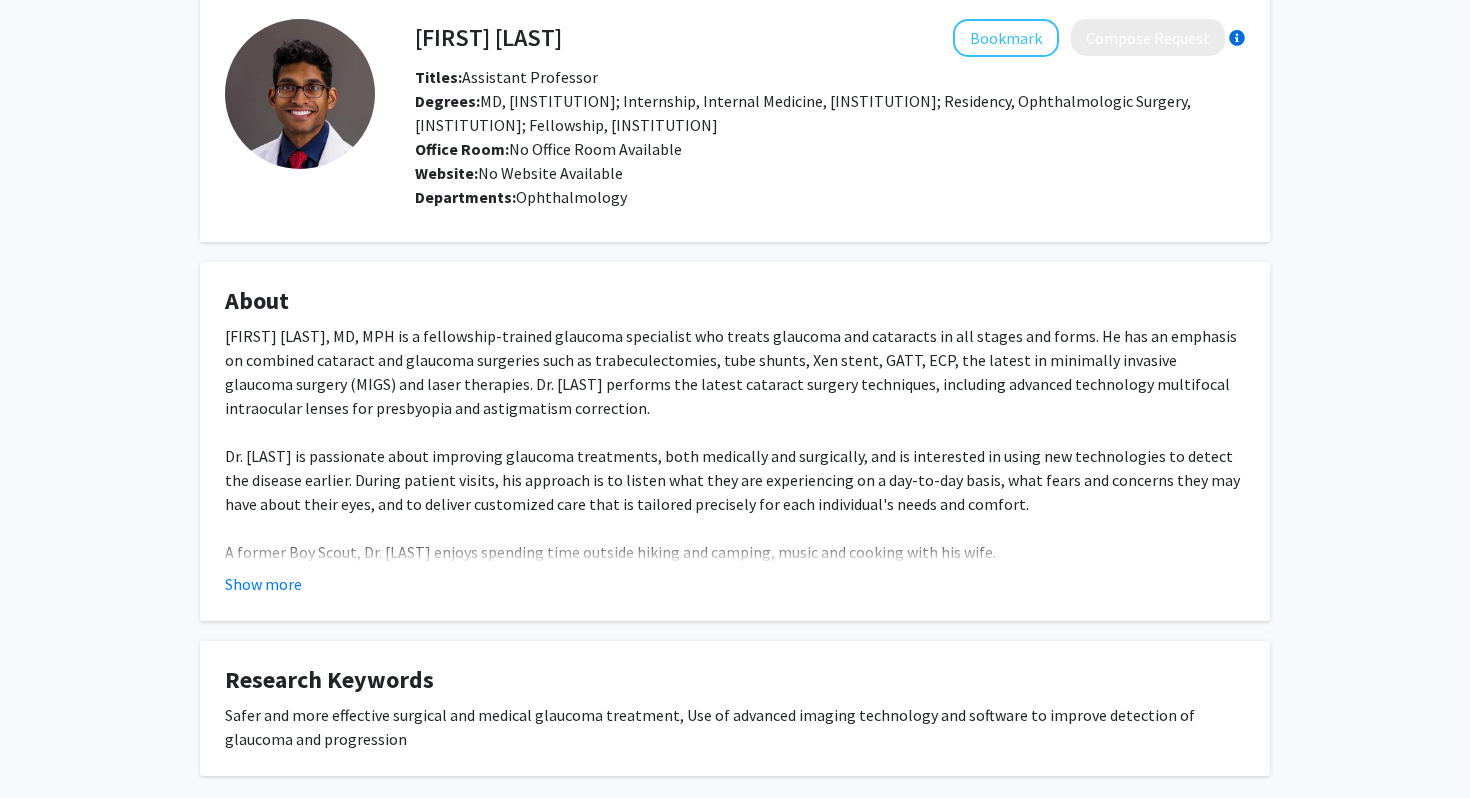 scroll, scrollTop: 195, scrollLeft: 0, axis: vertical 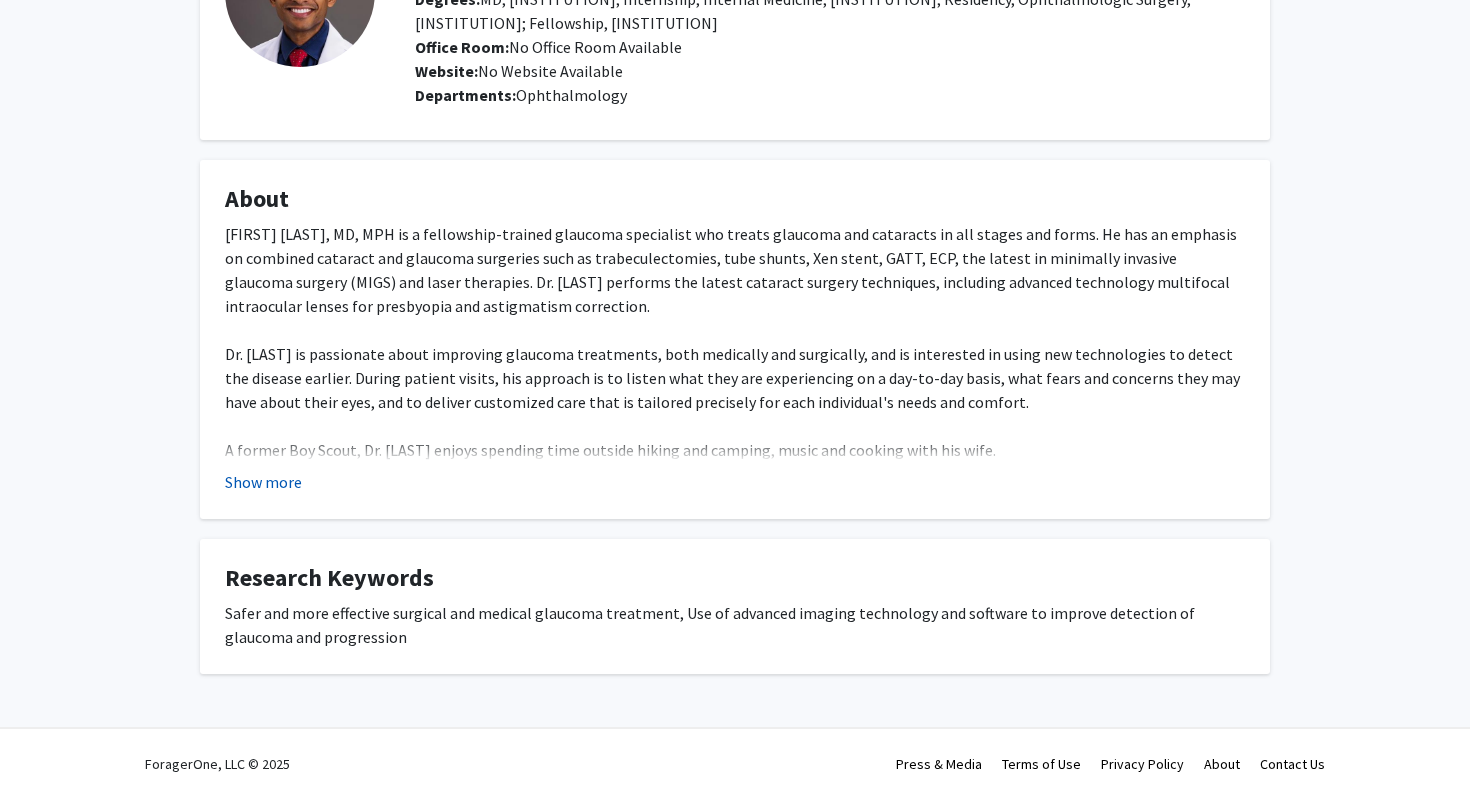 click on "Show more" 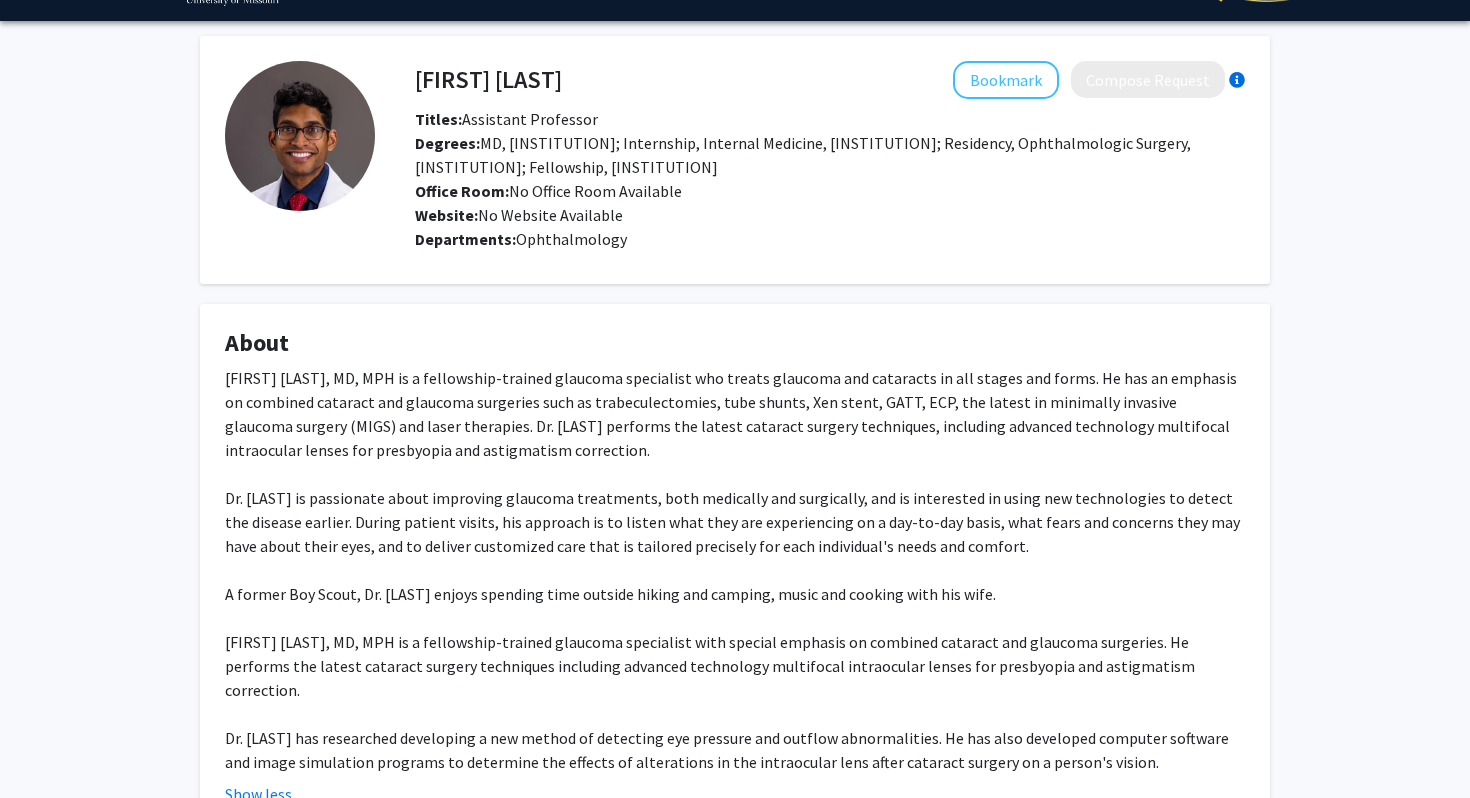 scroll, scrollTop: 46, scrollLeft: 0, axis: vertical 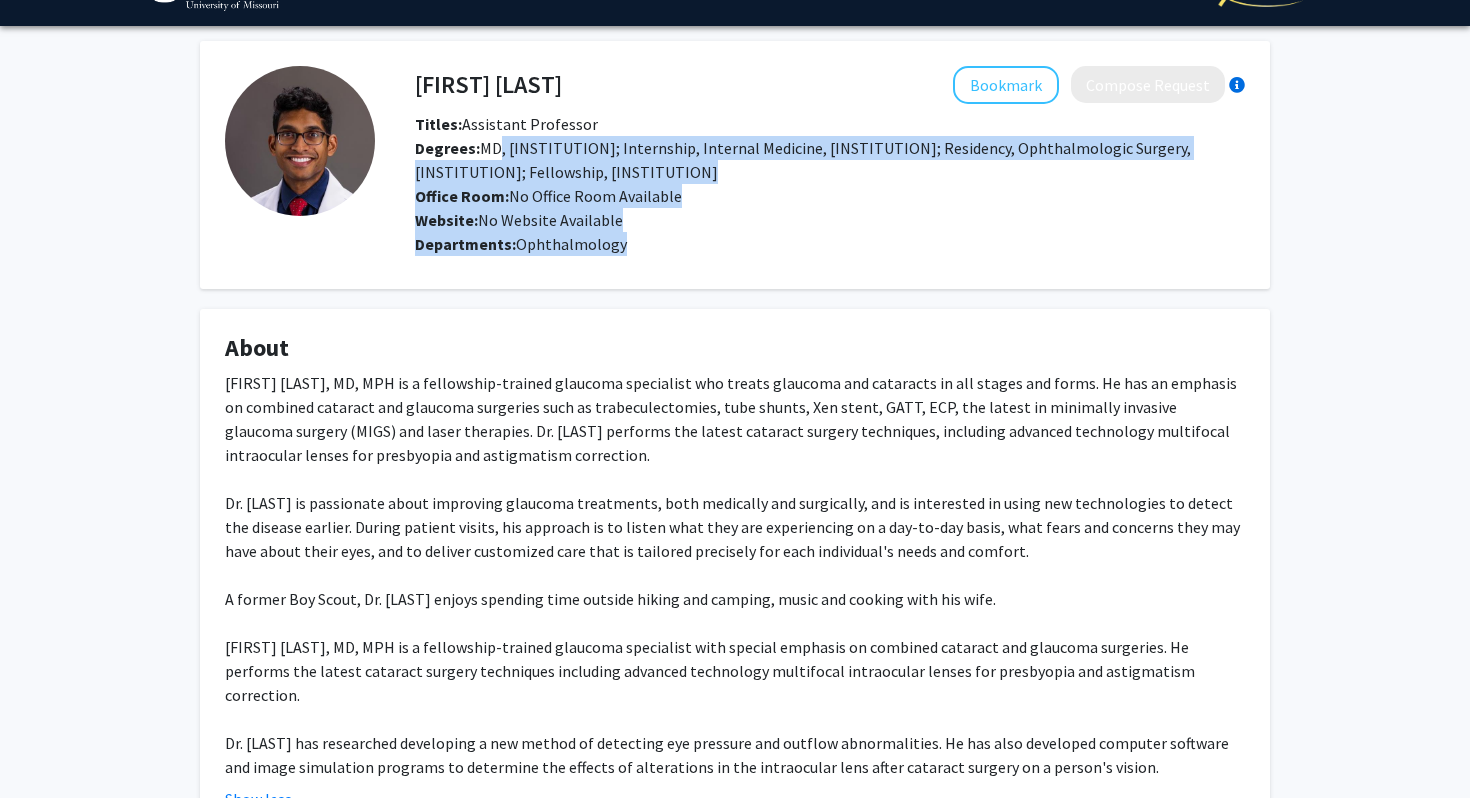 drag, startPoint x: 487, startPoint y: 149, endPoint x: 476, endPoint y: 263, distance: 114.52947 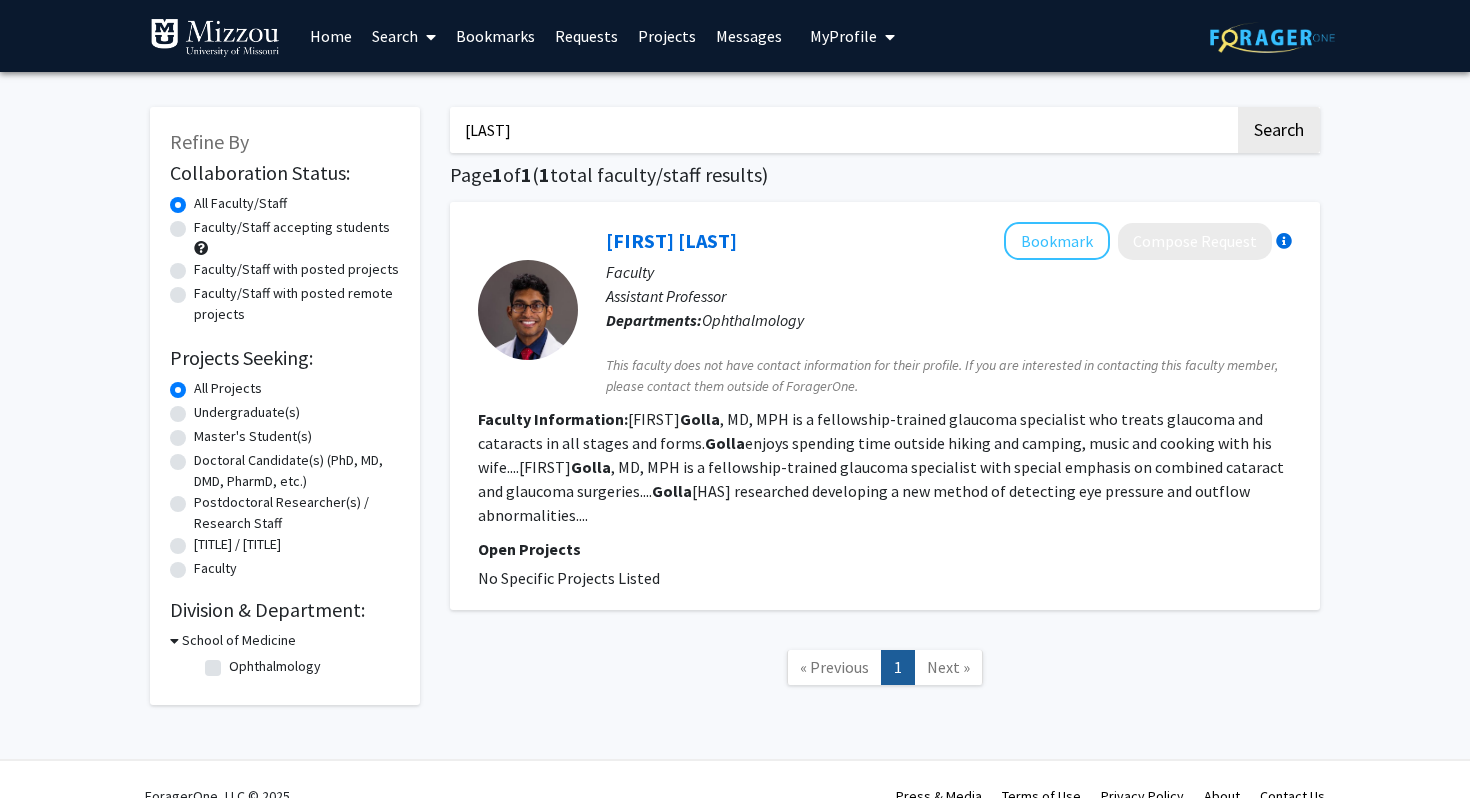 click on "[LAST]" at bounding box center [842, 130] 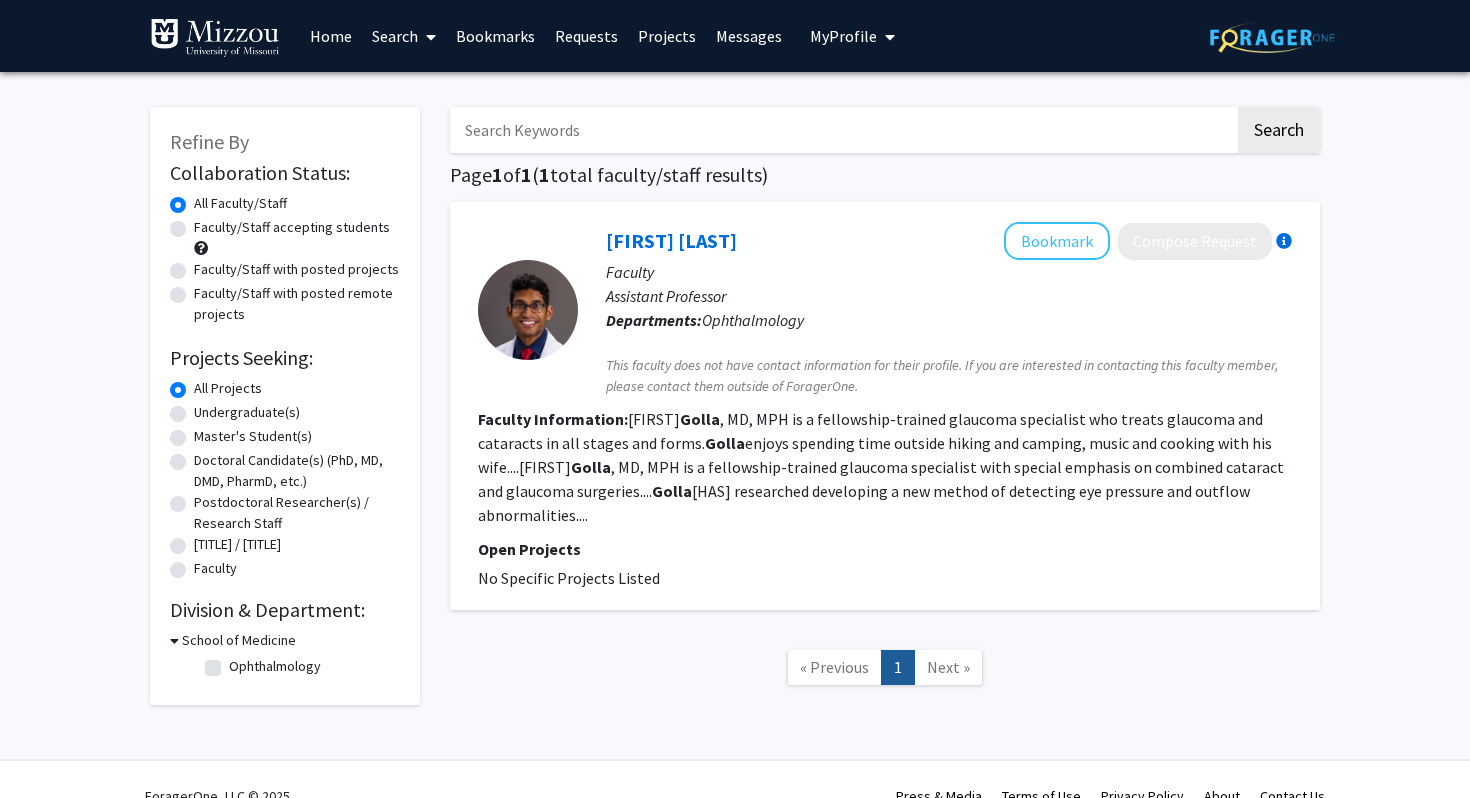 click on "Search" 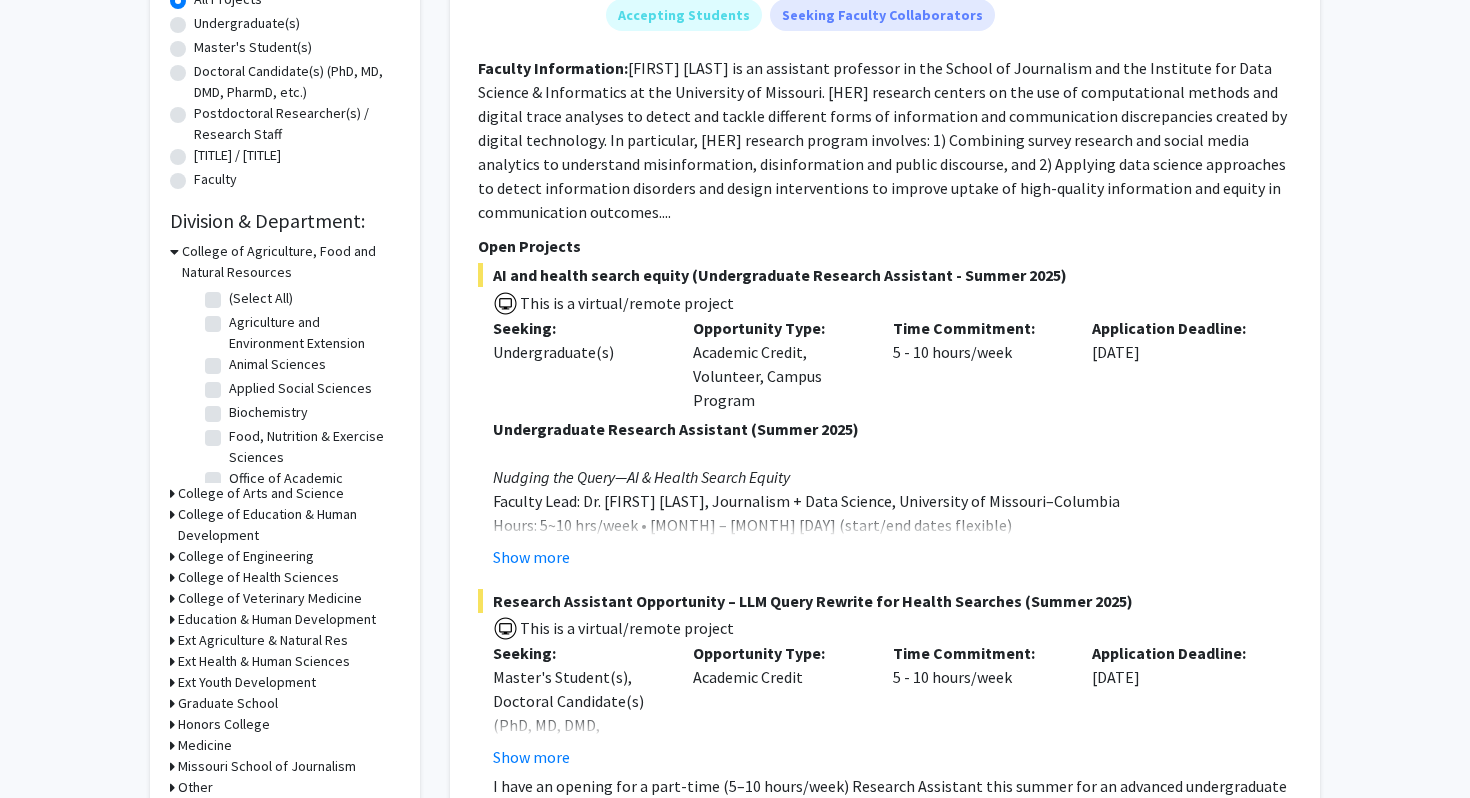 scroll, scrollTop: 0, scrollLeft: 0, axis: both 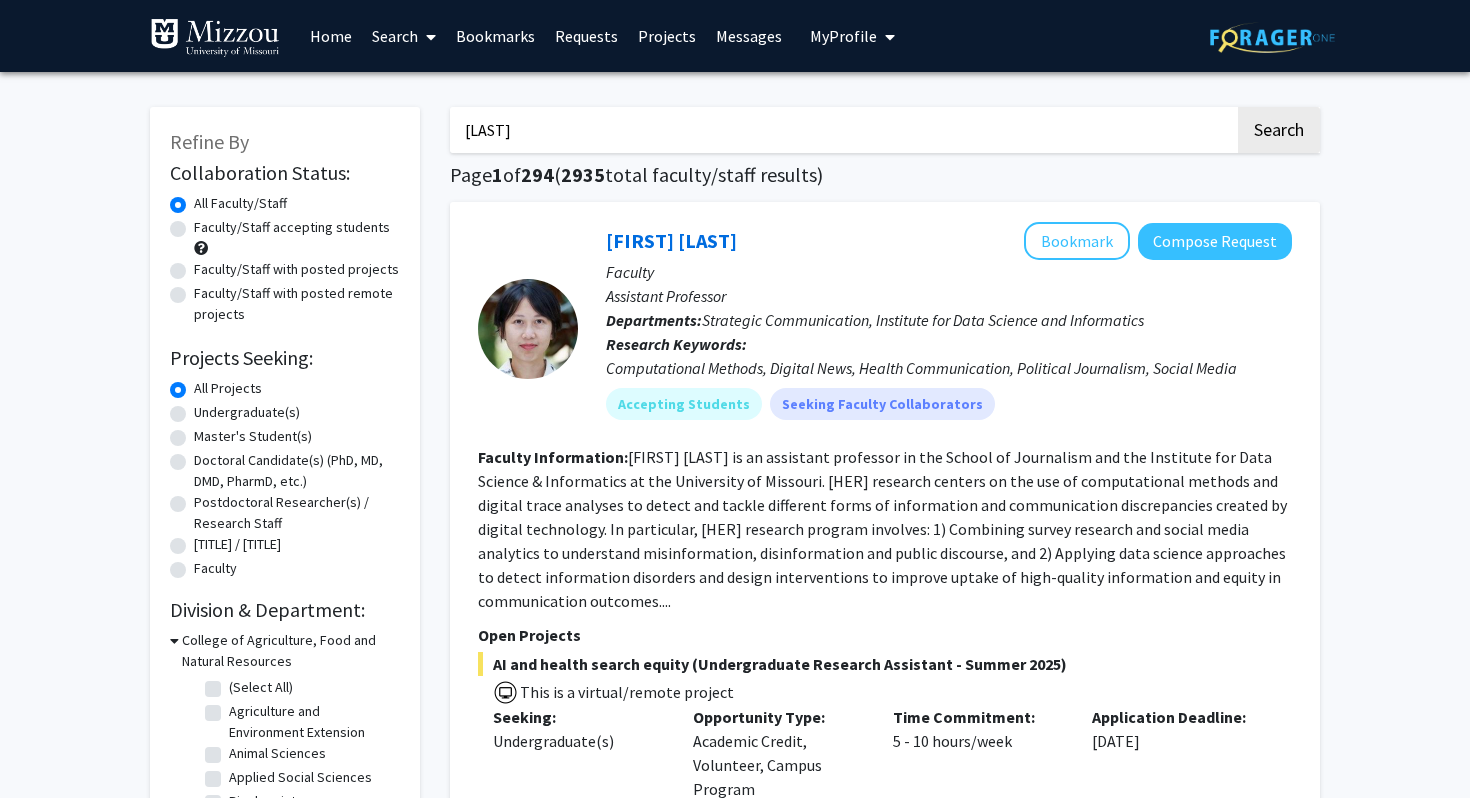 click on "Search" 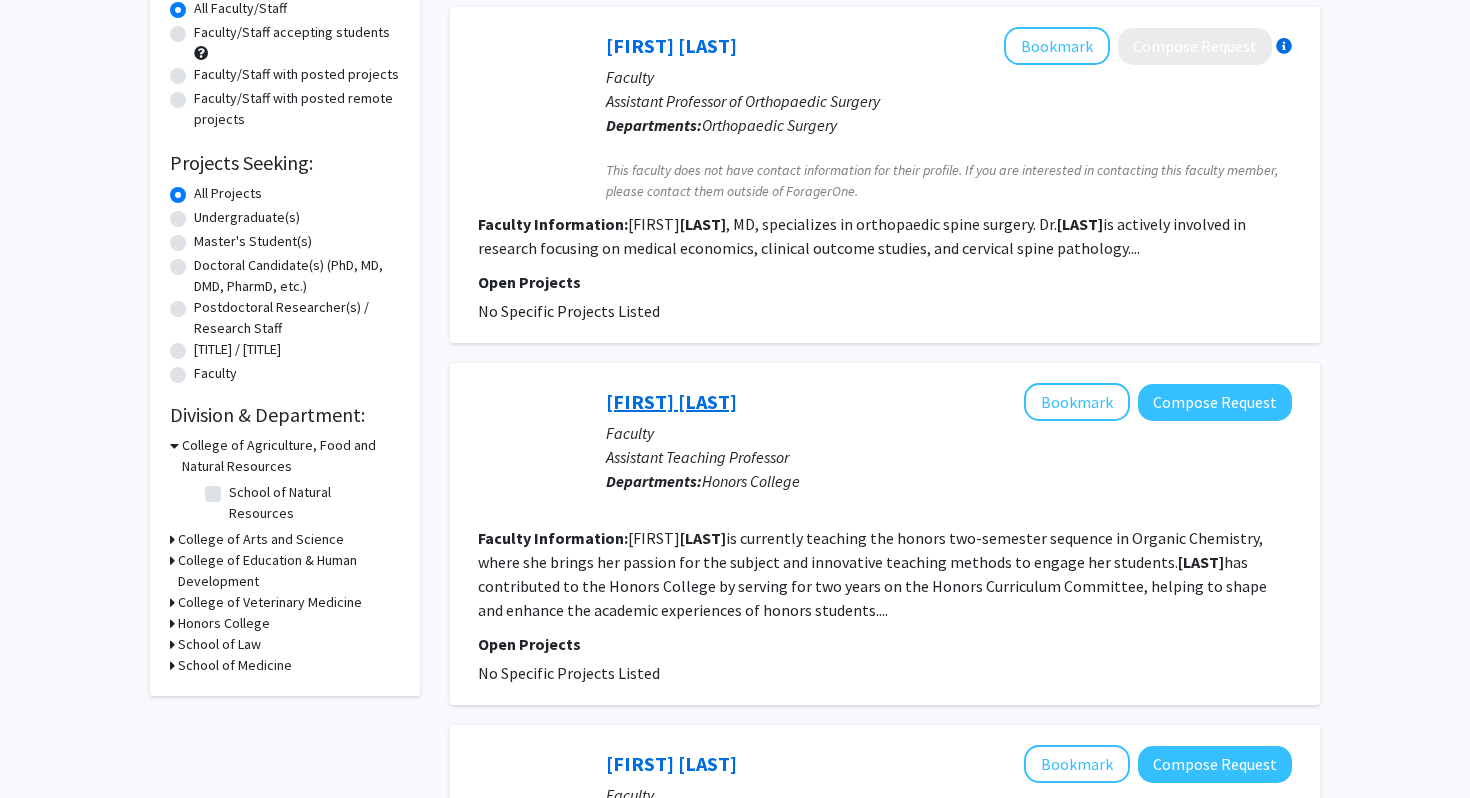 scroll, scrollTop: 198, scrollLeft: 0, axis: vertical 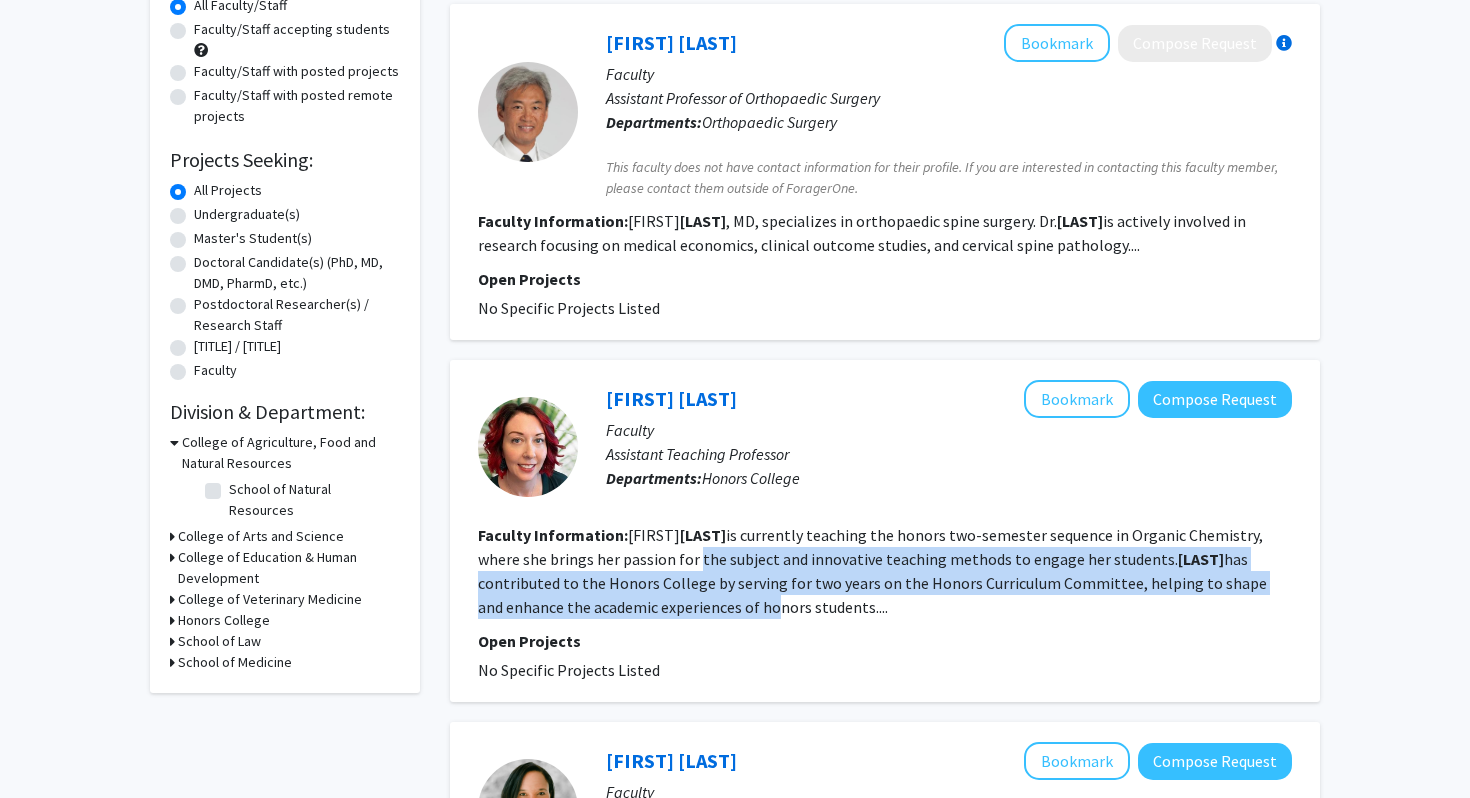 drag, startPoint x: 647, startPoint y: 552, endPoint x: 647, endPoint y: 607, distance: 55 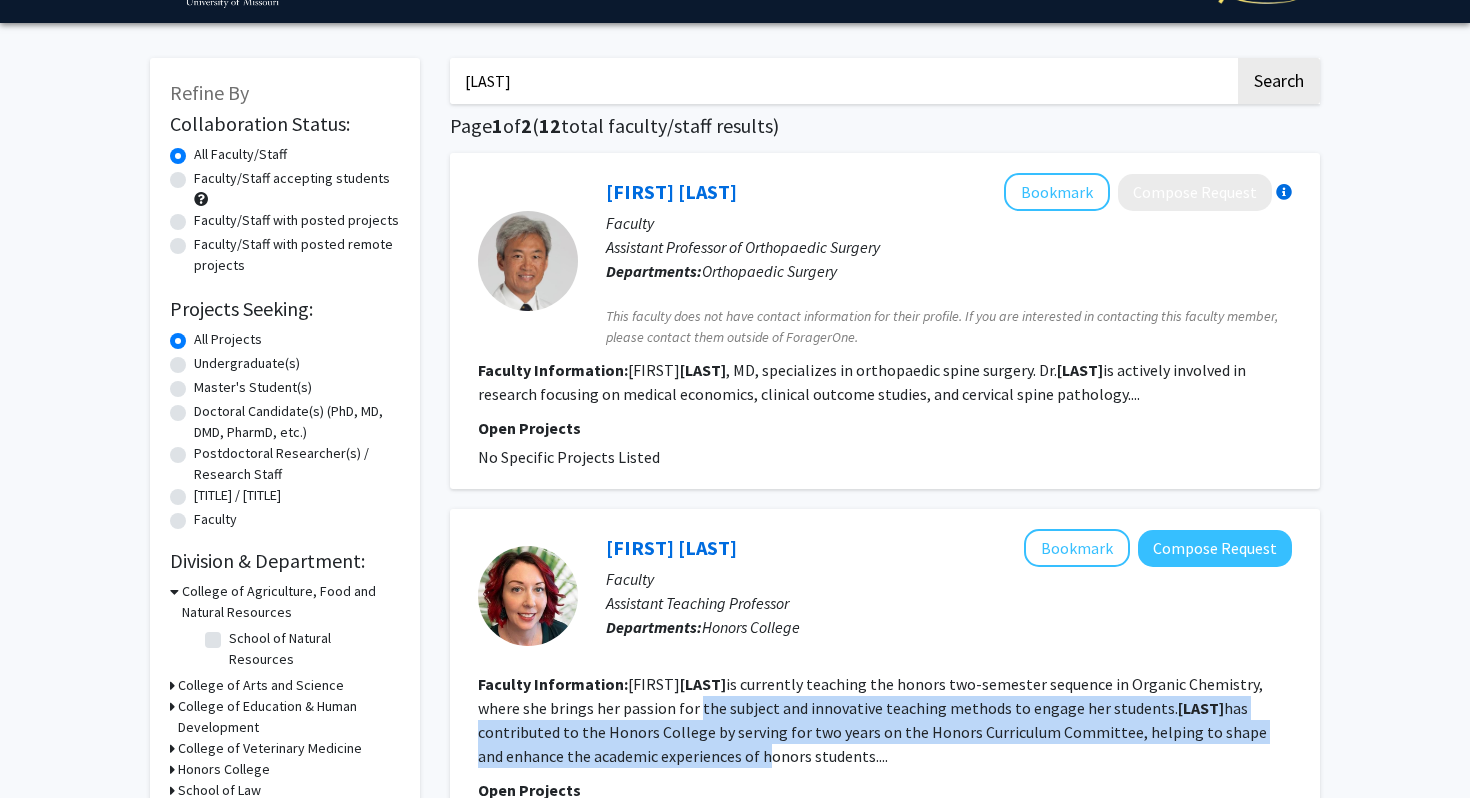 scroll, scrollTop: 0, scrollLeft: 0, axis: both 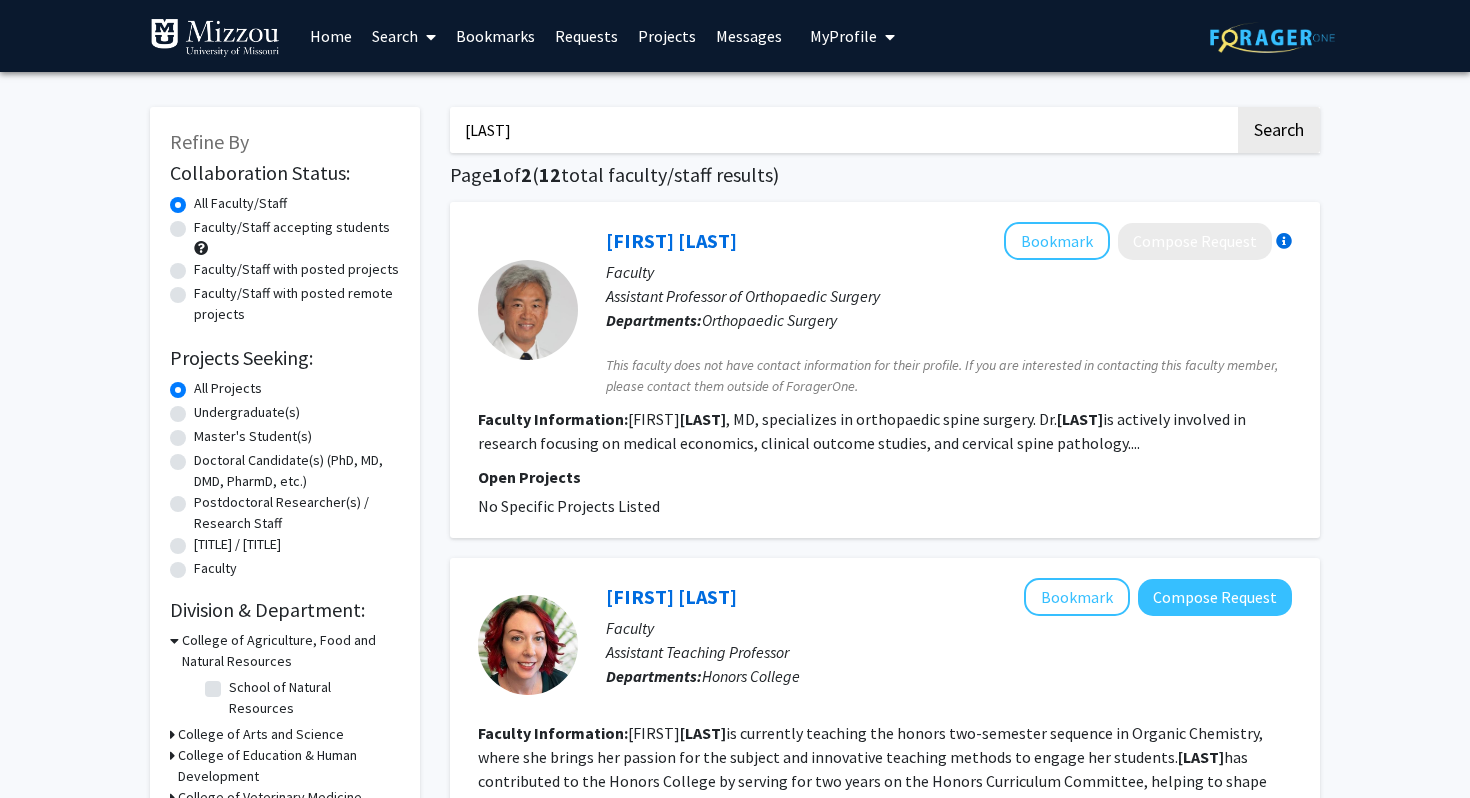 click on "[LAST]" at bounding box center (842, 130) 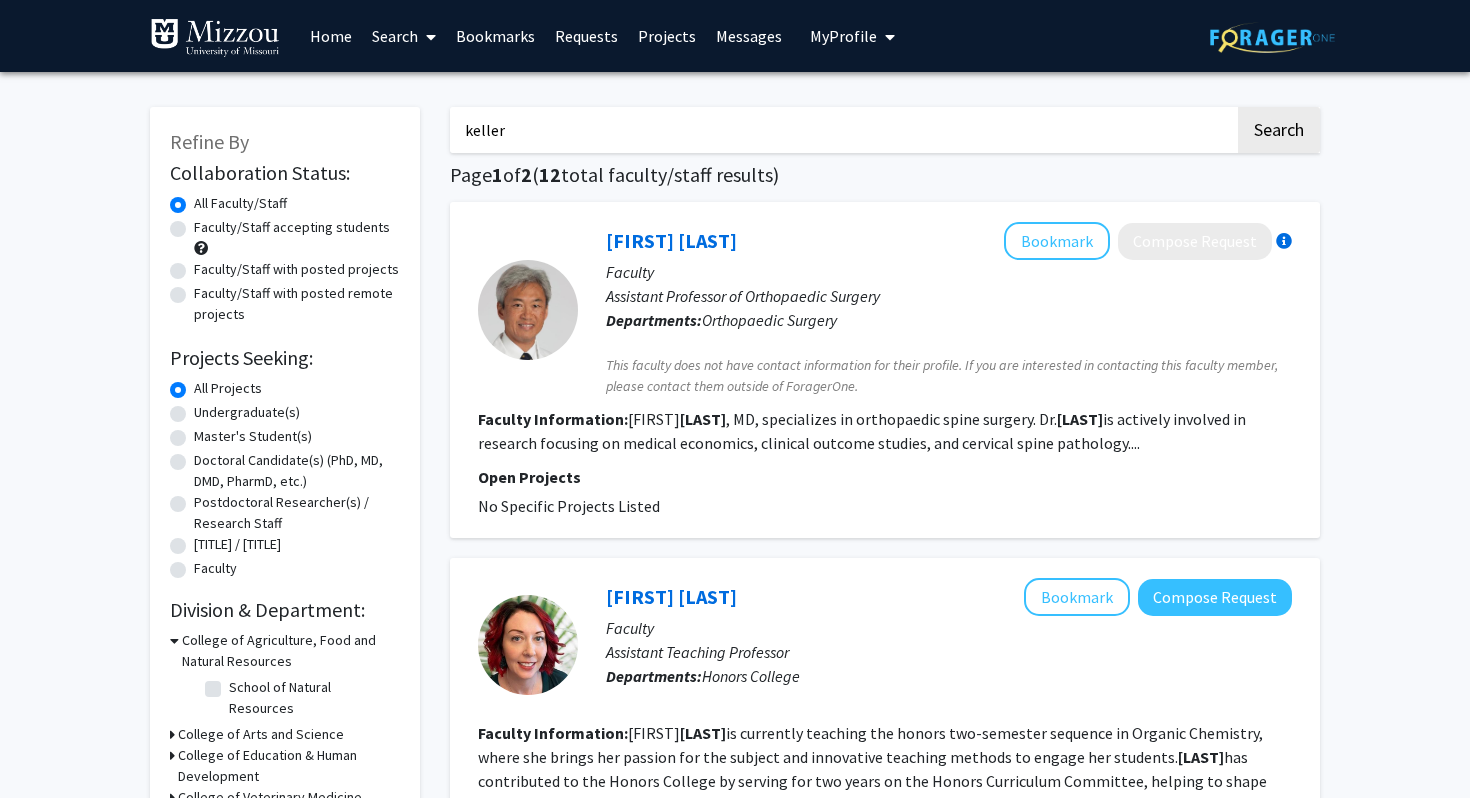 type on "keller" 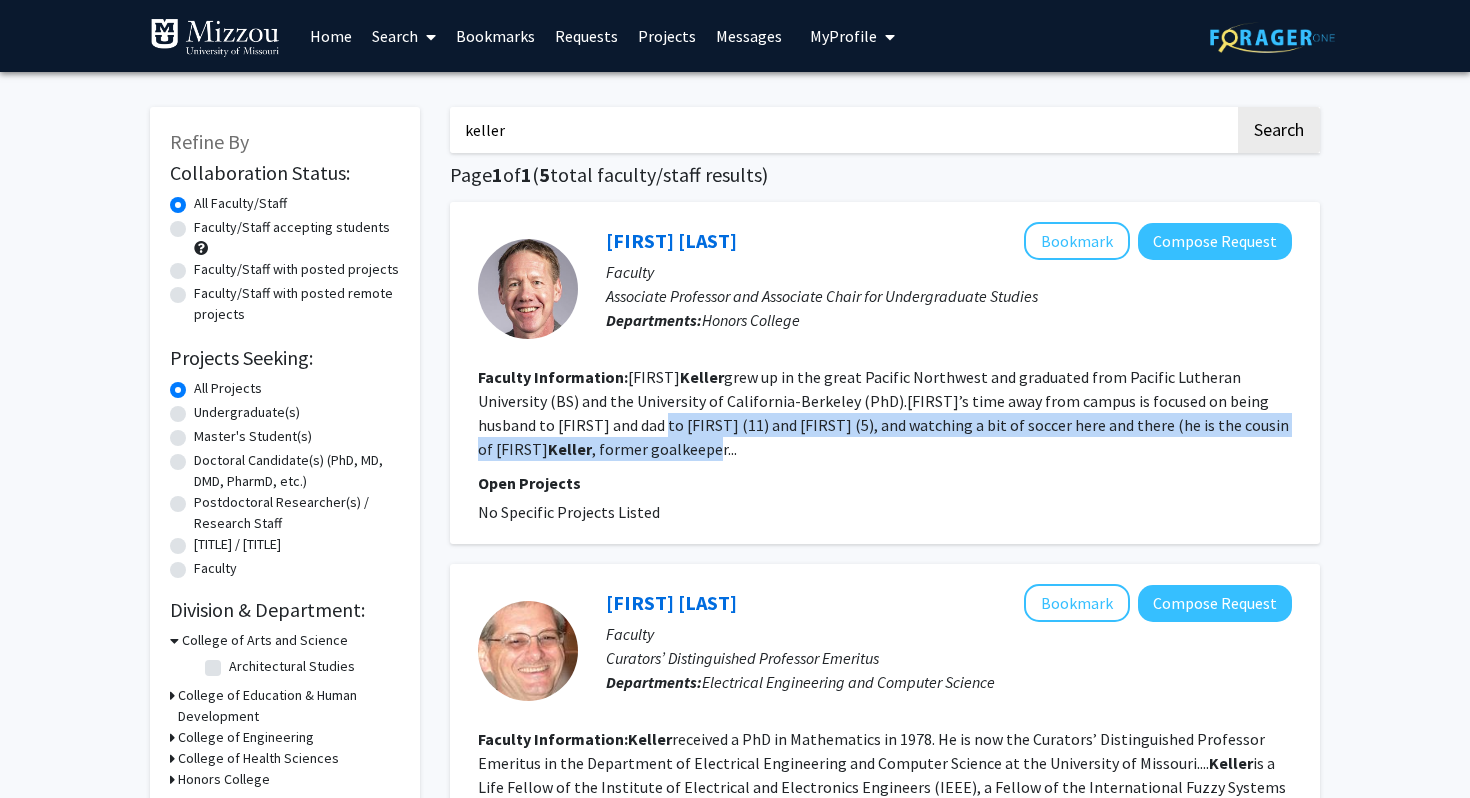 drag, startPoint x: 606, startPoint y: 413, endPoint x: 640, endPoint y: 442, distance: 44.687805 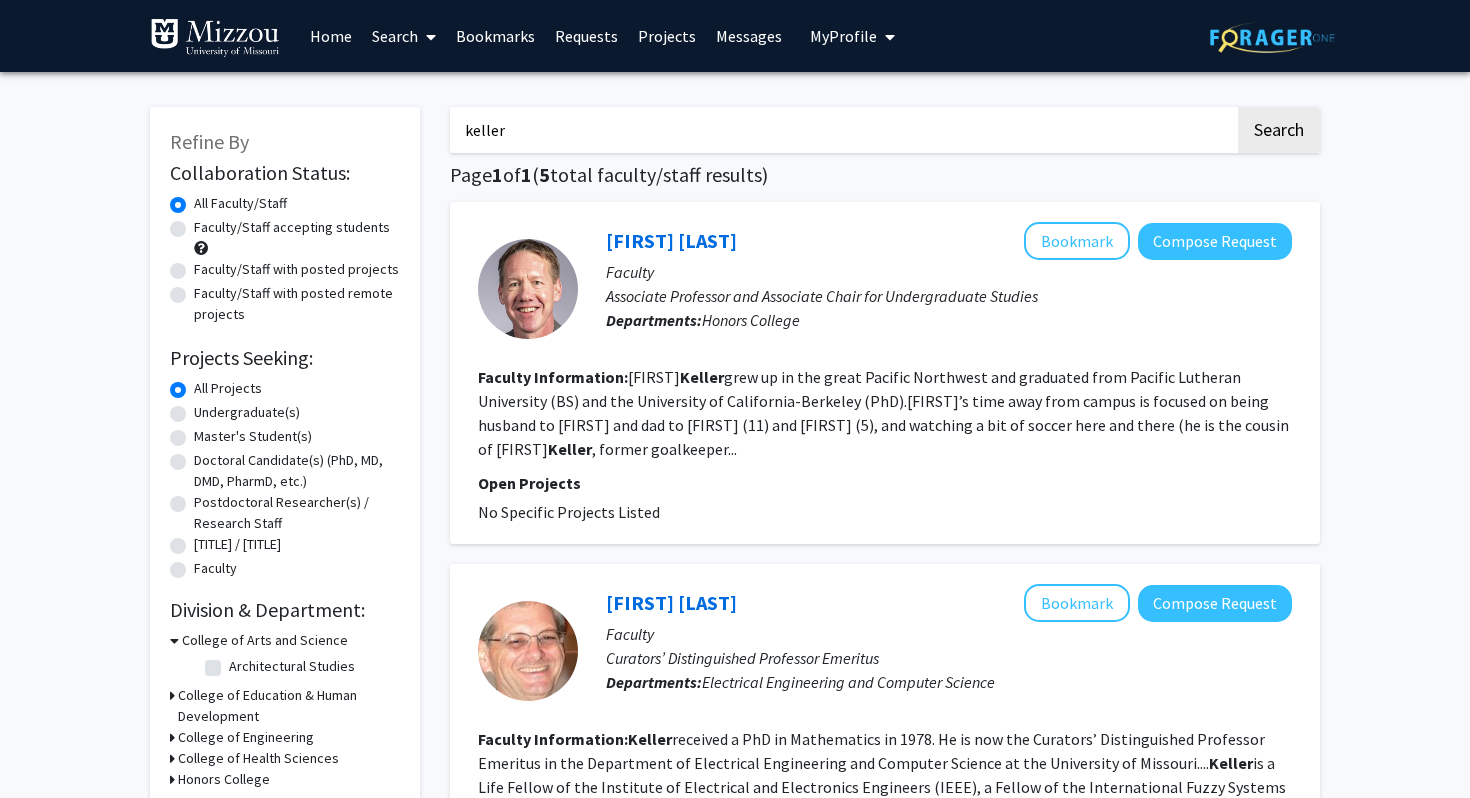 click on "[FIRST] [LAST] grew up in the great Pacific Northwest and graduated from Pacific Lutheran University (BS) and the University of California-Berkeley (PhD).[FIRST]’s time away from campus is focused on being husband to [FIRST] and dad to [FIRST] (11) and [FIRST] (5), and watching a bit of soccer here and there (he is the cousin of [FIRST] , former goalkeeper..." 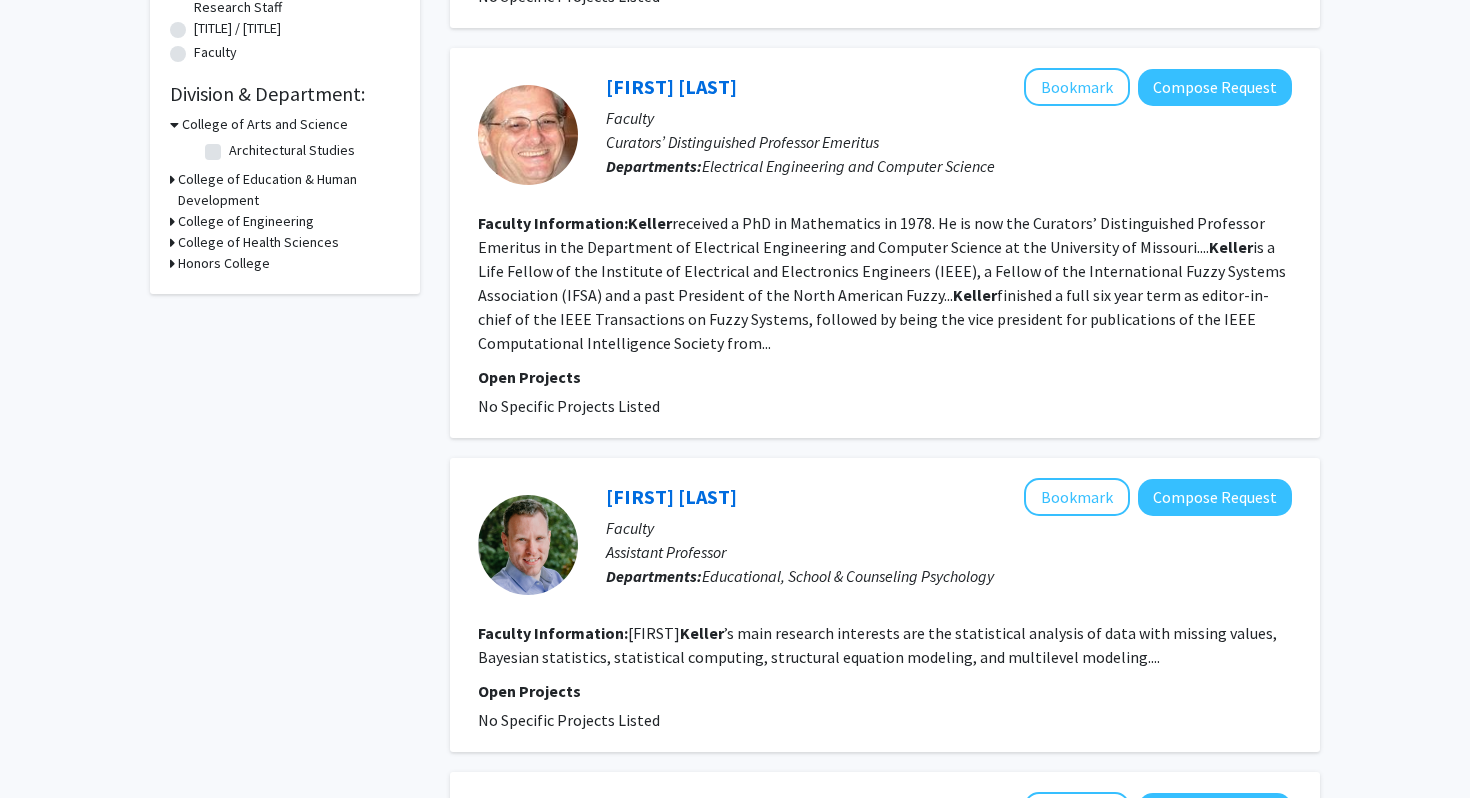 scroll, scrollTop: 0, scrollLeft: 0, axis: both 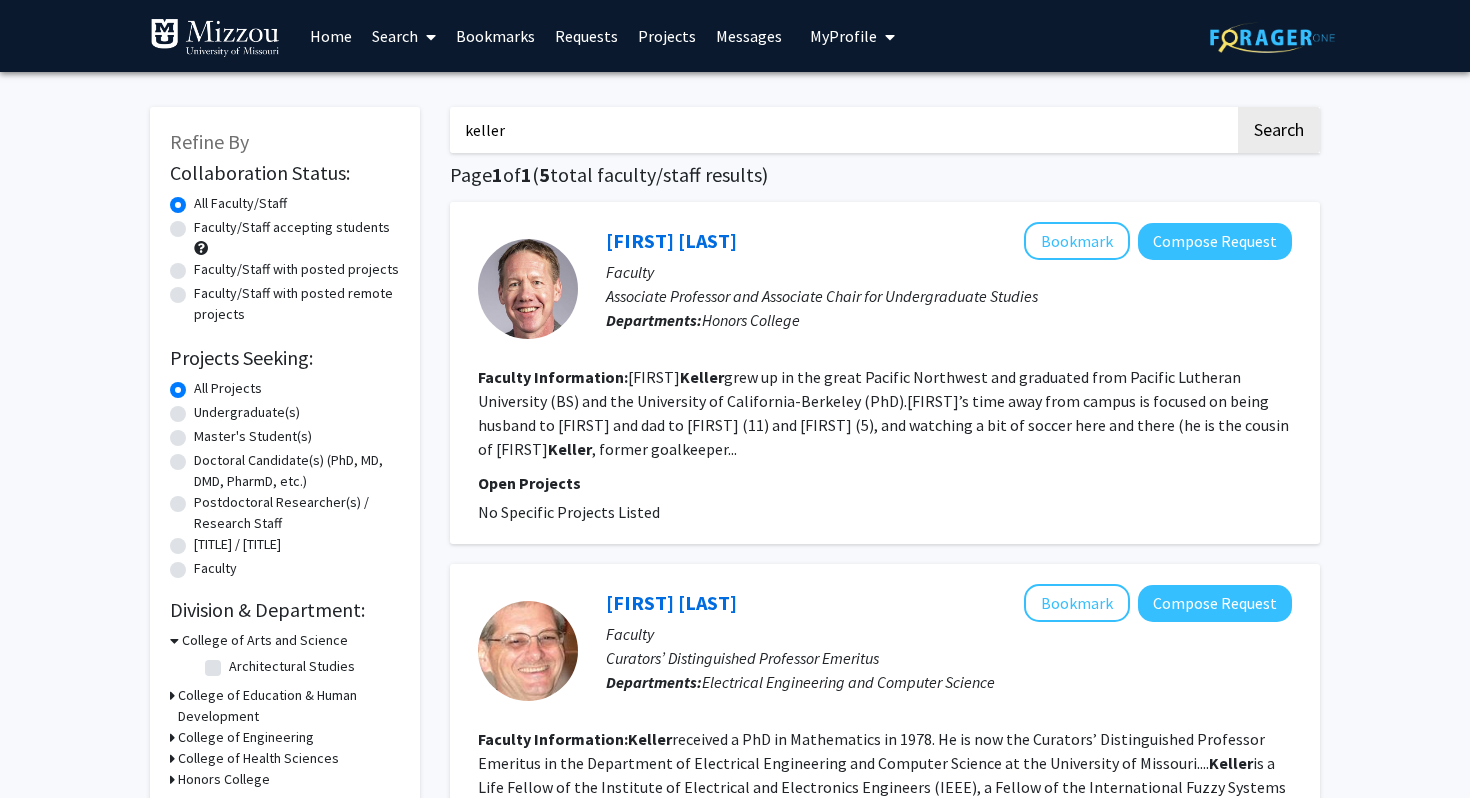 click on "Undergraduate(s)" 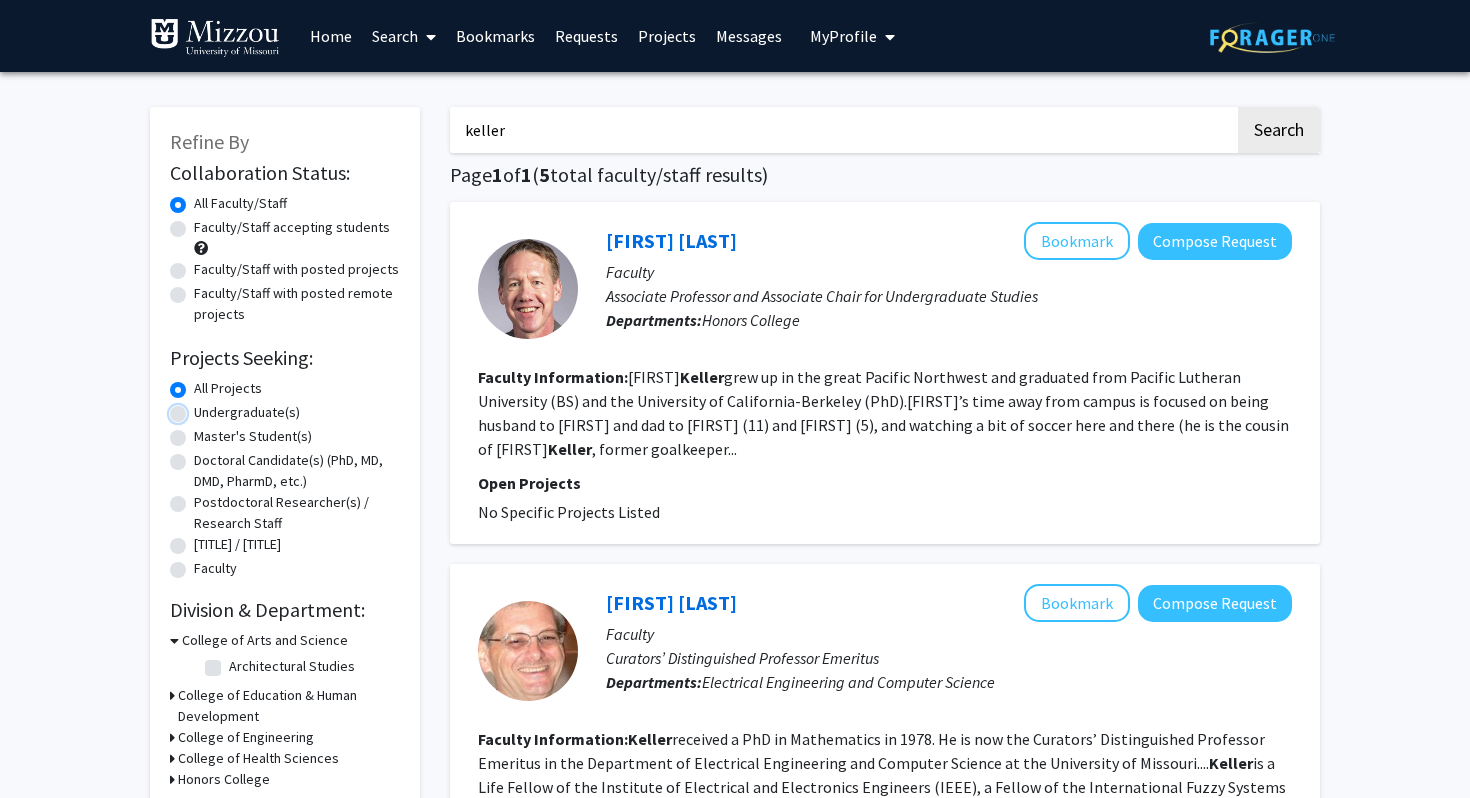 click on "Undergraduate(s)" at bounding box center [200, 408] 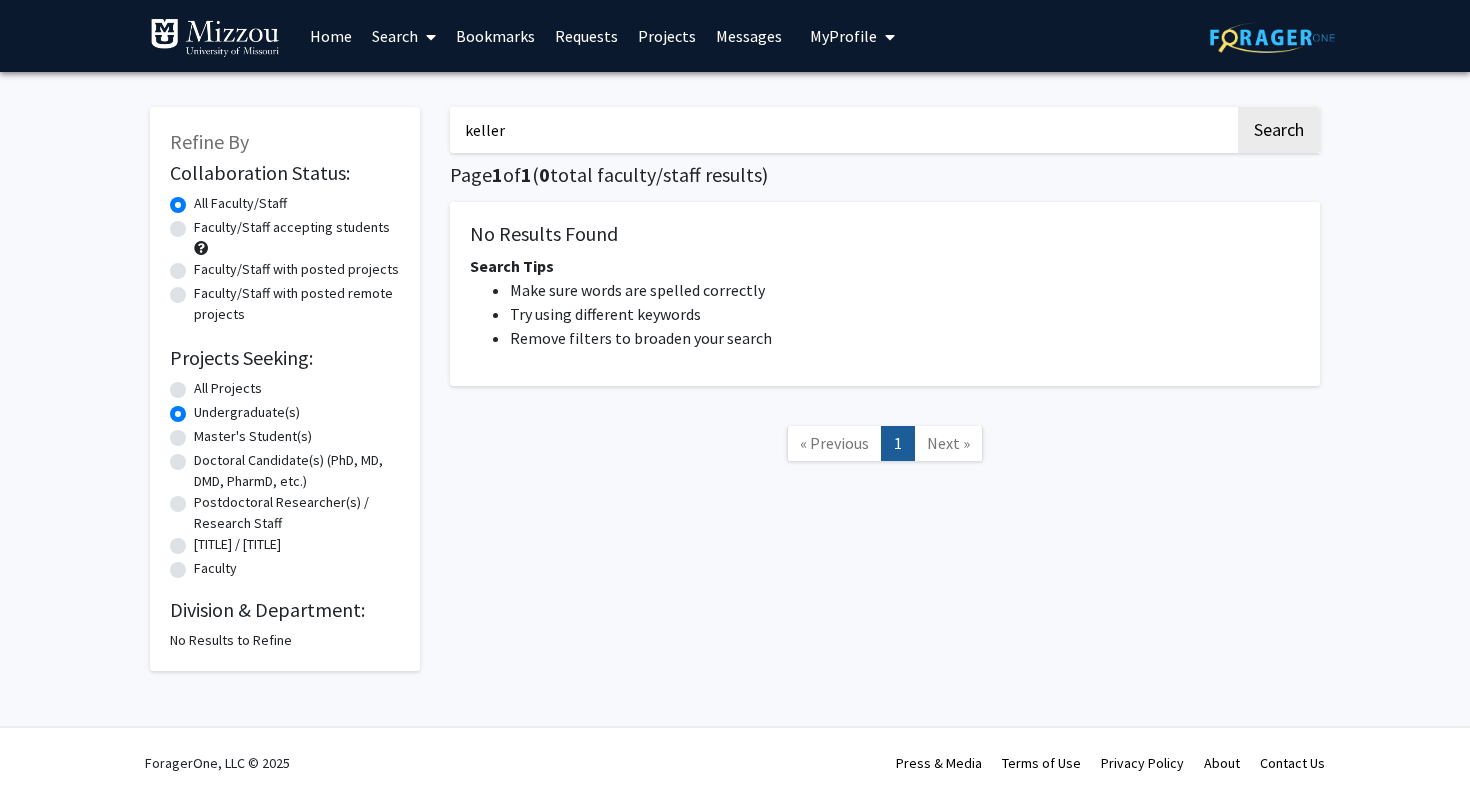 click on "keller" at bounding box center [842, 130] 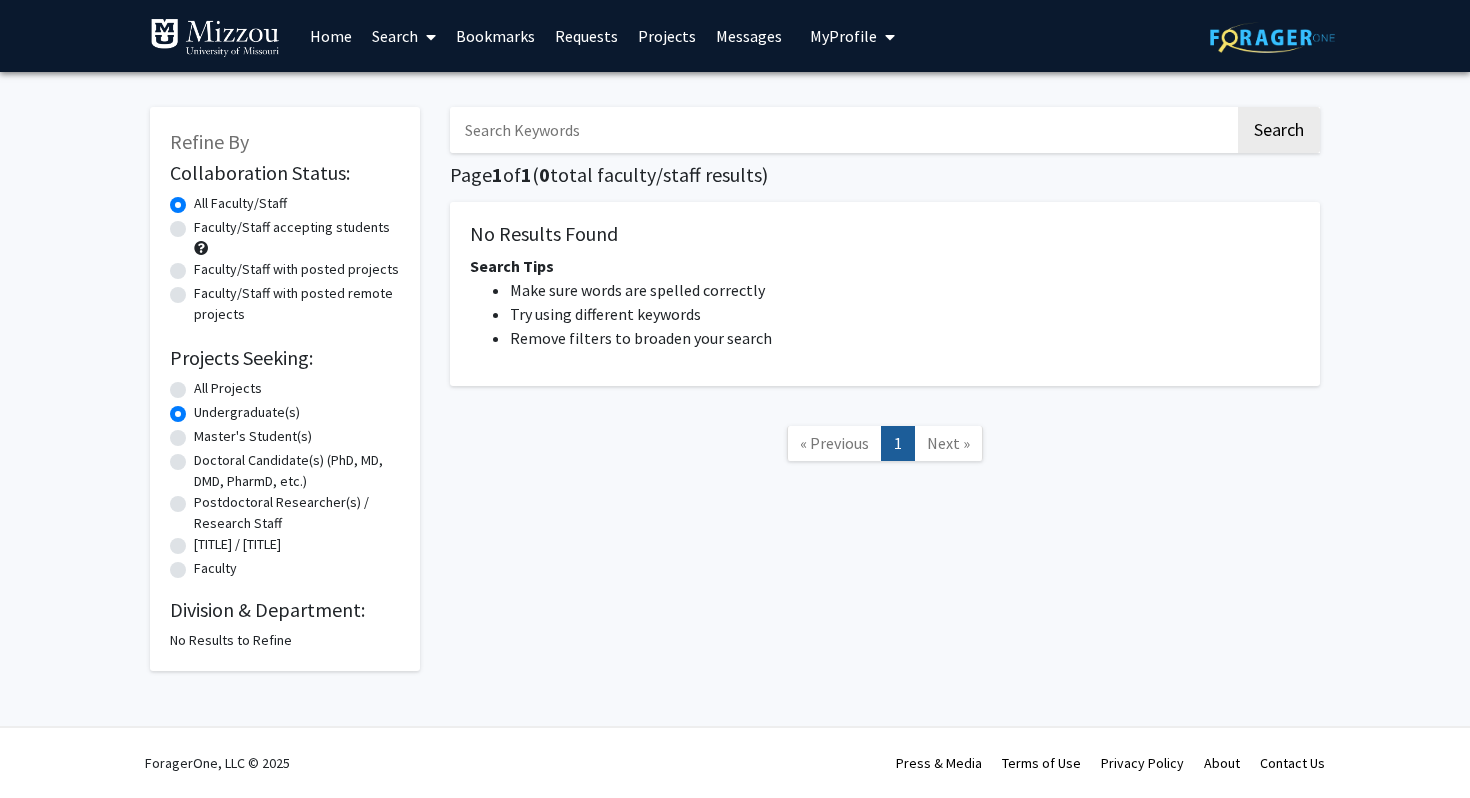 type 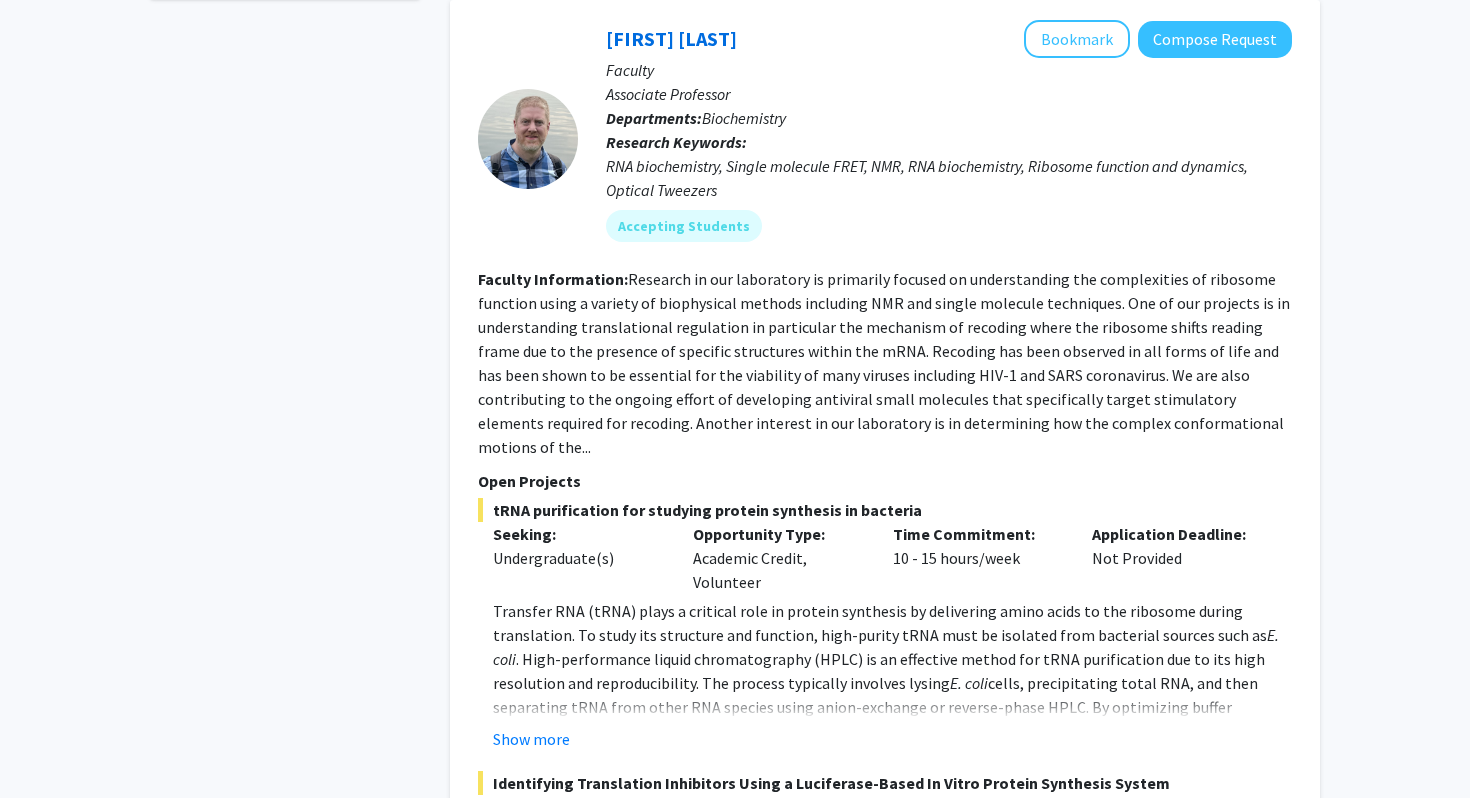 scroll, scrollTop: 1130, scrollLeft: 0, axis: vertical 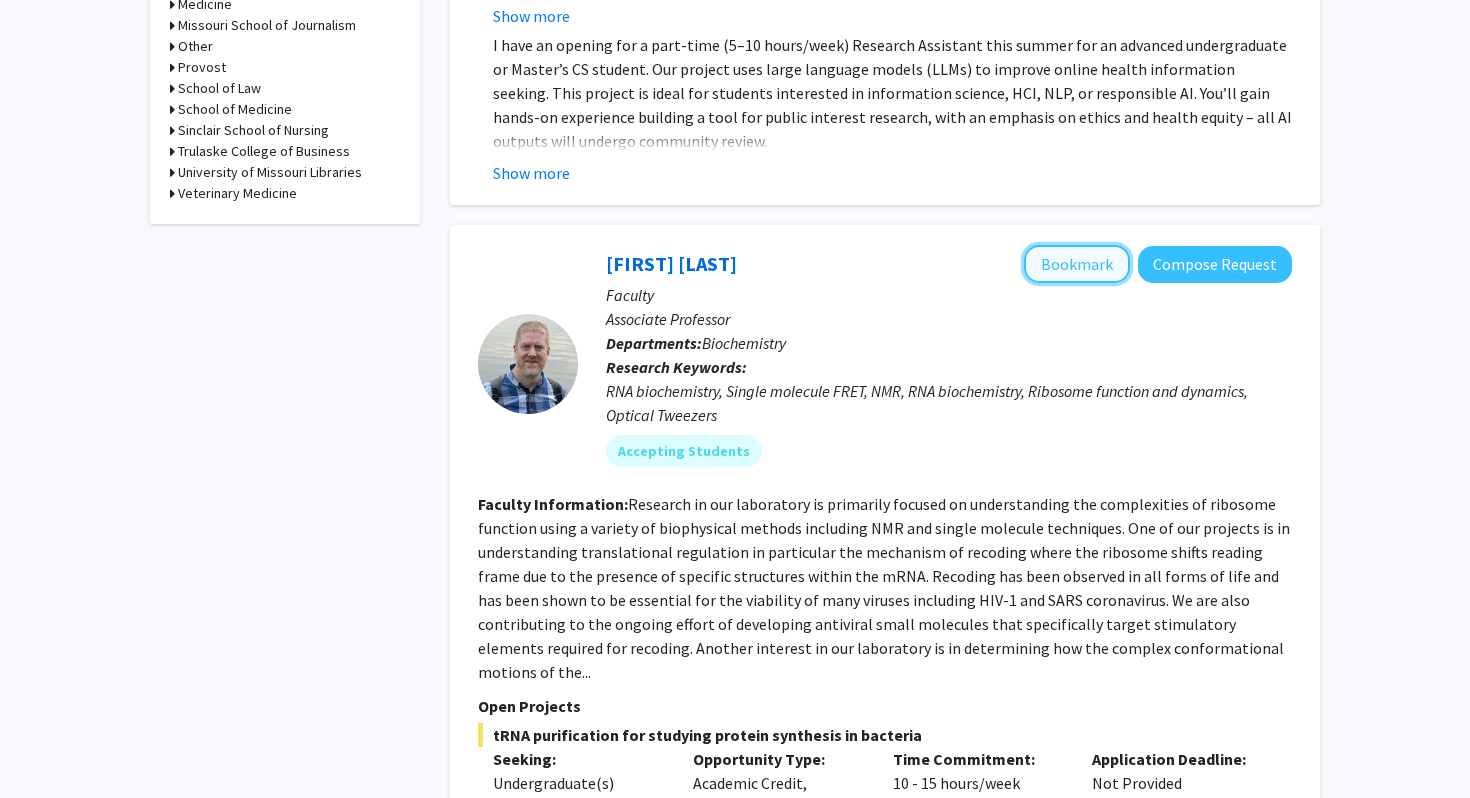 click on "Bookmark" 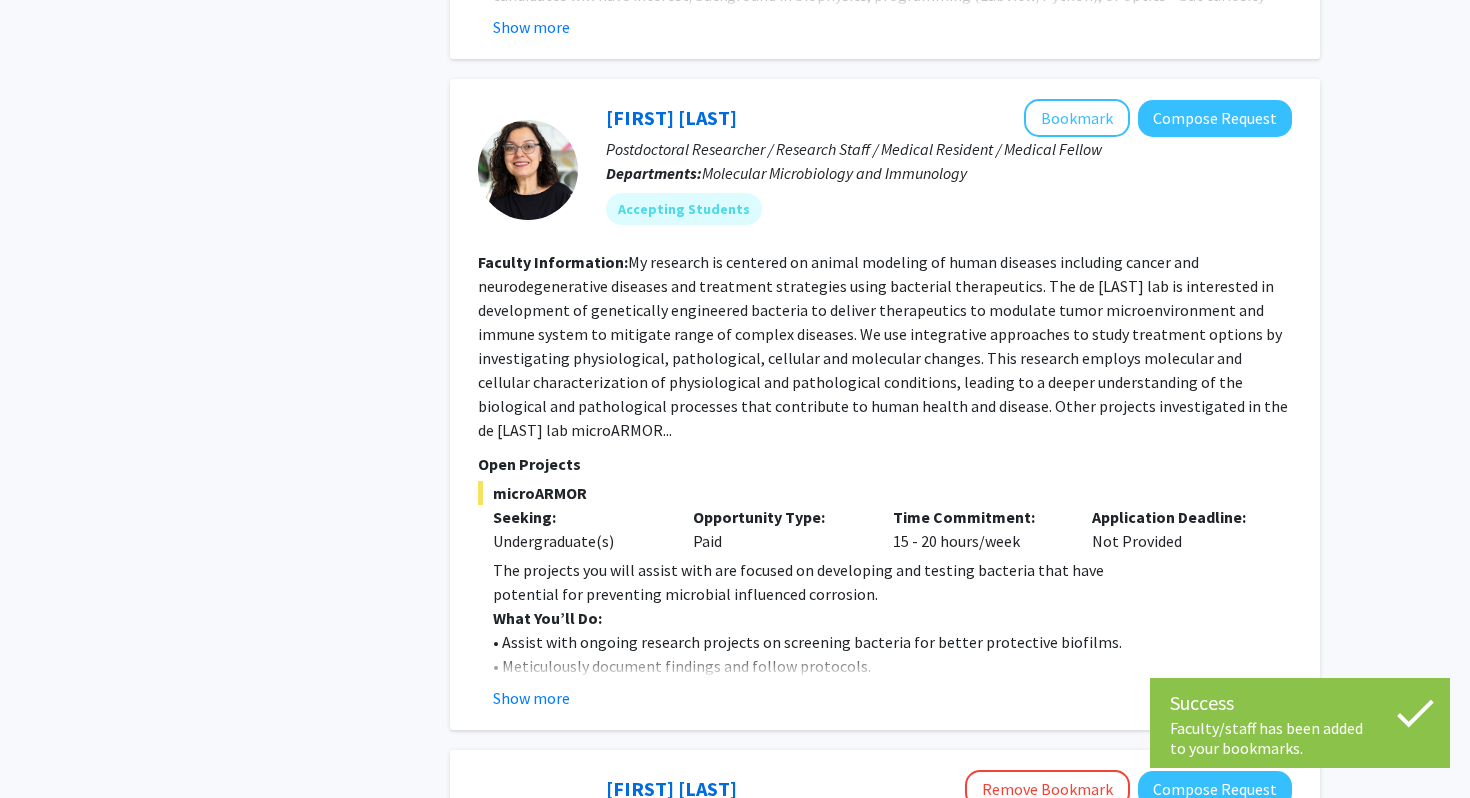 scroll, scrollTop: 2896, scrollLeft: 0, axis: vertical 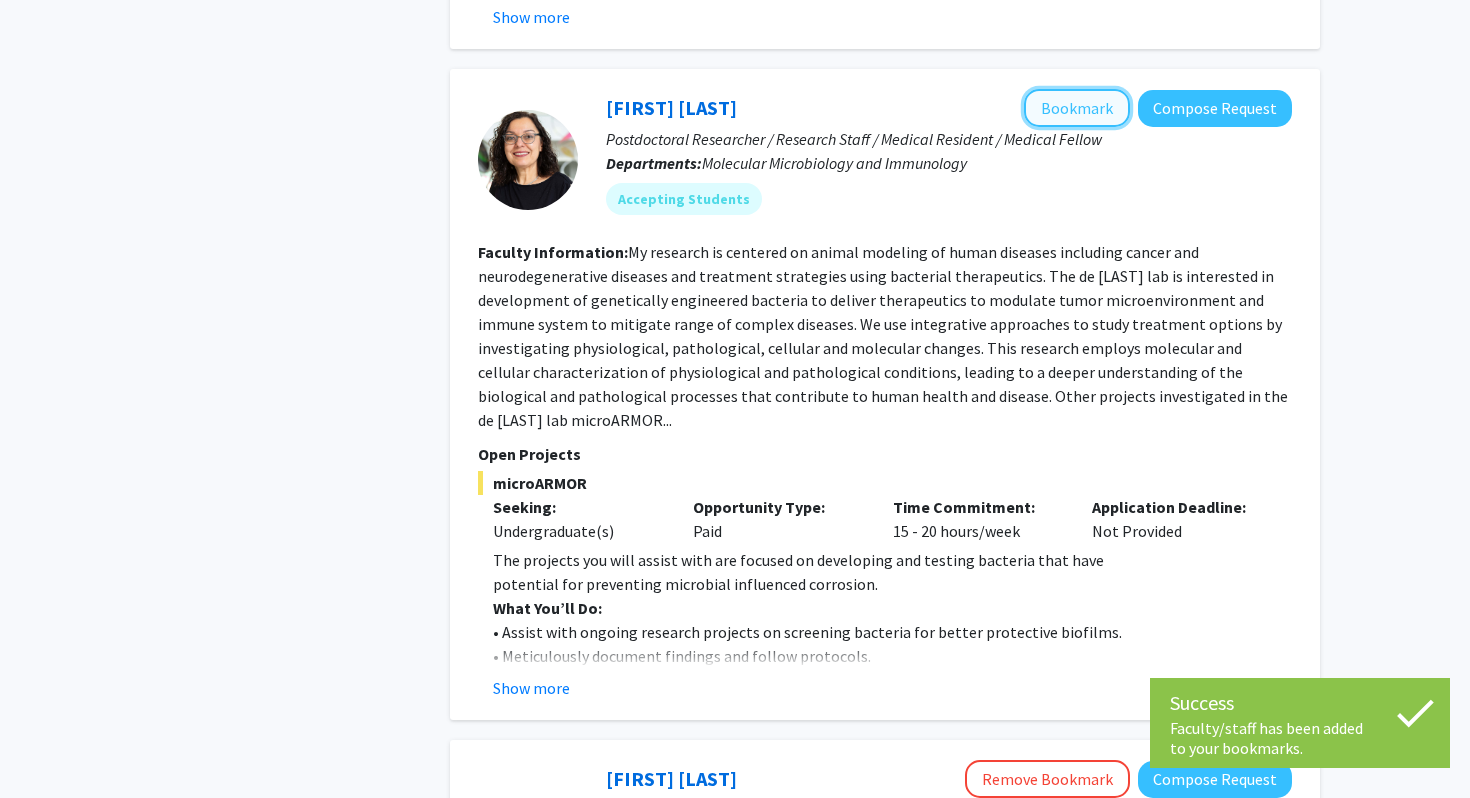 click on "Bookmark" 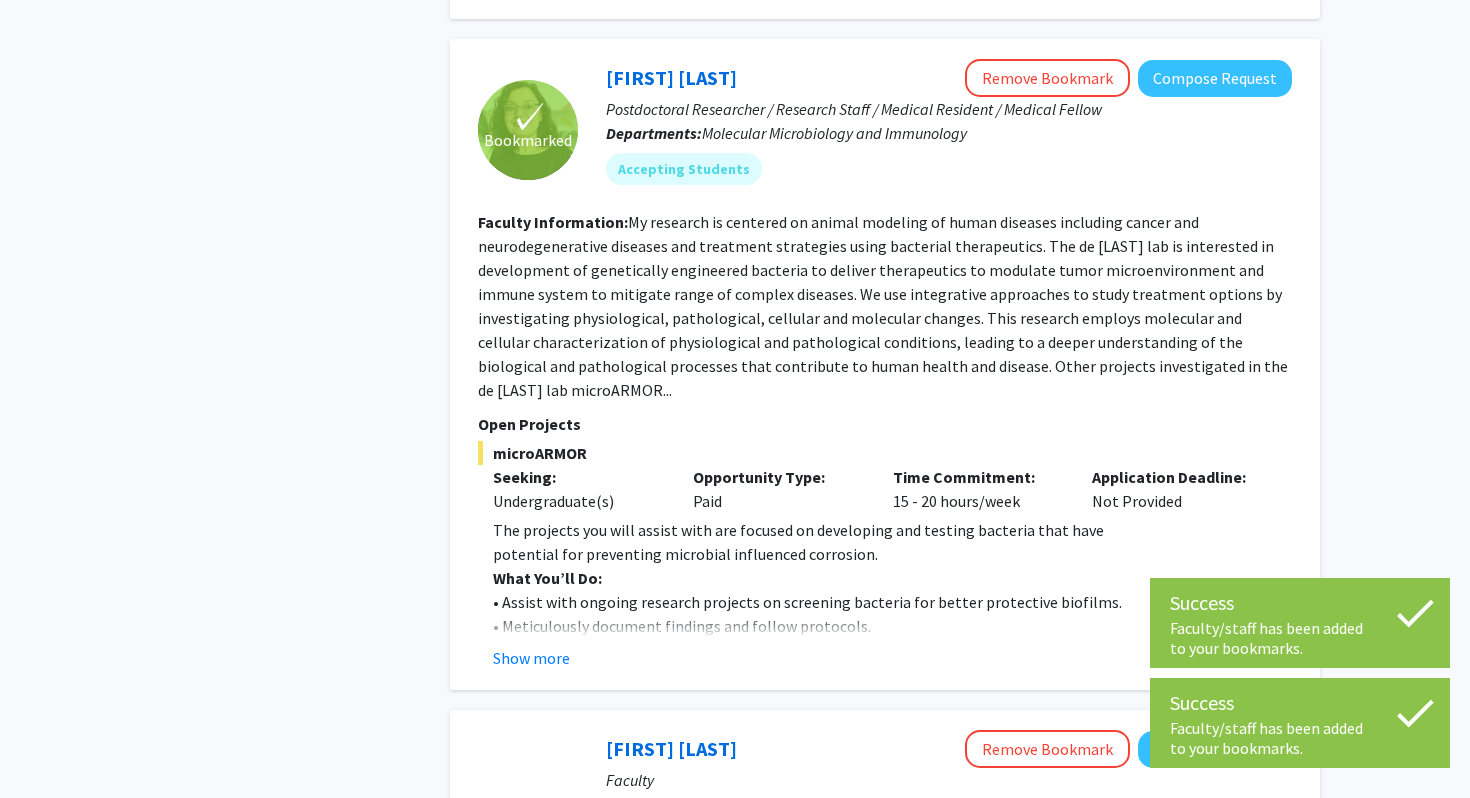 scroll, scrollTop: 2937, scrollLeft: 0, axis: vertical 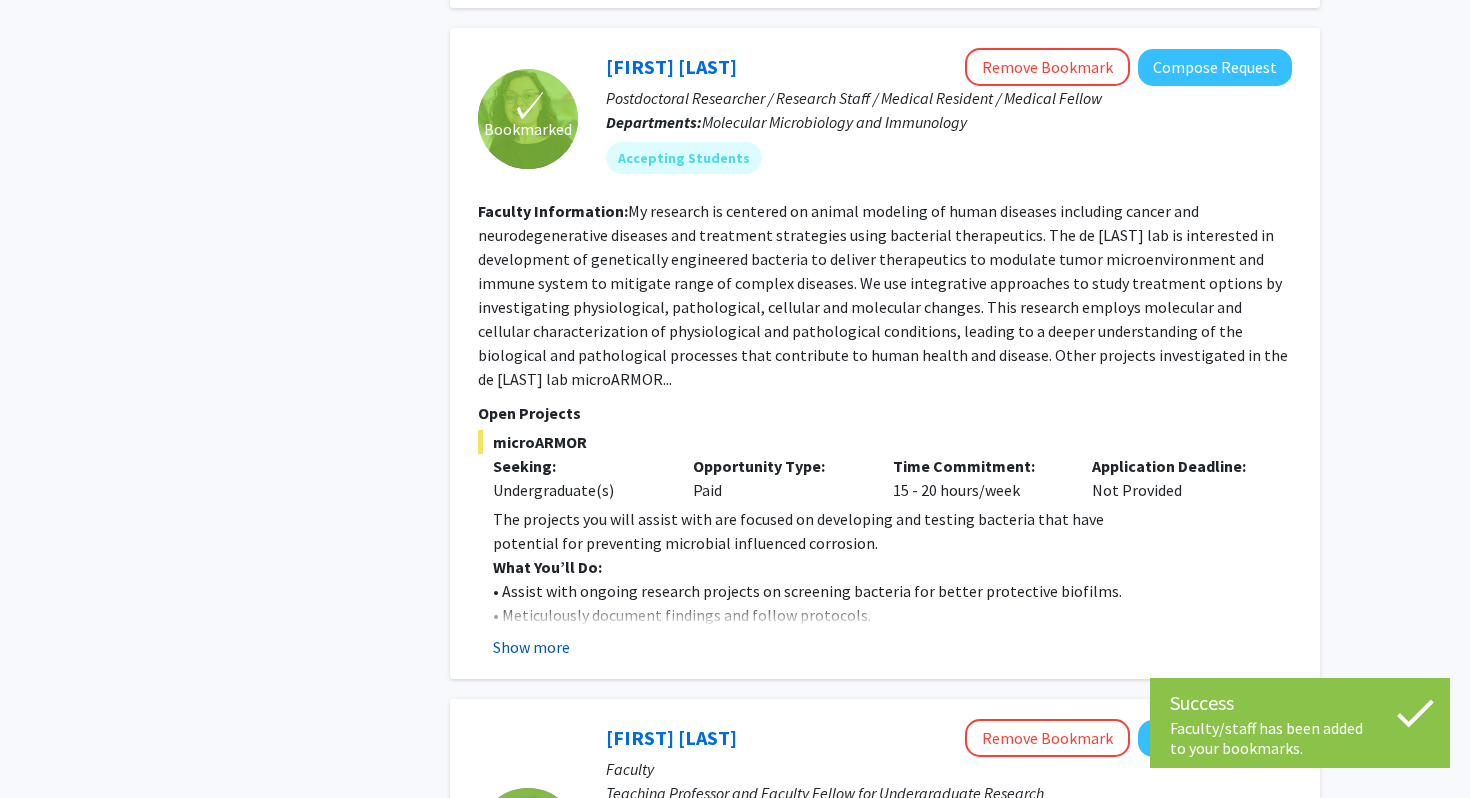 click on "Show more" 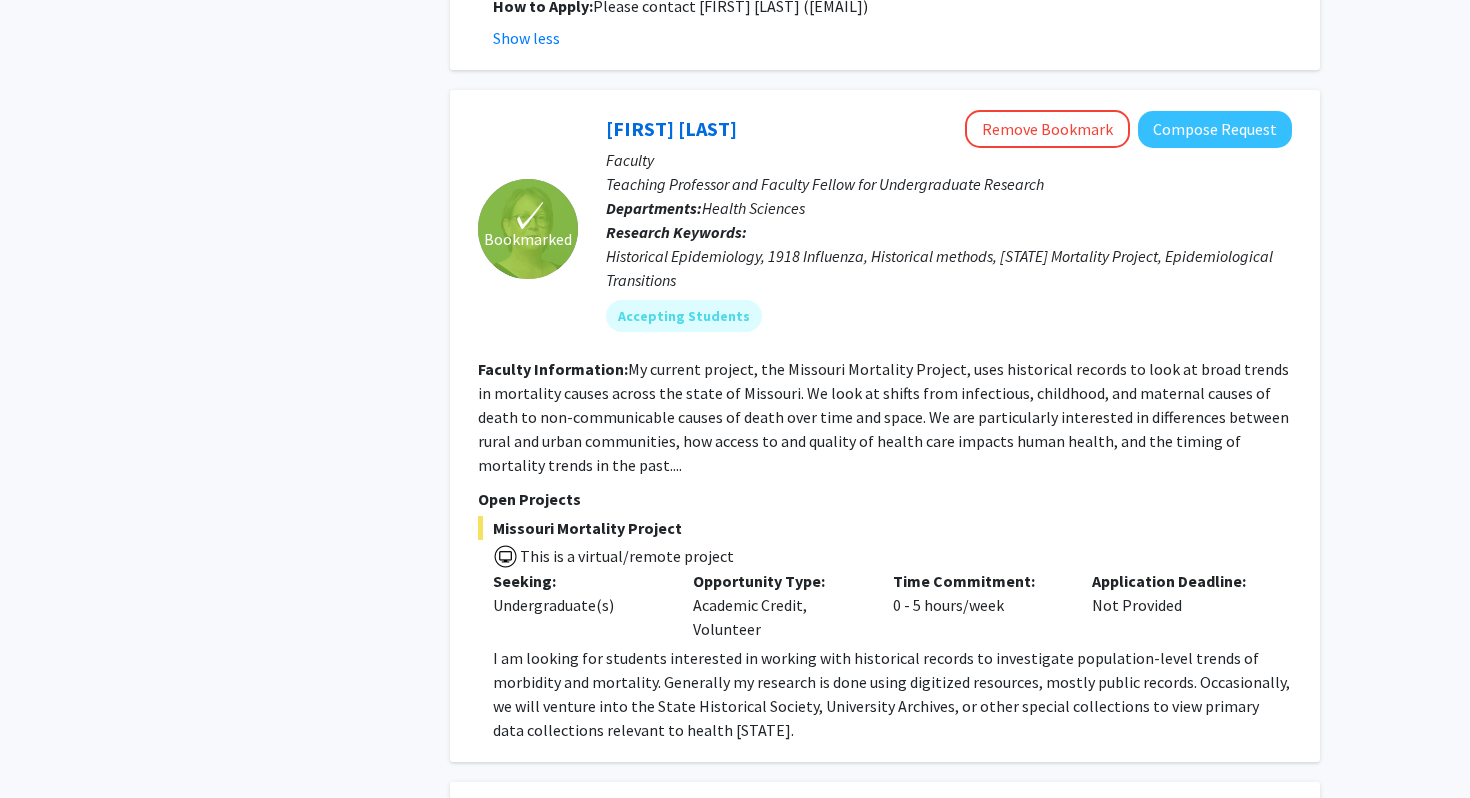 scroll, scrollTop: 3905, scrollLeft: 0, axis: vertical 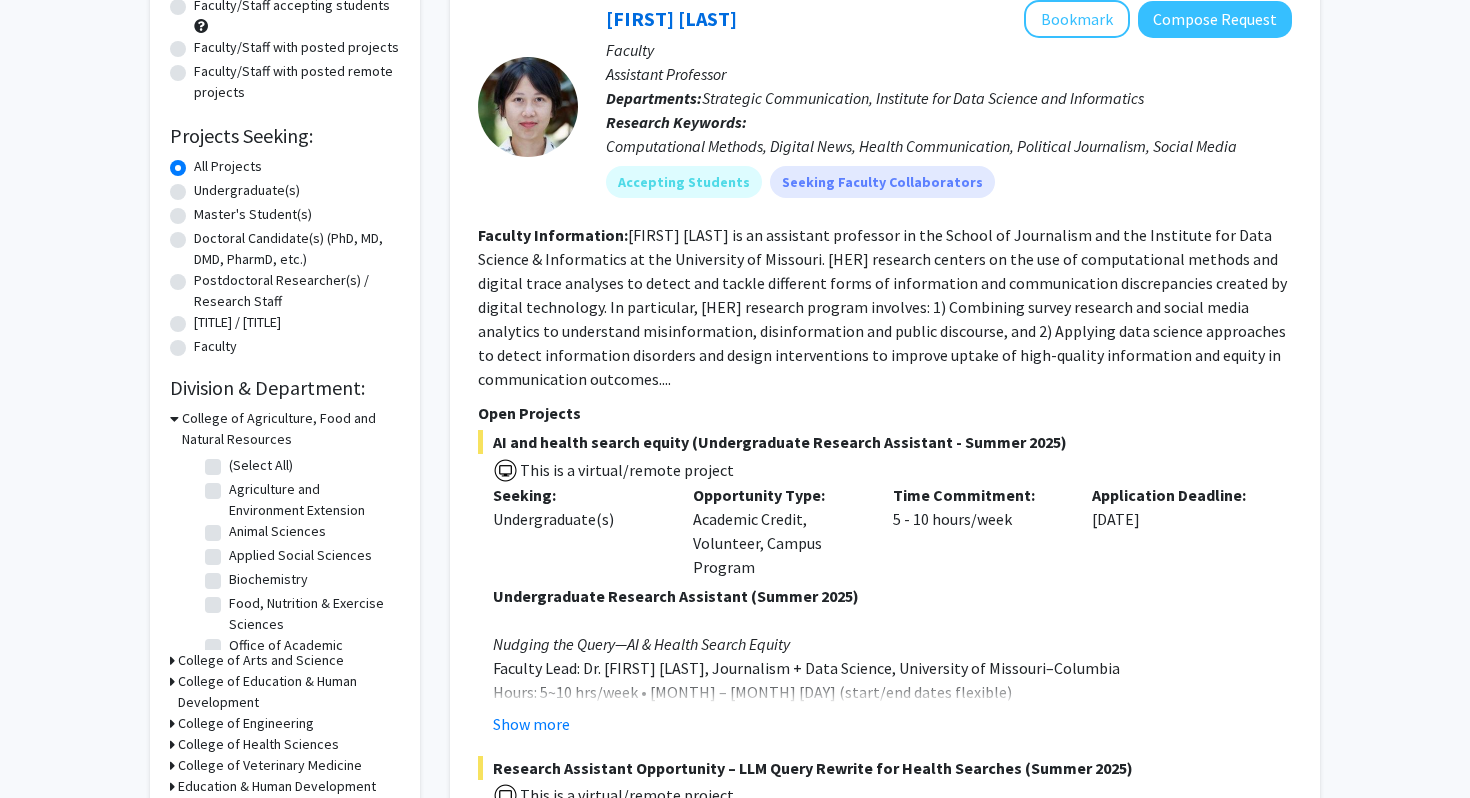 click on "[TITLE] / [TITLE]" 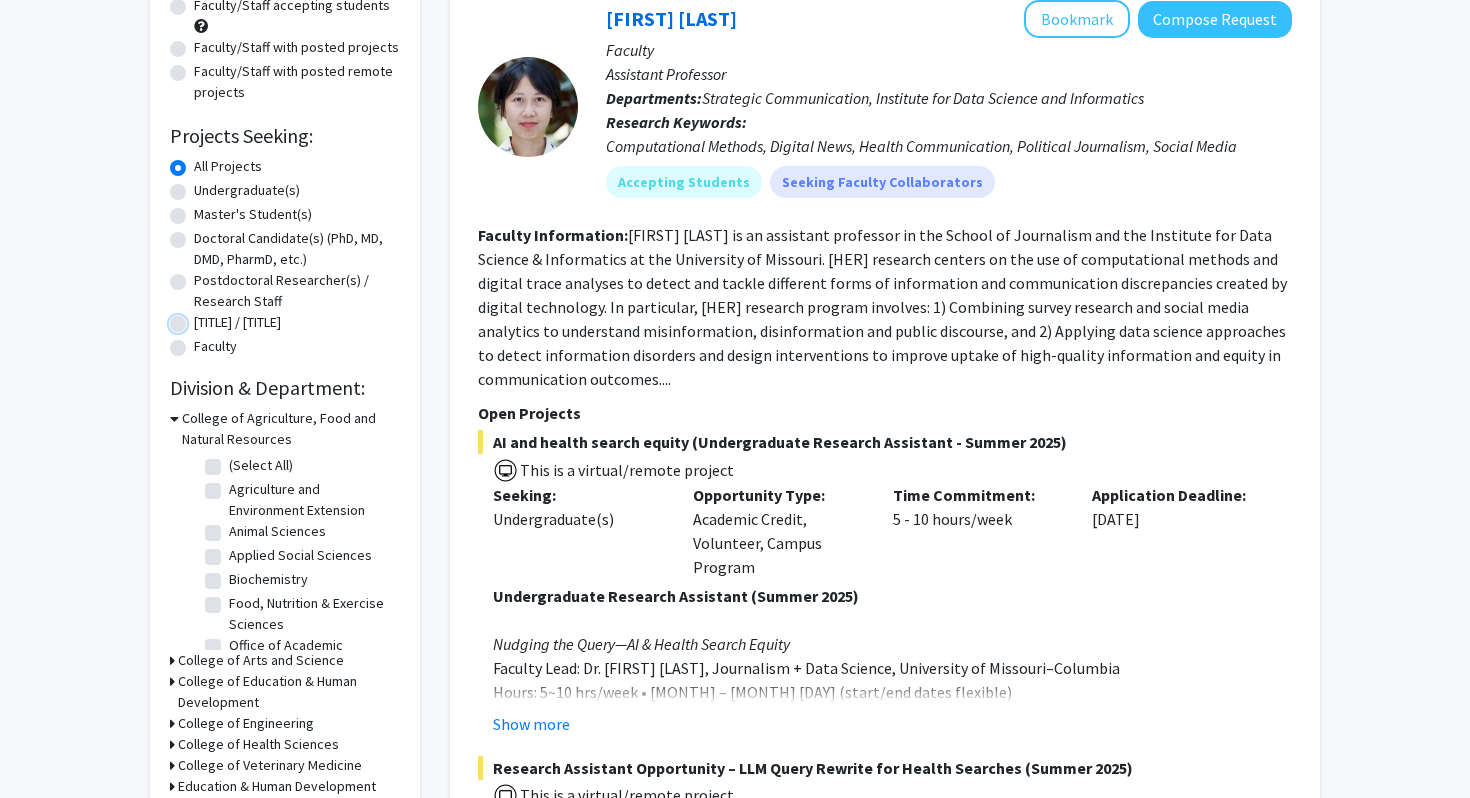 click on "[TITLE] / [TITLE]" at bounding box center (200, 318) 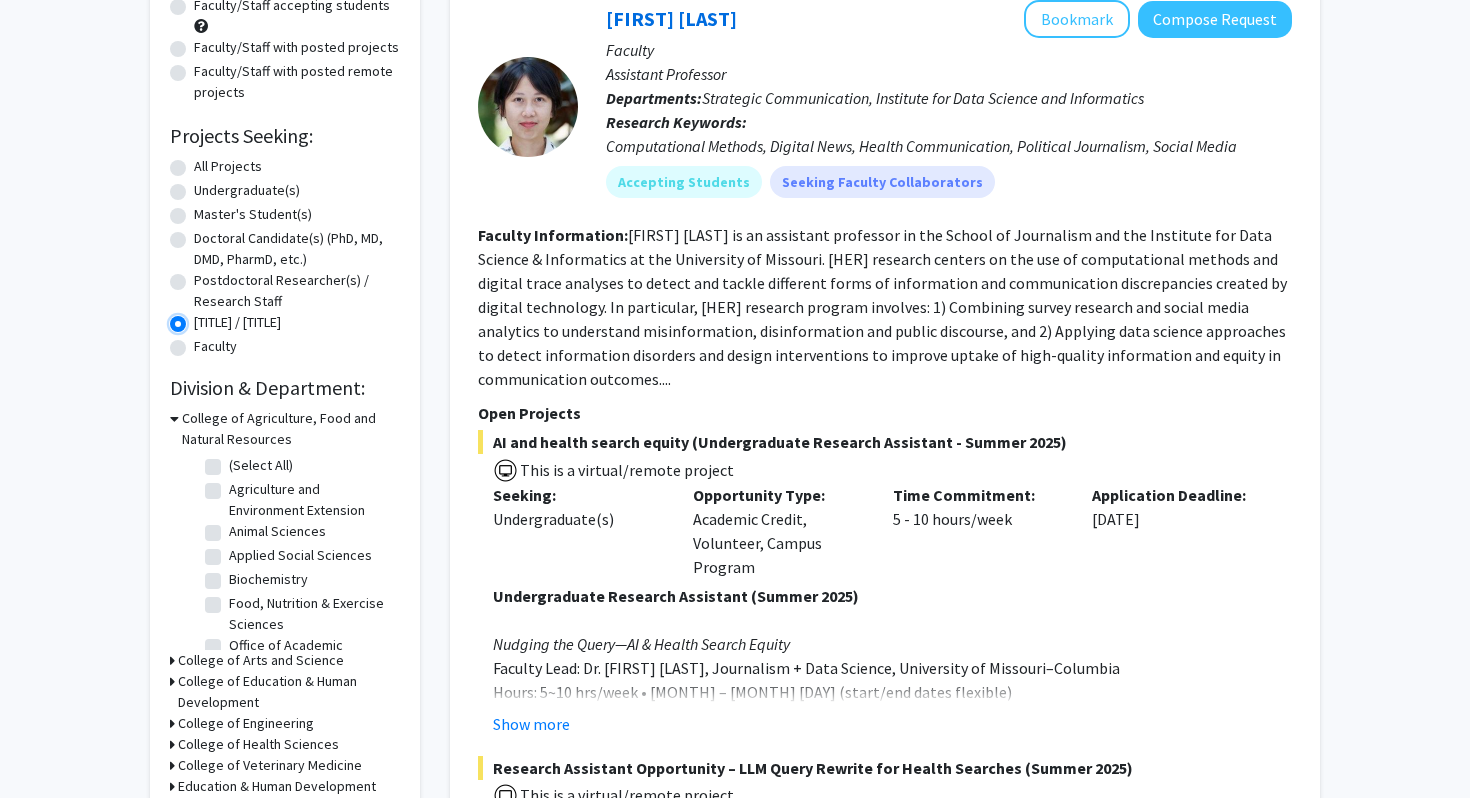 scroll, scrollTop: 0, scrollLeft: 0, axis: both 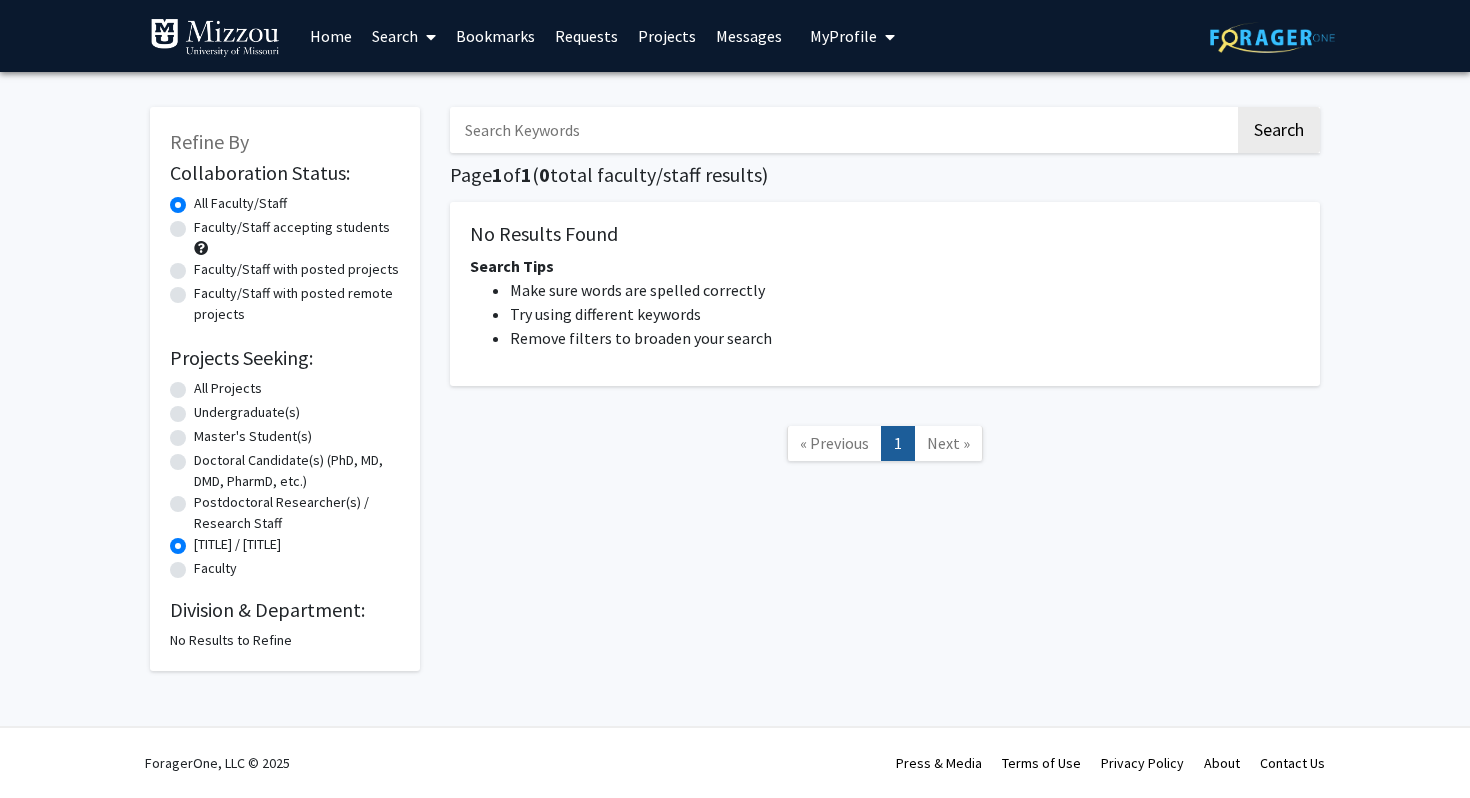 click on "Faculty/Staff accepting students" 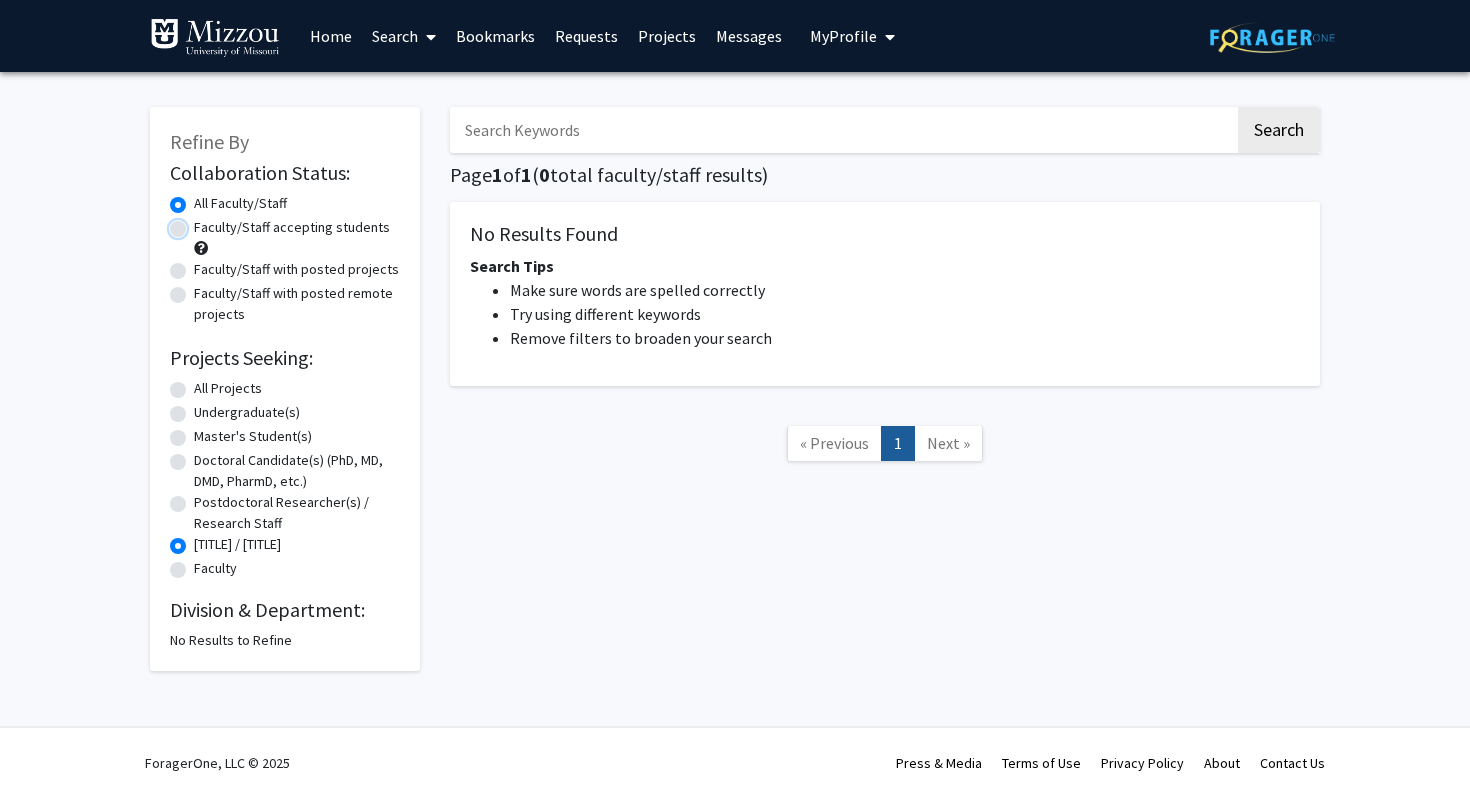 click on "Faculty/Staff accepting students" at bounding box center (200, 223) 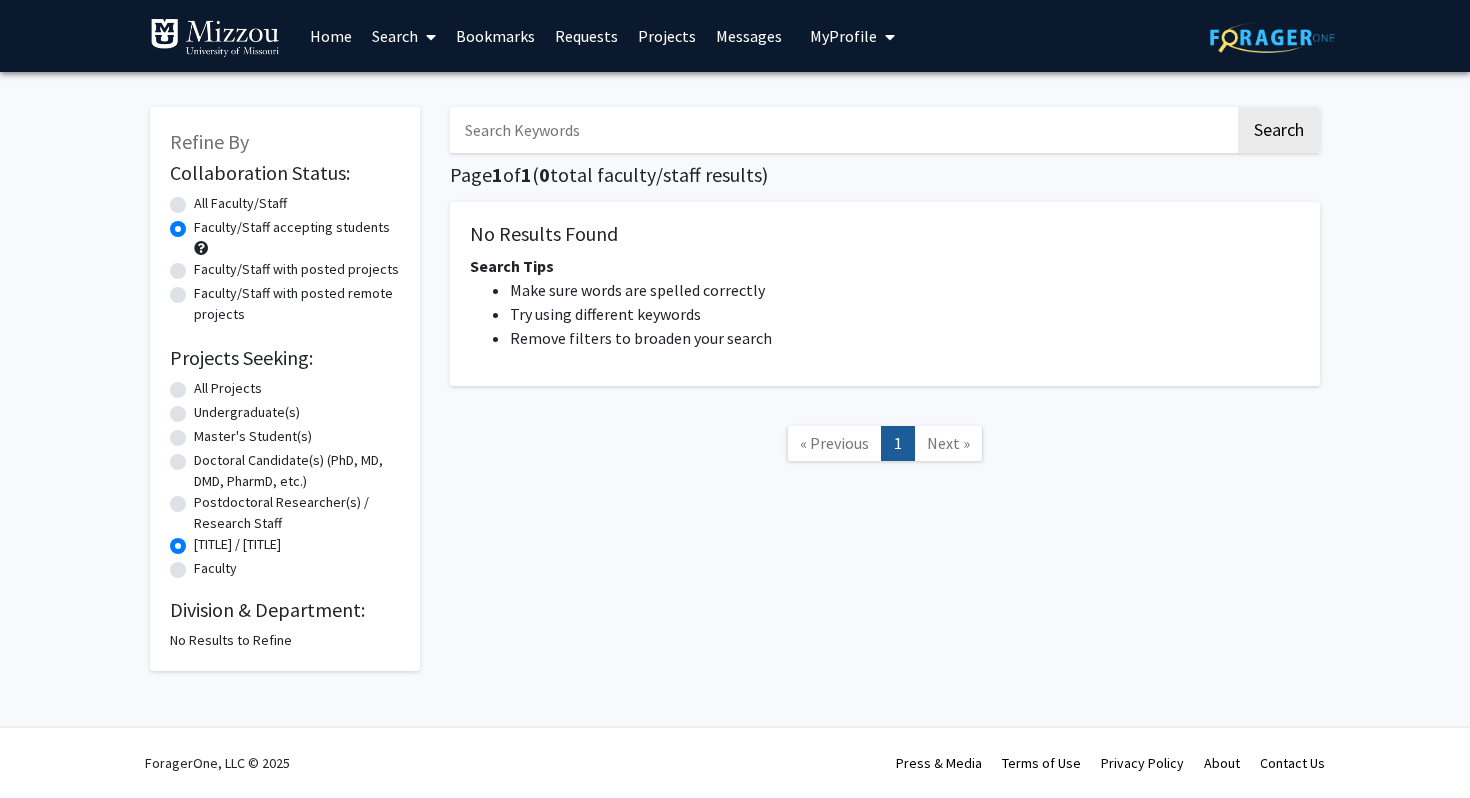 click on "Undergraduate(s)" 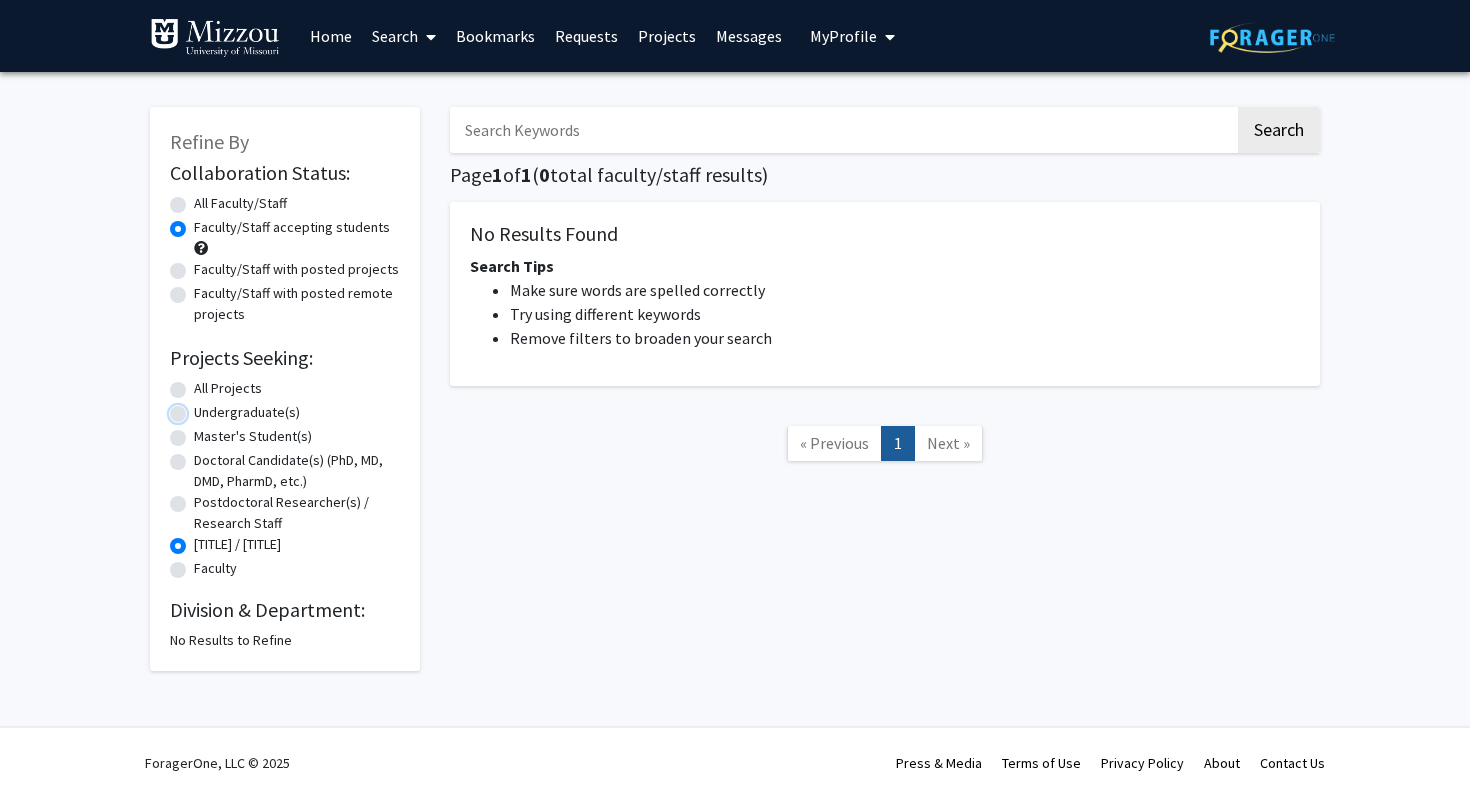 click on "Undergraduate(s)" at bounding box center (200, 408) 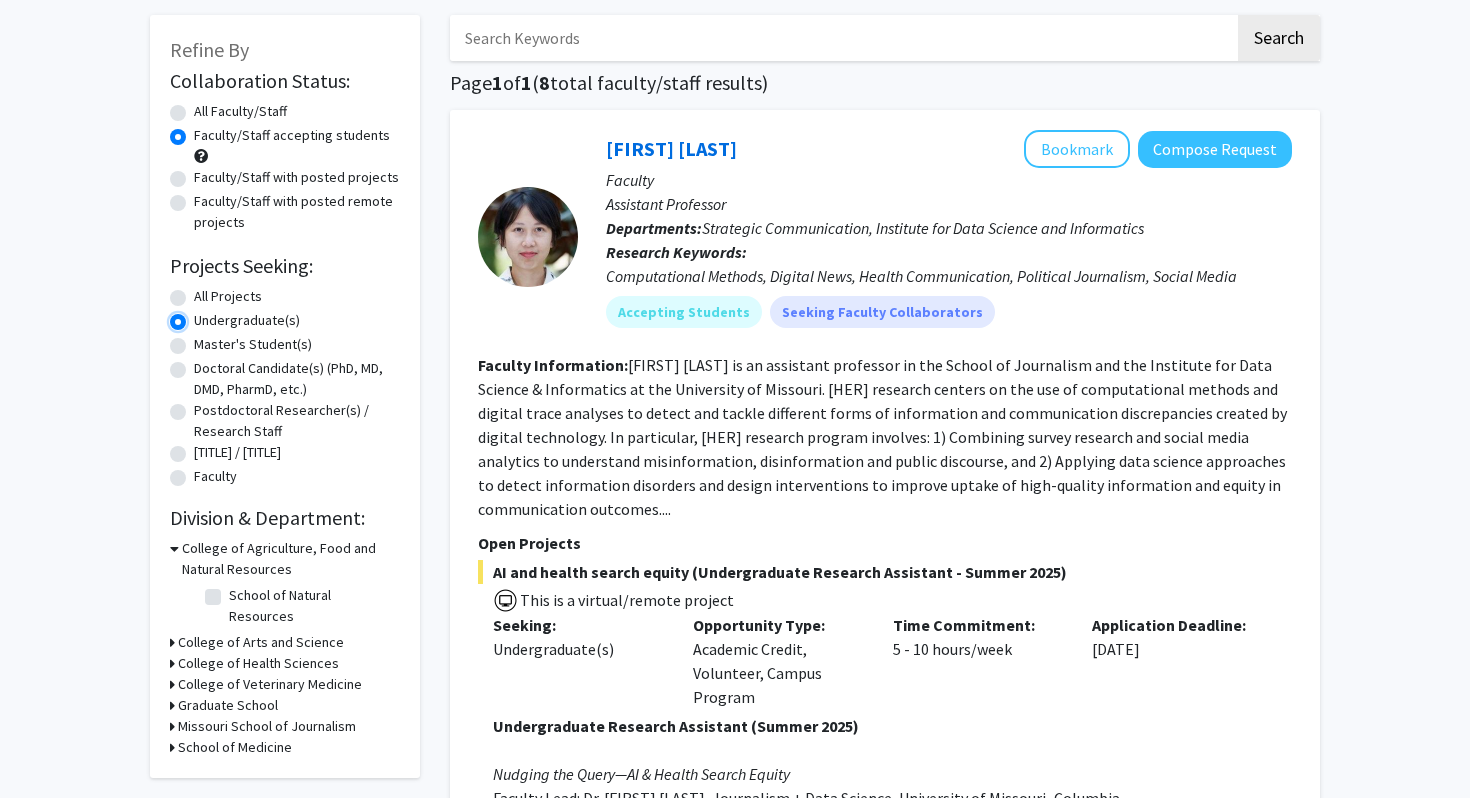 scroll, scrollTop: 106, scrollLeft: 0, axis: vertical 